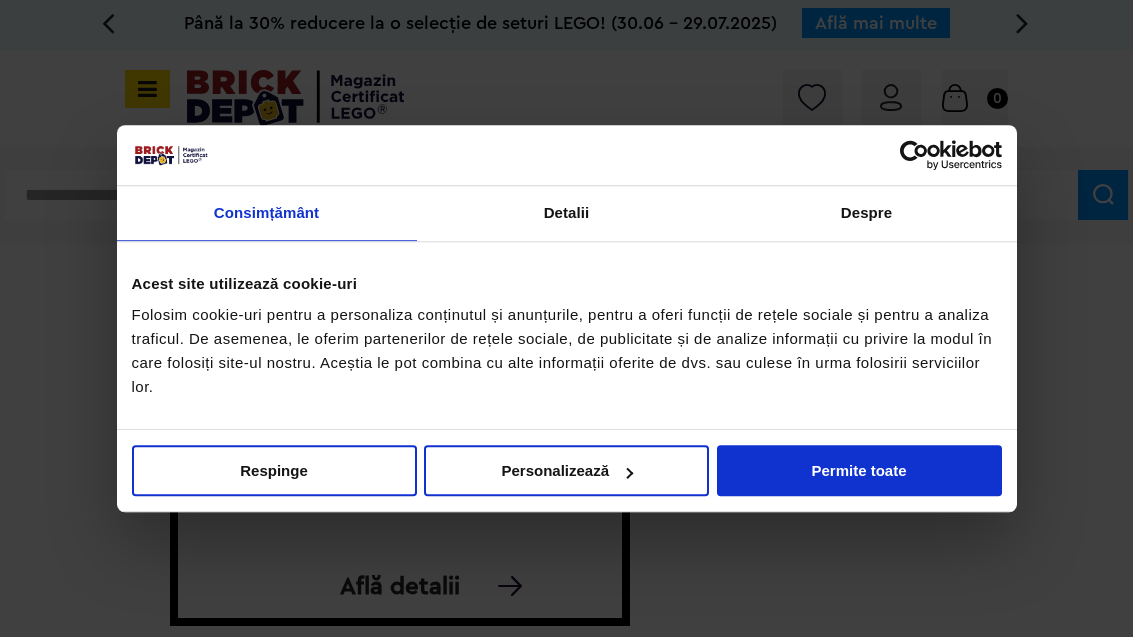 scroll, scrollTop: 0, scrollLeft: 0, axis: both 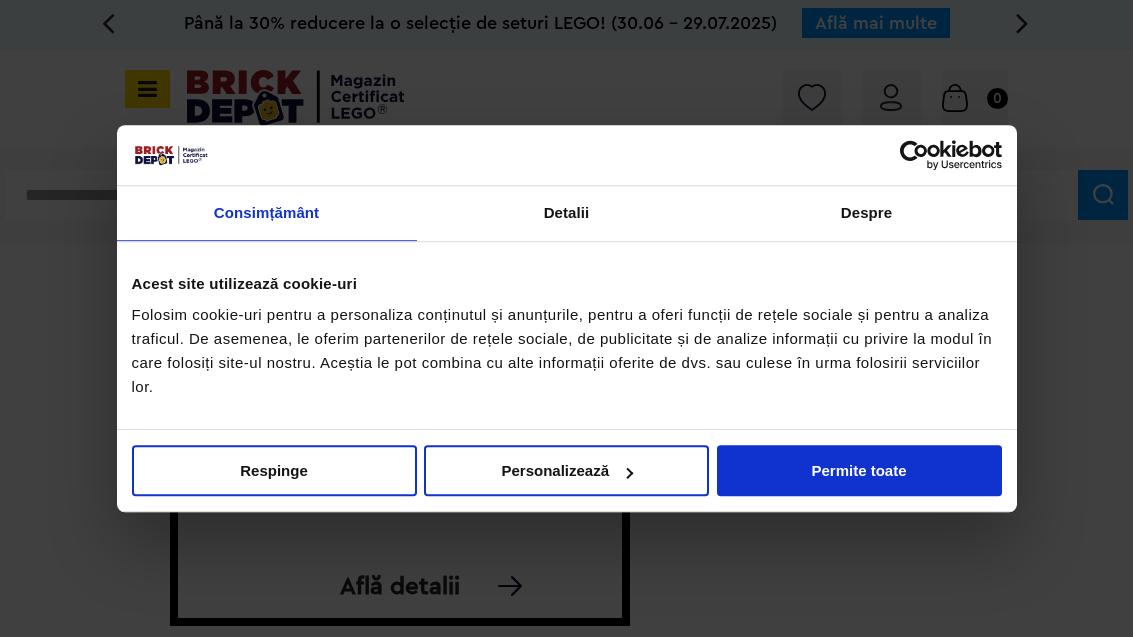 click on "Permite toate" at bounding box center (859, 470) 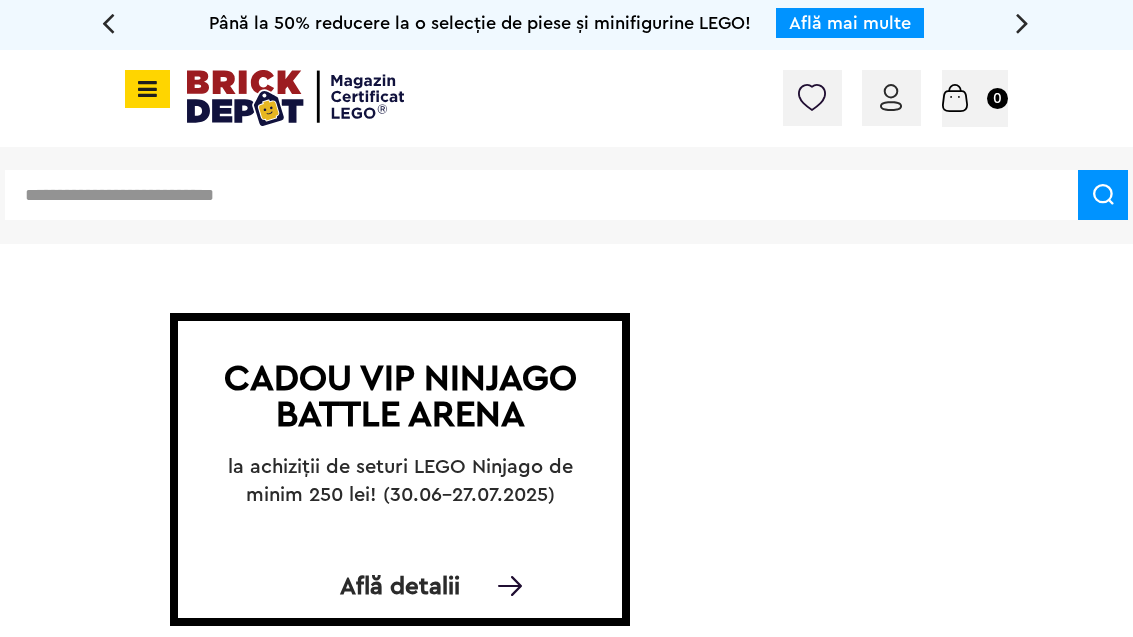 click at bounding box center (144, 89) 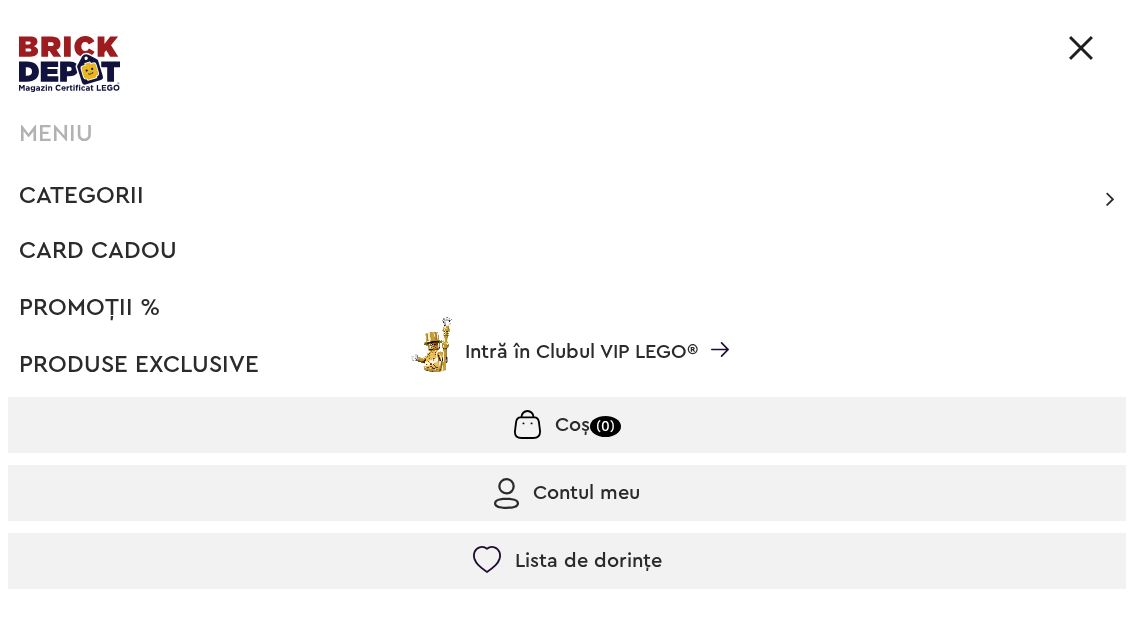 click on "Categorii
Înapoi CATEGORII Jucării LEGO Card Cadou LEGO Animal Crossing Architecture Art Nou Bluey Nou Brickheadz City Nou Classic Colecția Botanică Nou Creator DC Super Heroes Disney Nou DOTS DREAMZzz Nou DUPLO Nou Education Festivaluri Tradiţionale Chinezesti Fortnite Nou Friends Nou Gabby s Dollhouse Harry Potter Nou Icons (Creator Expert) Nou Ideas Nou Indiana Jones Jurassic World Nou Marvel Super Heroes Nou Minecraft Nou Minifigurine Minions Monkie Kid NIKE Nou Ninjago Nou One Piece Sonic the Hedgehog Speed Champions Nou Star Wars Nou Super Mario Nou Technic Nou The Legend of Zelda Wednesday Wicked Vezi Toate >> Card Cadou LEGO Piese LEGO Accesorii Nou Animale Autocolante Caramizi Nou Caramizi cu panta Nou Caramizi curbate Nou Caramizi rotunde Nou Caramizi speciale Nou Componente Figurine actiune Nou Minifigurine Minifigurine - Accesorii Minifigurine - Parti componente Piese decorate Nou Placi Nou Placi cu unghiuri ascutite Nou Placi netede Nou Placi netede modificate Nou Placi rotunde" at bounding box center (567, 196) 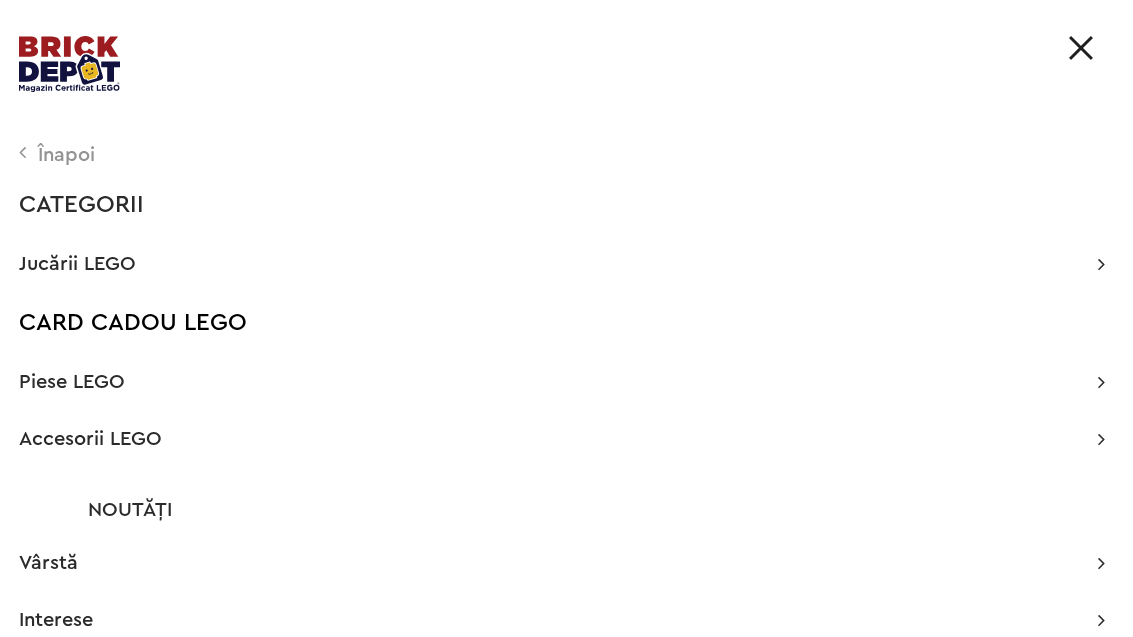 click on "Jucării LEGO" at bounding box center (562, 264) 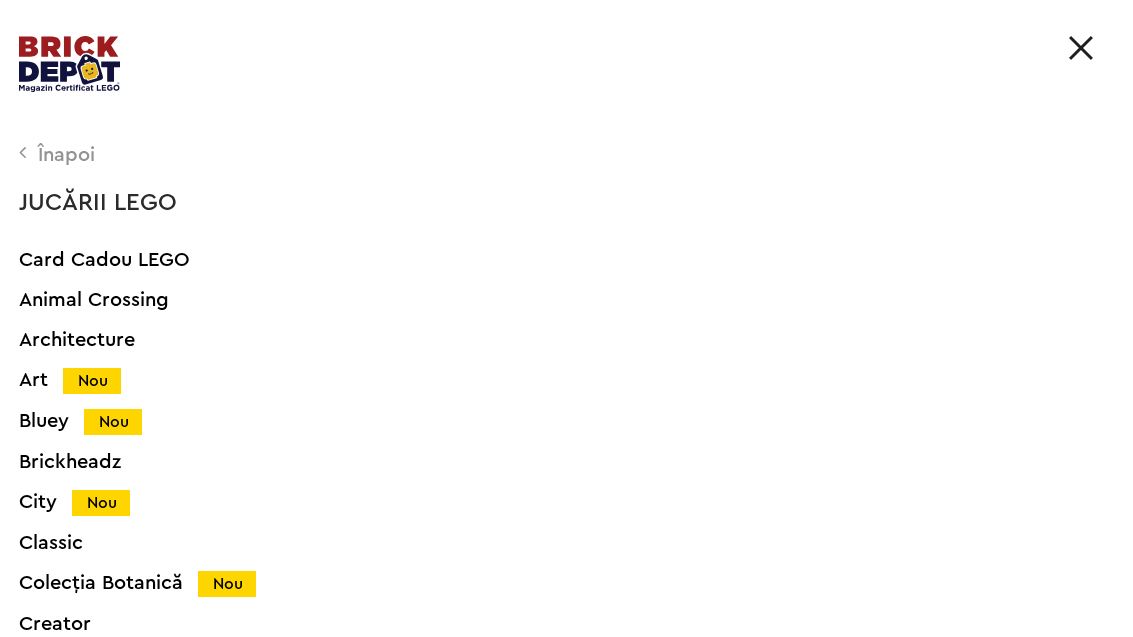 scroll, scrollTop: 0, scrollLeft: 0, axis: both 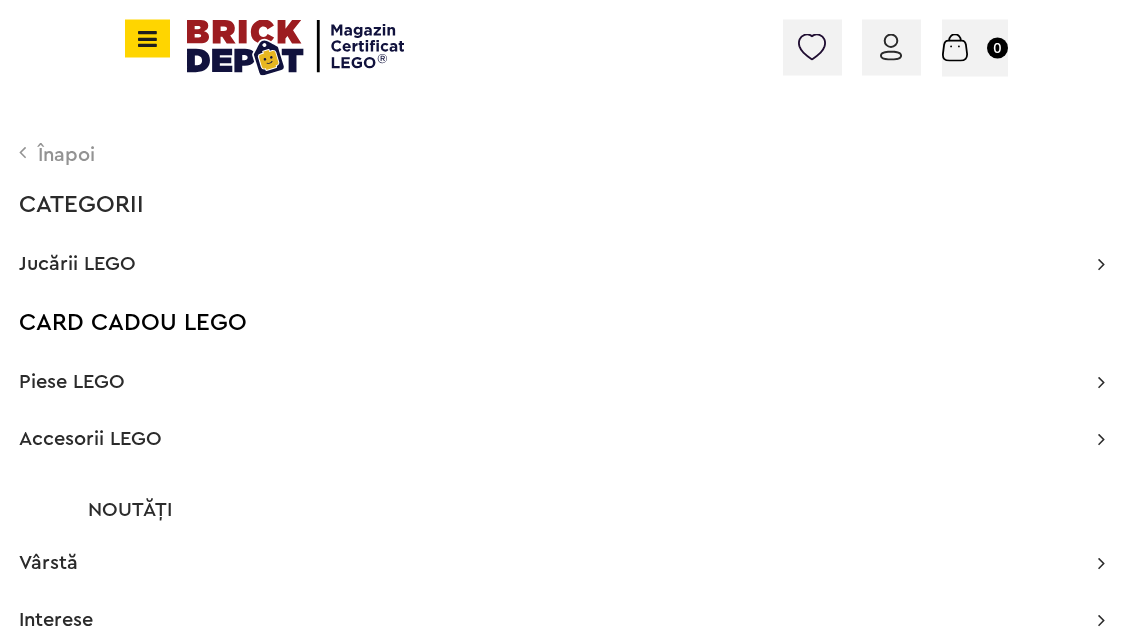 click on "Piese LEGO Accesorii Nou Animale Autocolante Caramizi Nou Caramizi cu panta Nou Caramizi curbate Nou Caramizi rotunde Nou Caramizi speciale Nou Componente Figurine actiune Nou Minifigurine Minifigurine - Accesorii Minifigurine - Parti componente Piese decorate Nou Placi Nou Placi cu unghiuri ascutite Nou Placi netede Nou Placi netede modificate Nou Placi rotunde Nou Placi speciale Nou Plante Nou Powered Up Nou Roti si mijloace de transport Nou Technic Nou Technic - Caramizi Nou Technic - Conectori - Axe Nou Usi - Geamuri - Panouri Nou Vezi Toate >>" at bounding box center (562, 382) 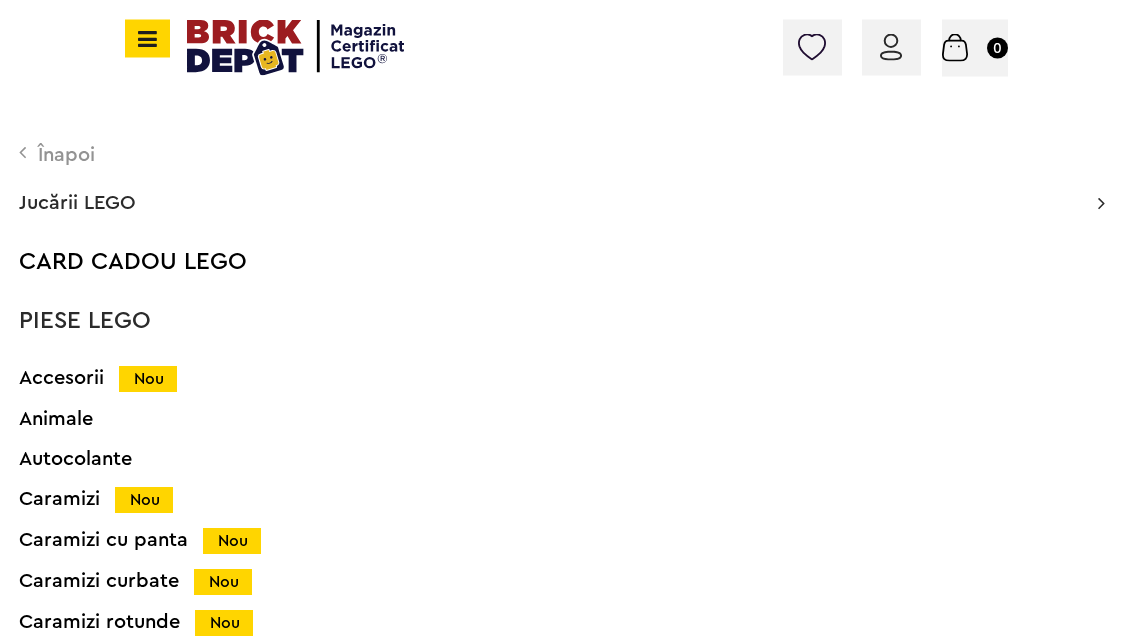 scroll, scrollTop: 171, scrollLeft: 0, axis: vertical 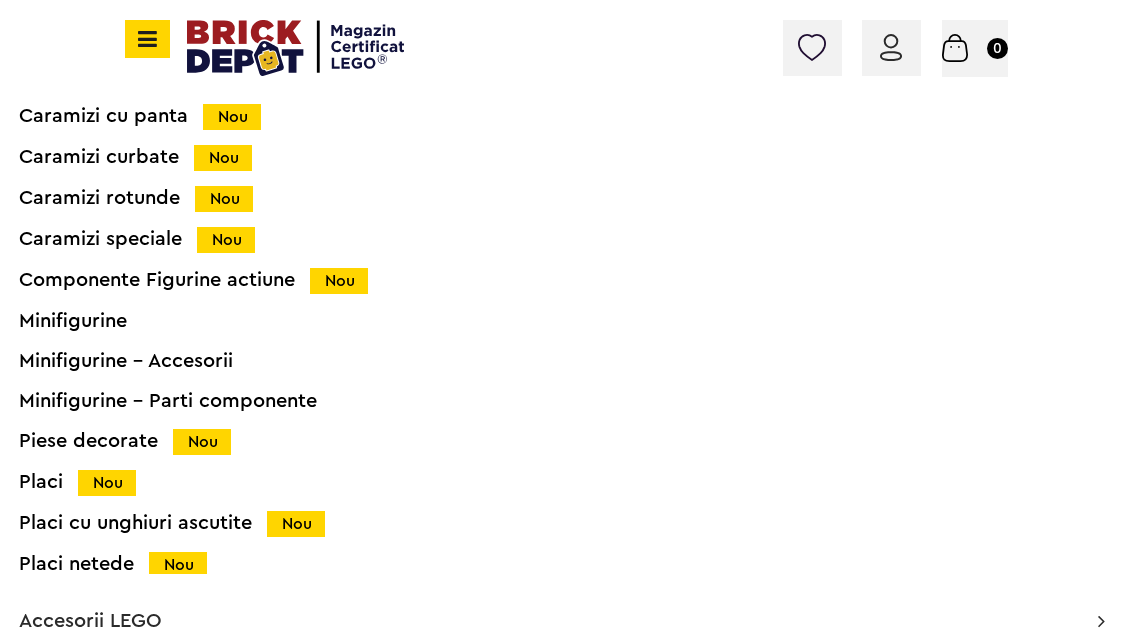 click on "Placi netede Nou" at bounding box center [538, 564] 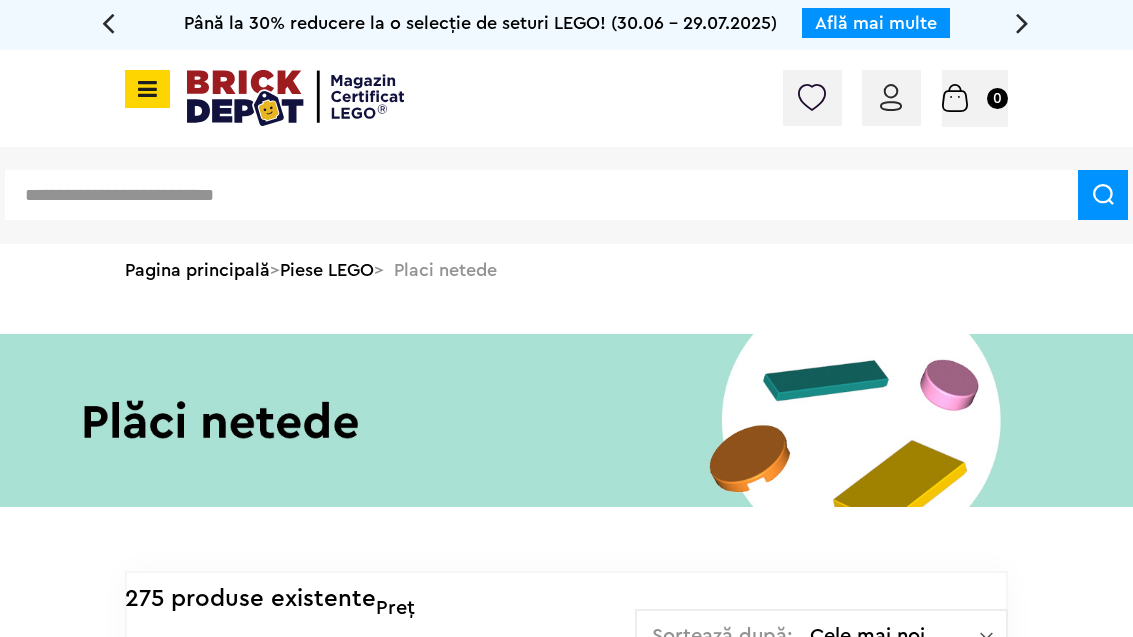 scroll, scrollTop: 0, scrollLeft: 0, axis: both 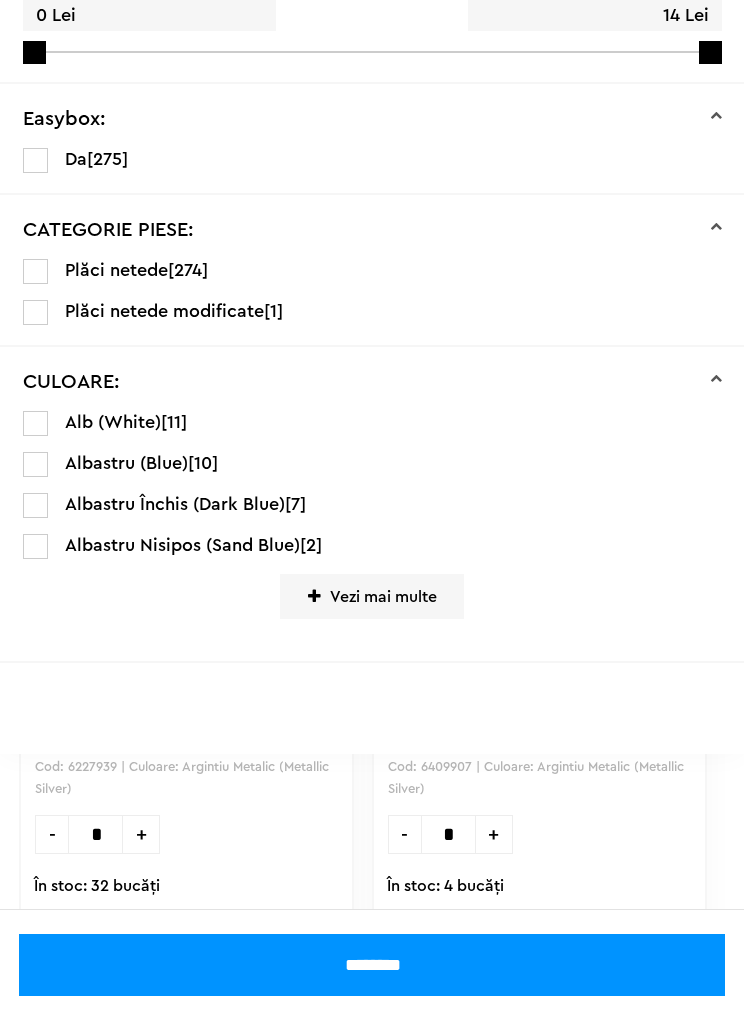 click on "********" at bounding box center [372, 965] 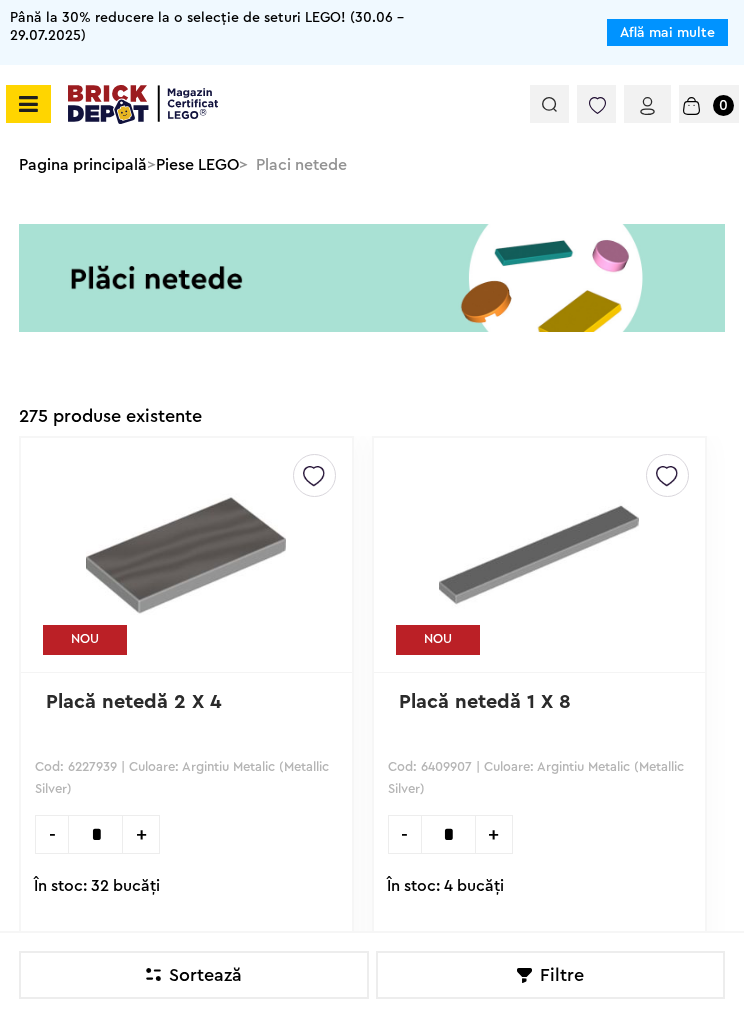 scroll, scrollTop: 232, scrollLeft: 0, axis: vertical 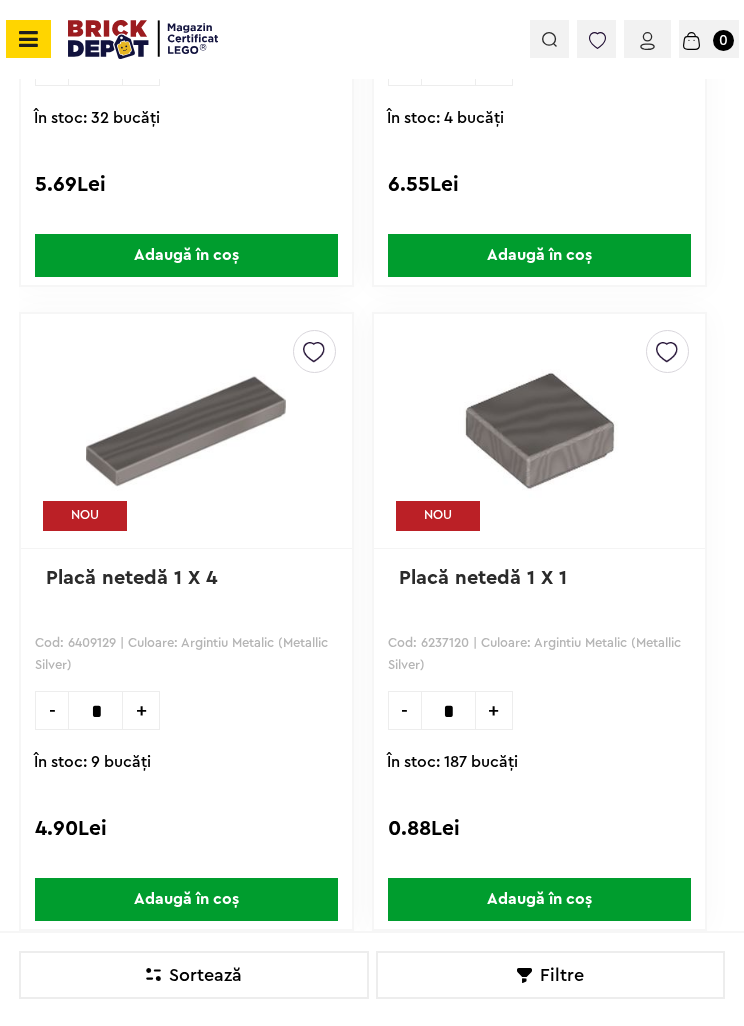 click at bounding box center (539, 431) 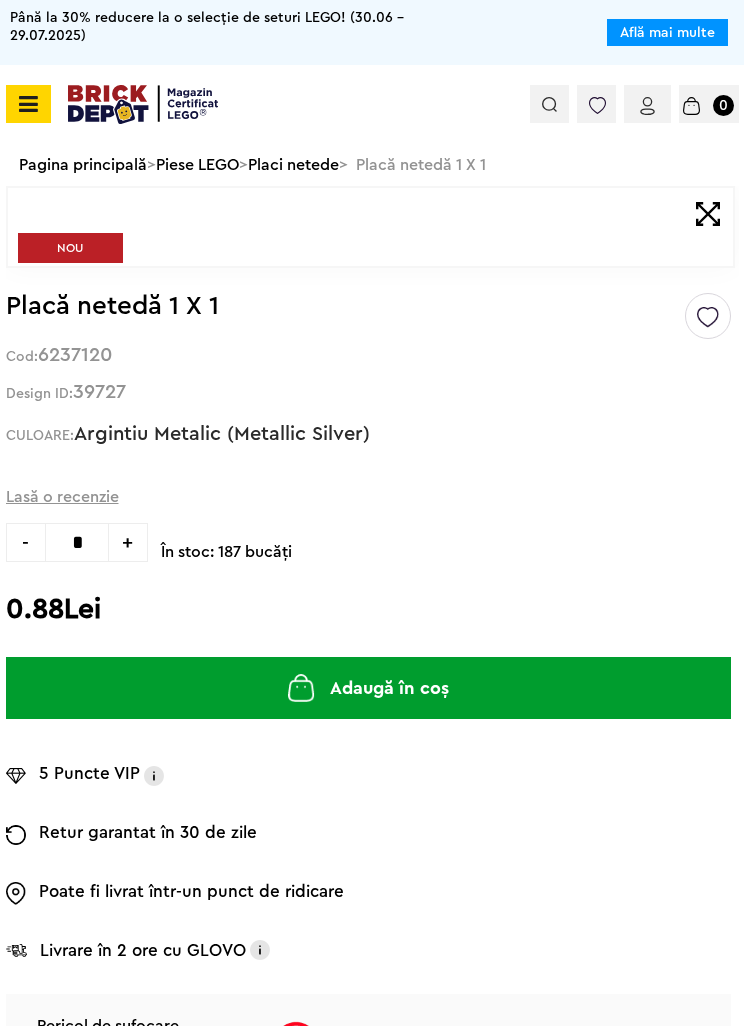 scroll, scrollTop: 0, scrollLeft: 0, axis: both 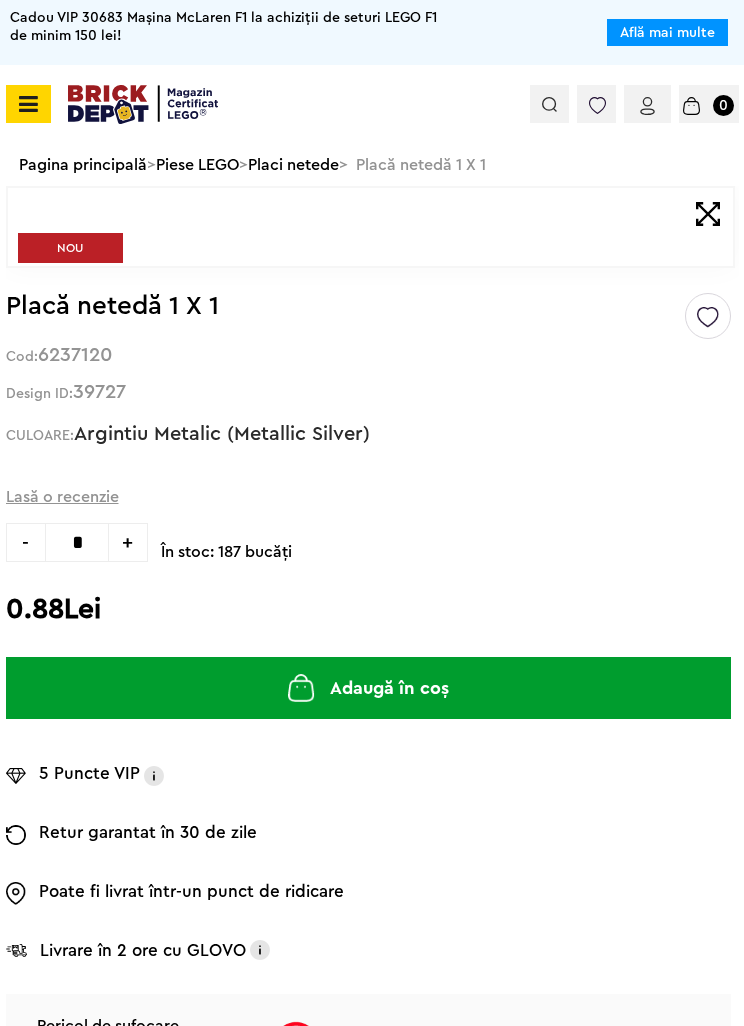click at bounding box center [25, 104] 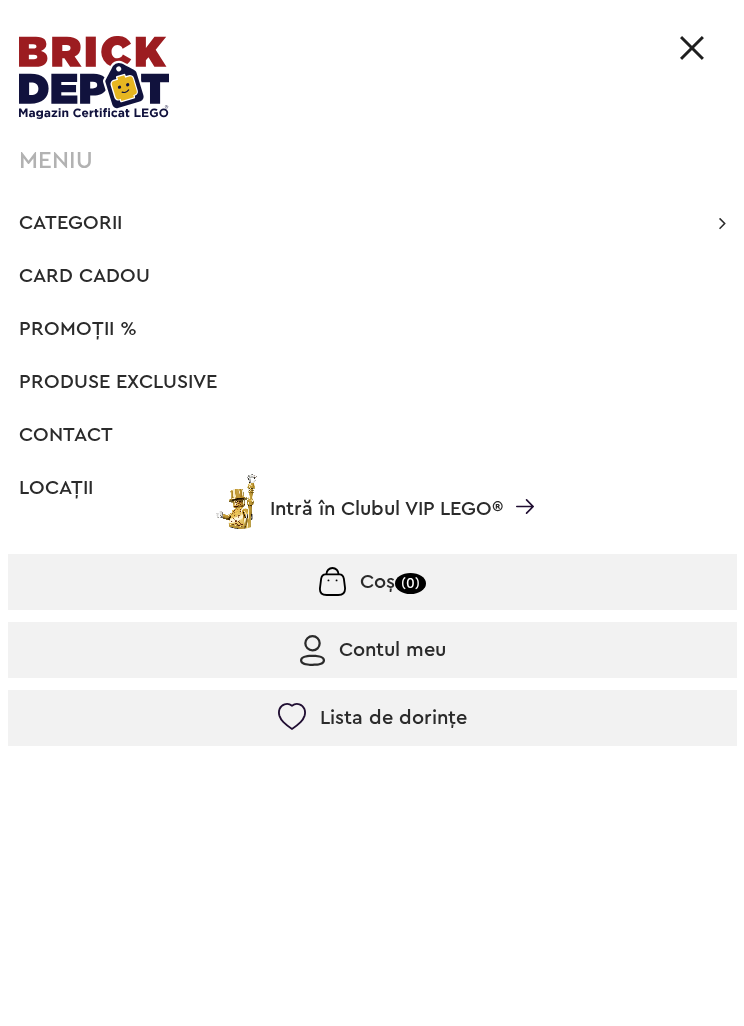 click at bounding box center [692, 48] 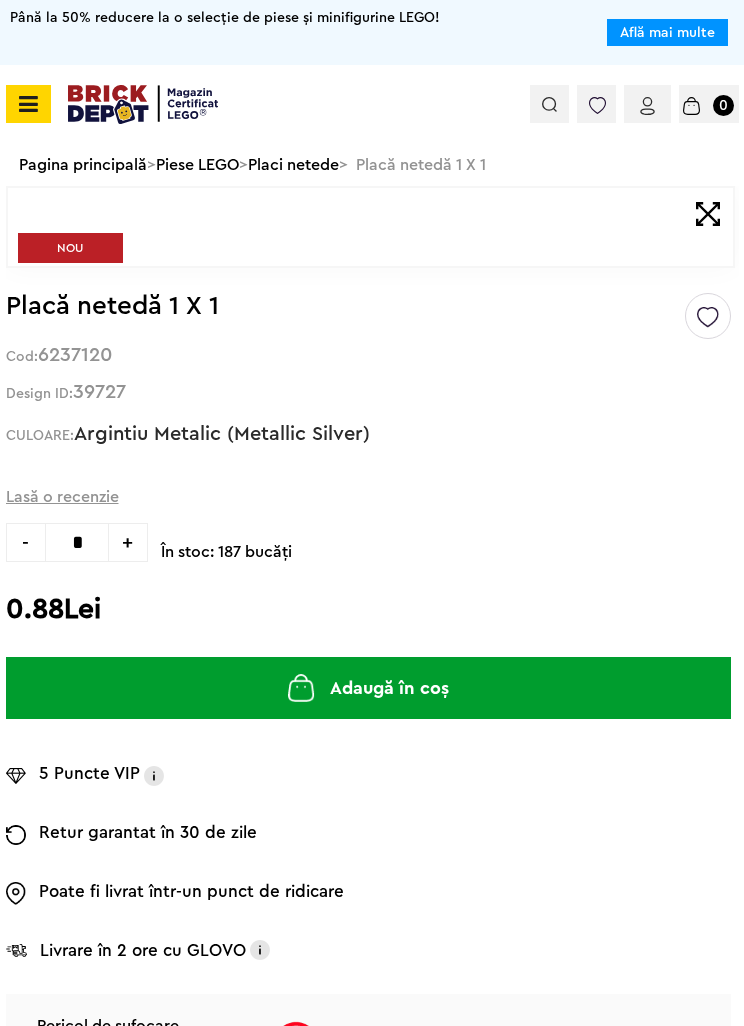 click on "Placi netede" at bounding box center (293, 165) 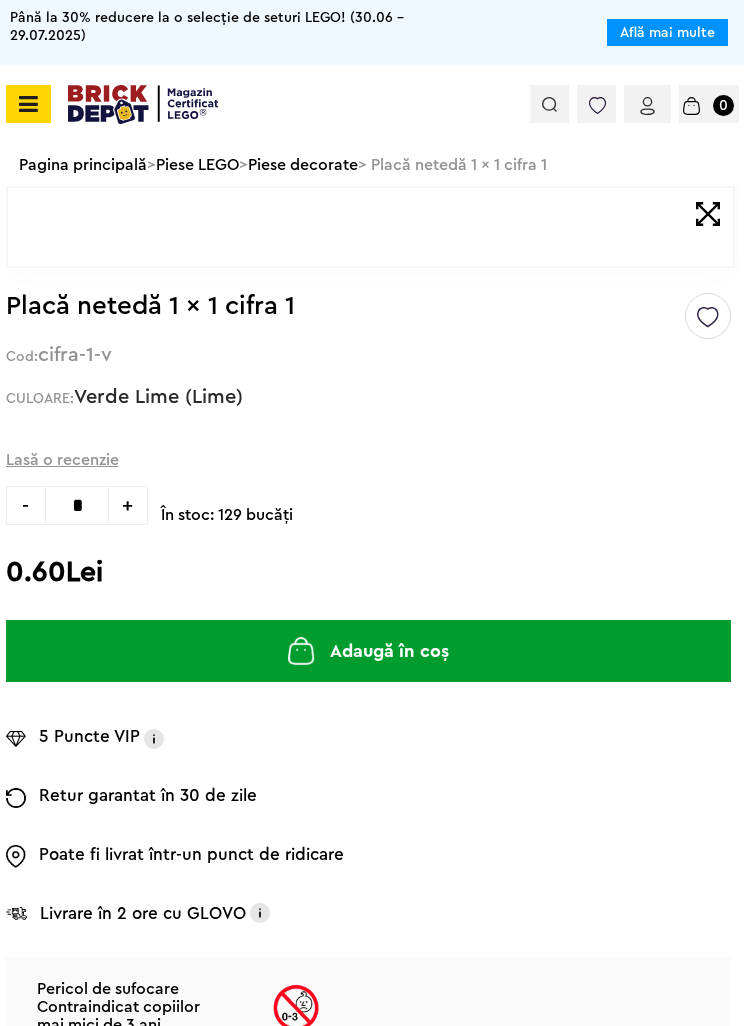 scroll, scrollTop: 0, scrollLeft: 0, axis: both 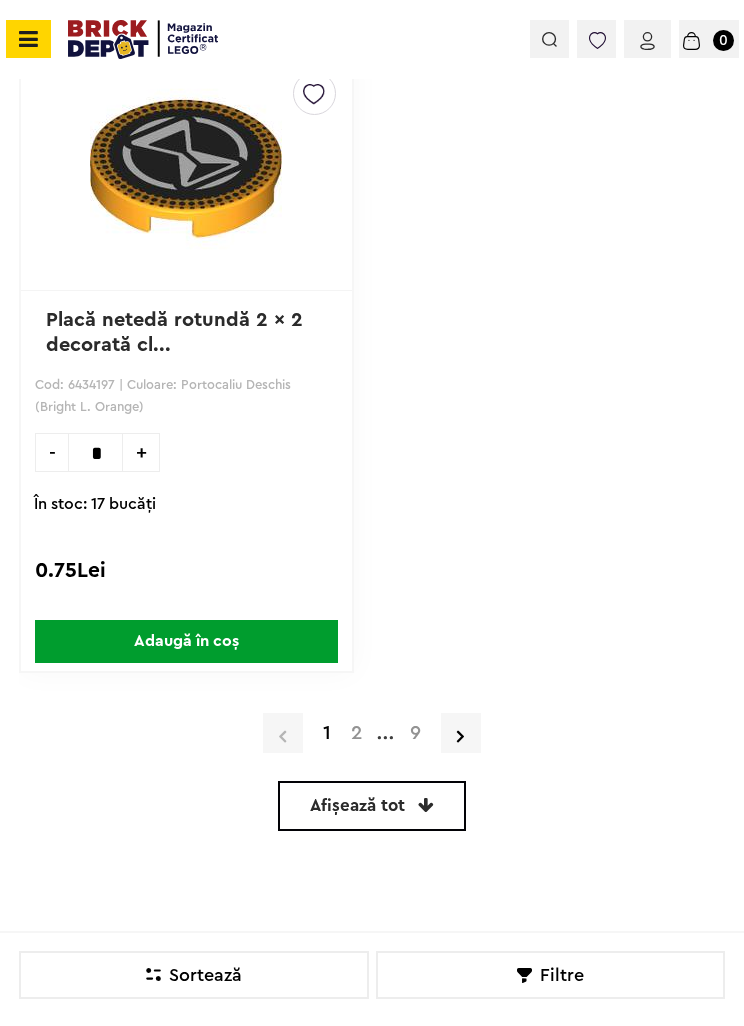 click on "Afișează tot" at bounding box center (357, 805) 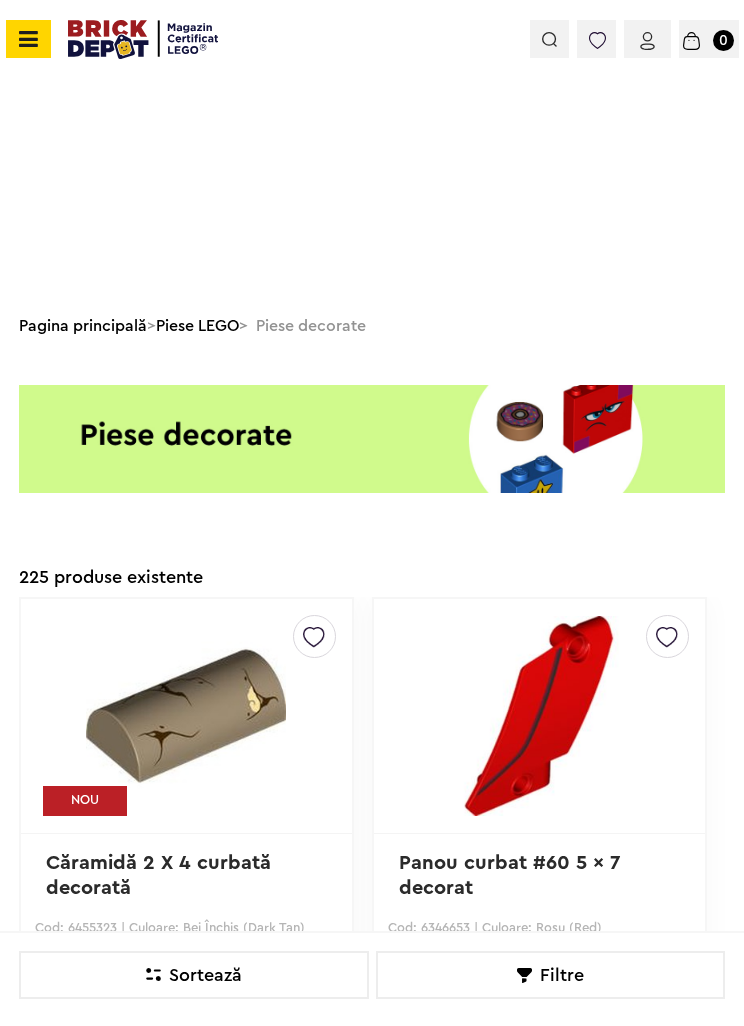 scroll, scrollTop: 9225, scrollLeft: 0, axis: vertical 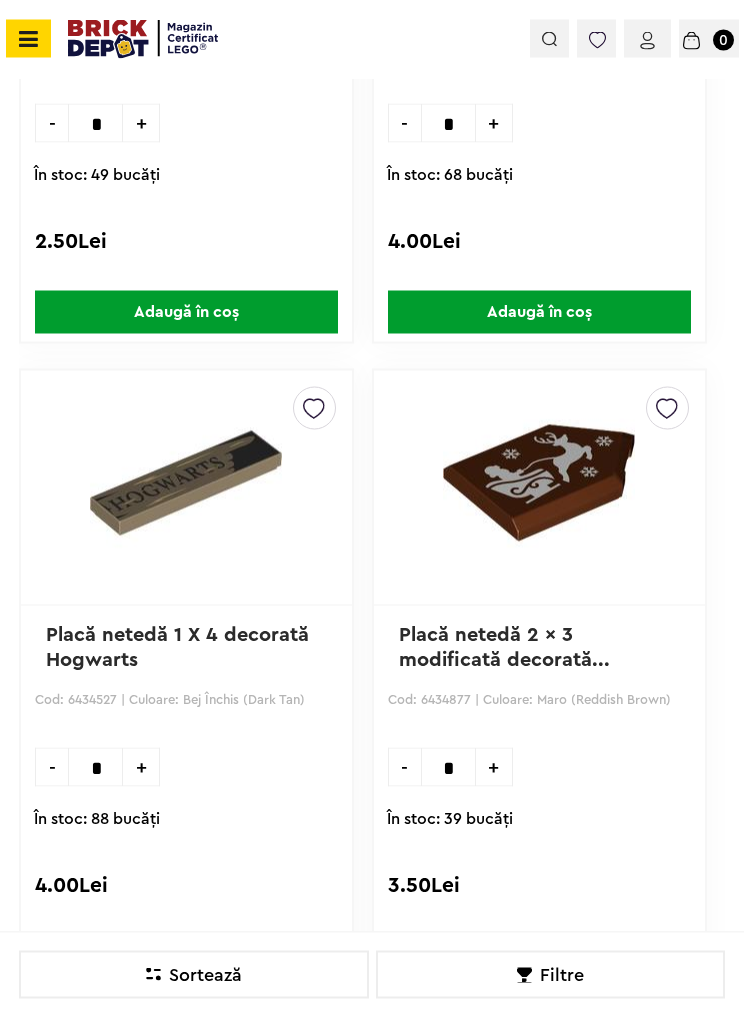 click at bounding box center [314, 404] 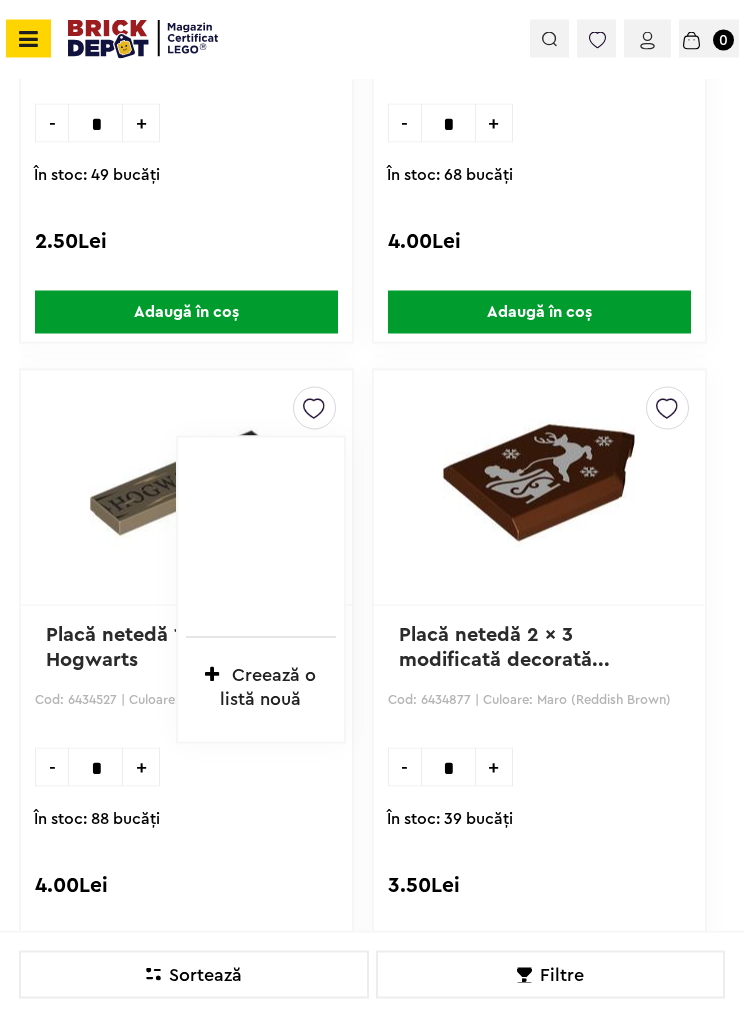 scroll, scrollTop: 16329, scrollLeft: 0, axis: vertical 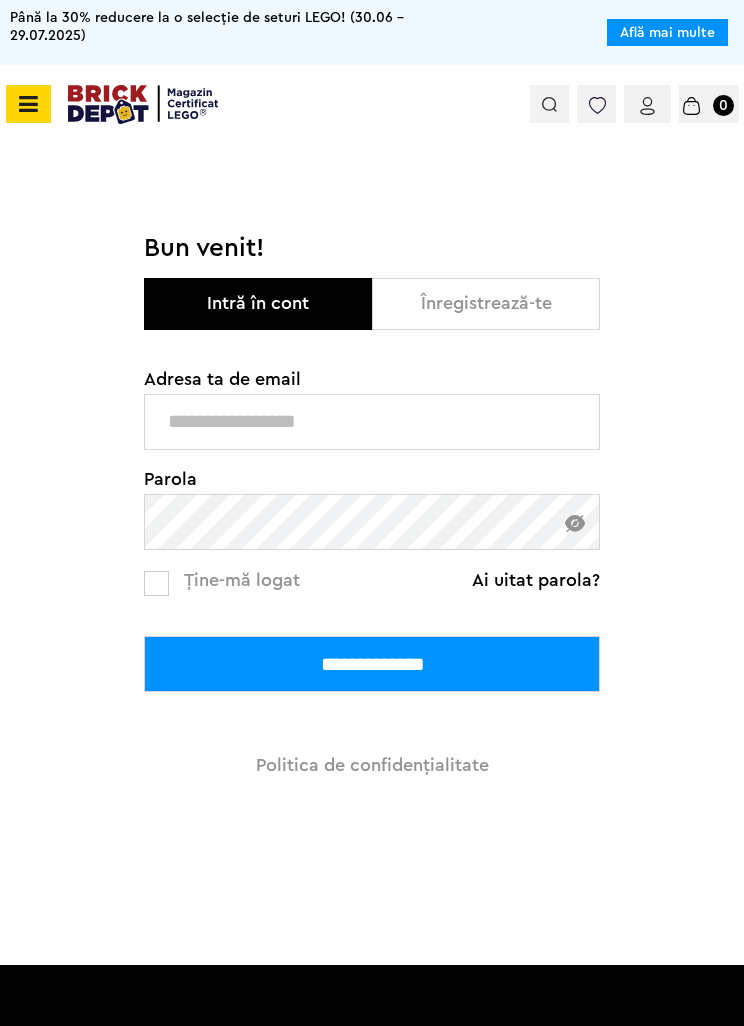 click at bounding box center (372, 422) 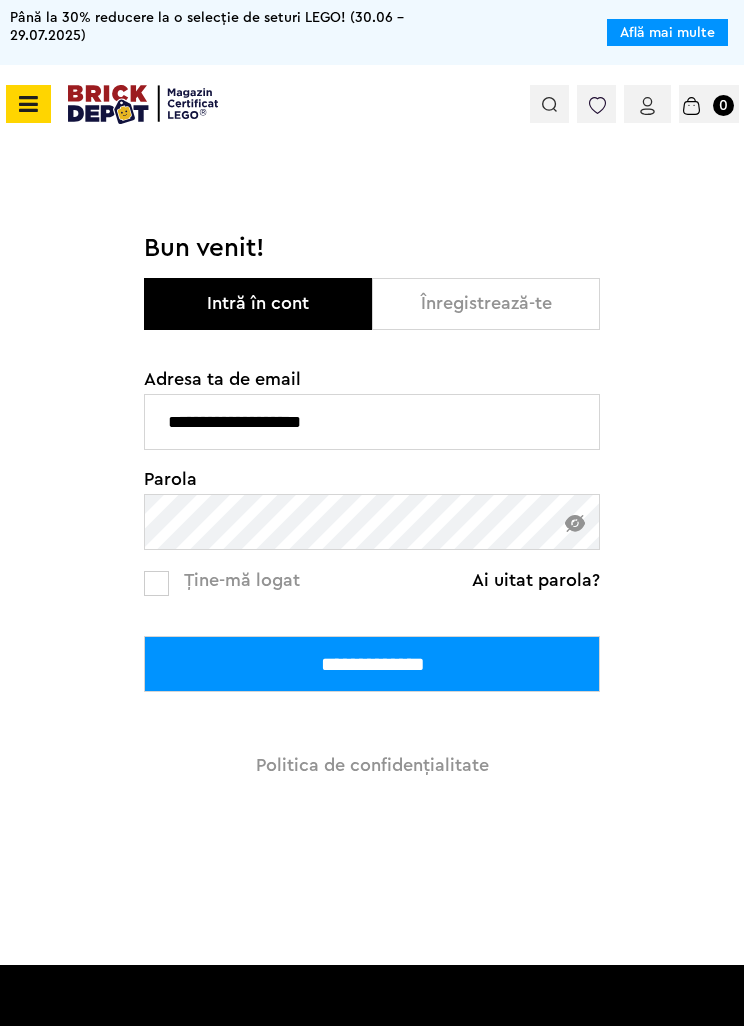 click on "**********" at bounding box center [372, 664] 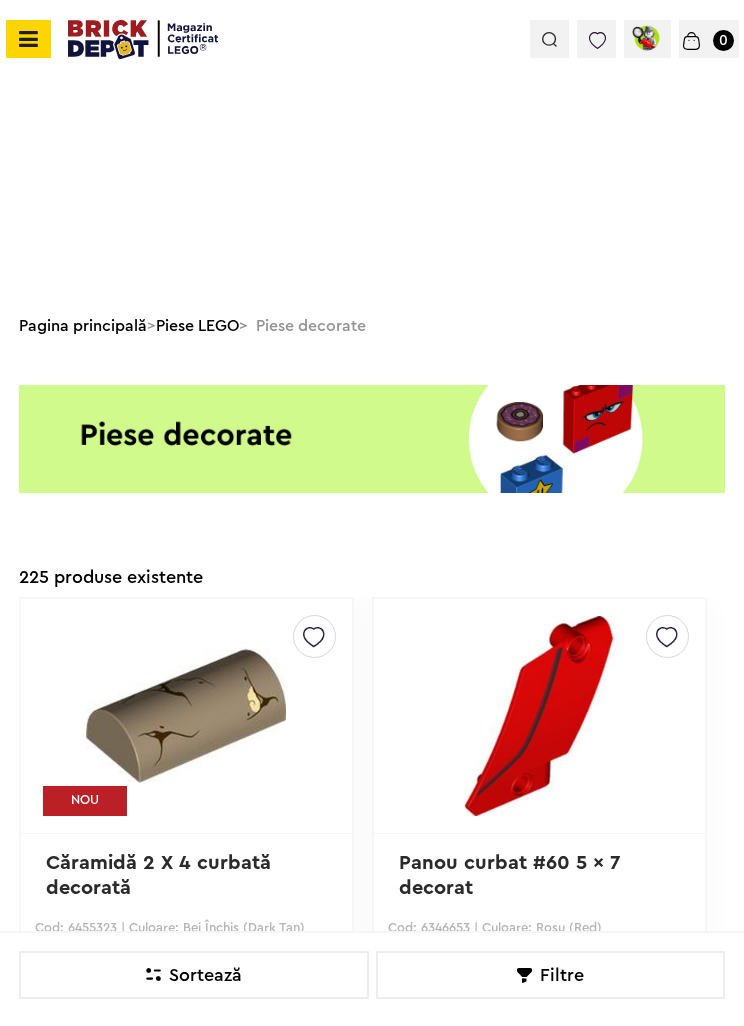 scroll, scrollTop: 1577, scrollLeft: 0, axis: vertical 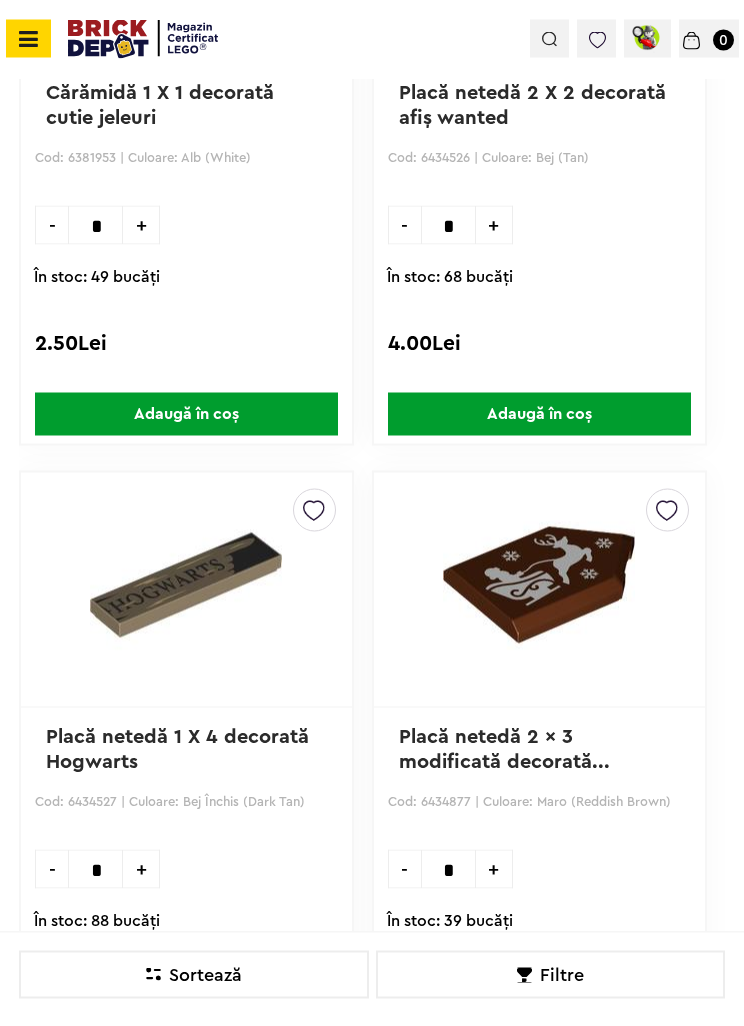 click at bounding box center [314, 506] 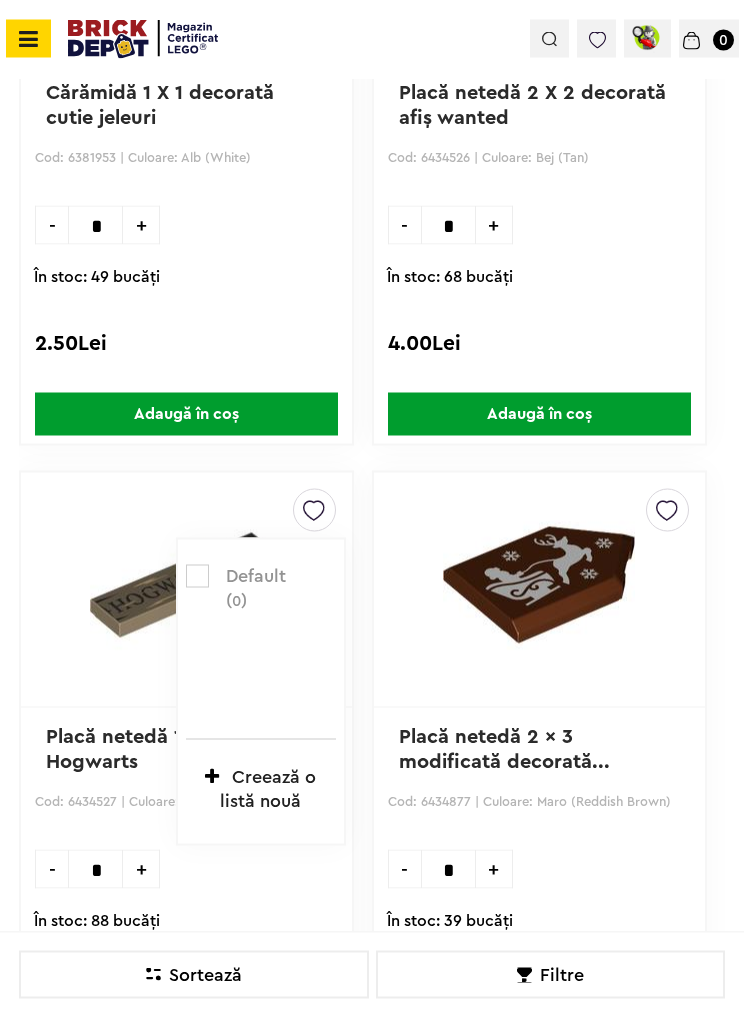 scroll, scrollTop: 16227, scrollLeft: 0, axis: vertical 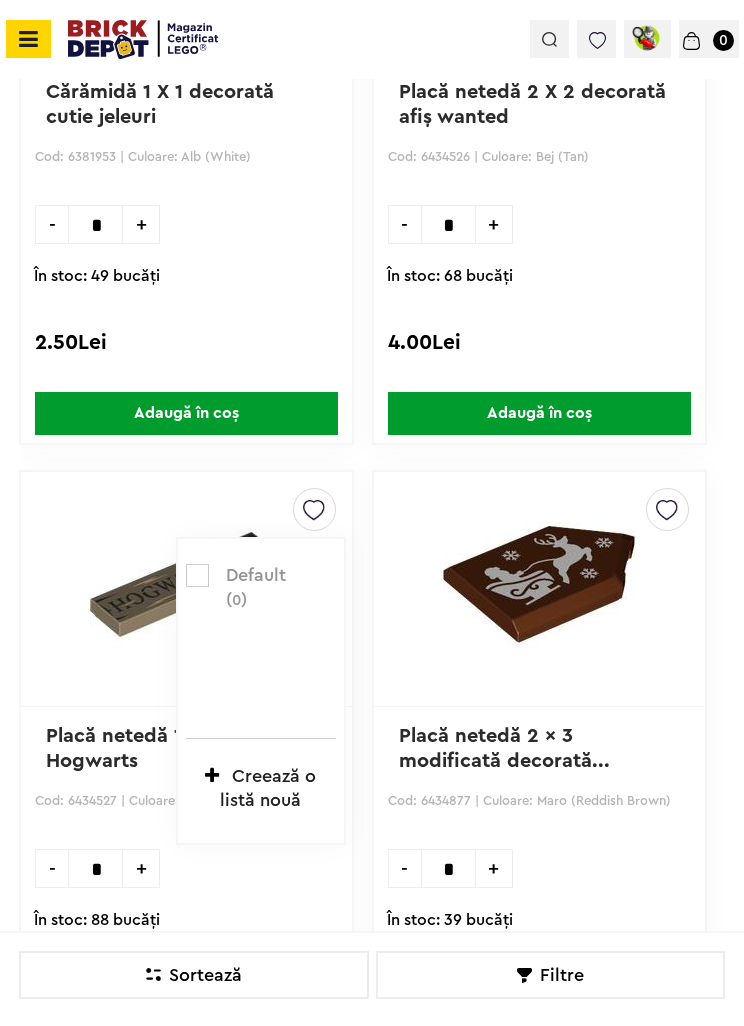 click on "Default ( 0 )" at bounding box center [268, 588] 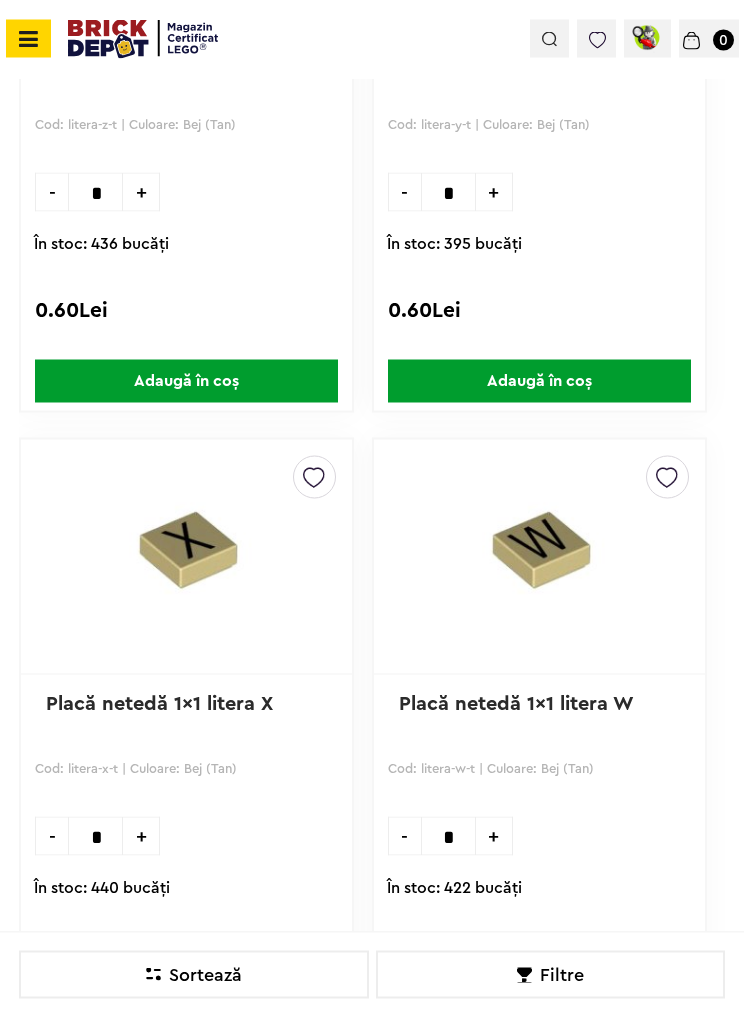 scroll, scrollTop: 36226, scrollLeft: 0, axis: vertical 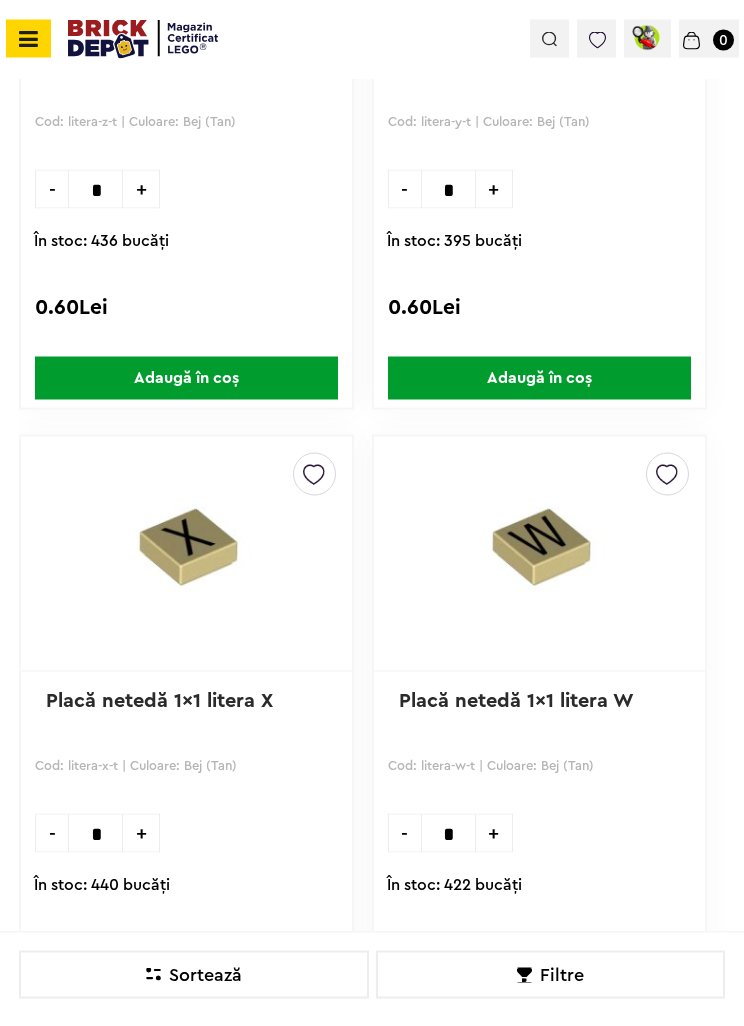 click at bounding box center [314, 470] 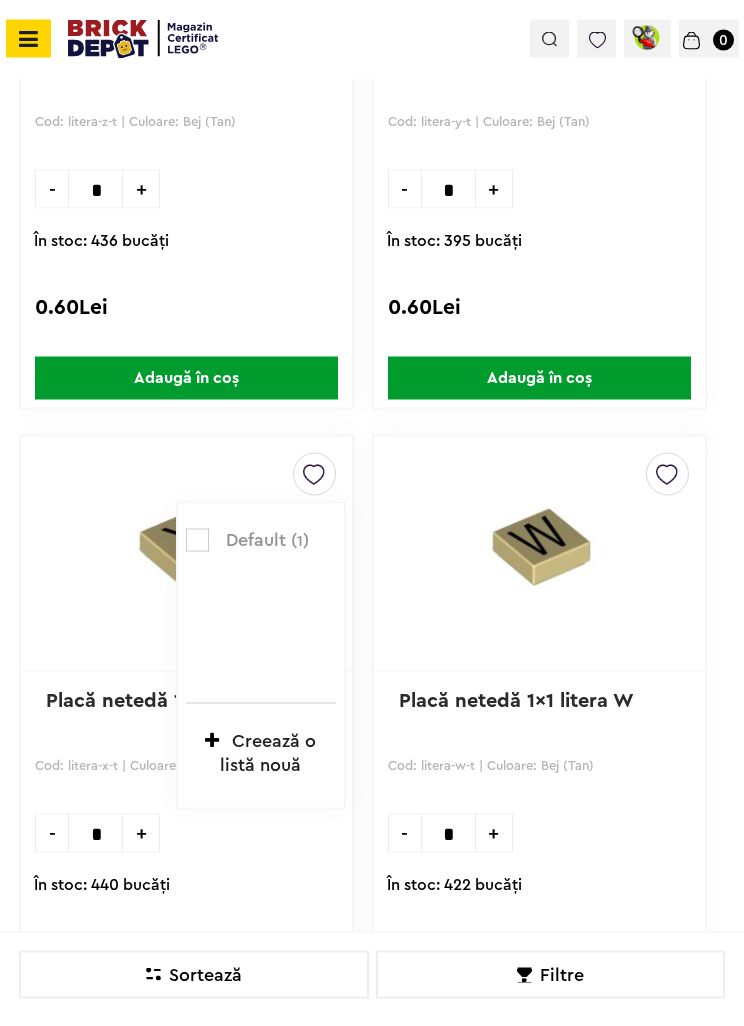 scroll, scrollTop: 36227, scrollLeft: 0, axis: vertical 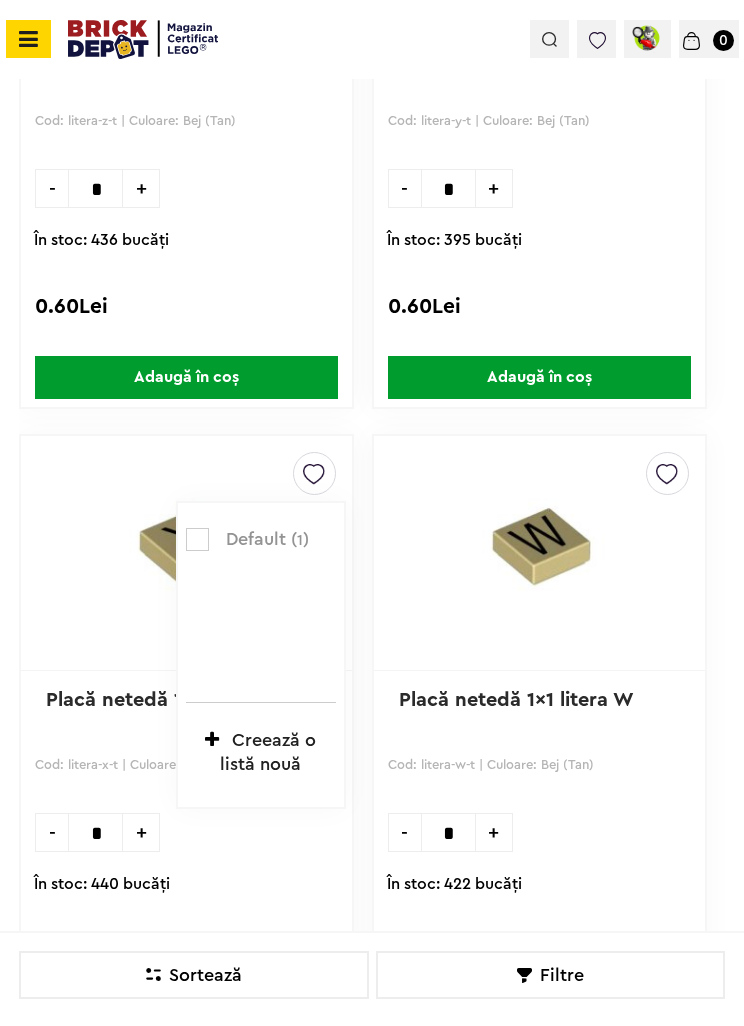 click on "Default ( 1 )" at bounding box center [268, 540] 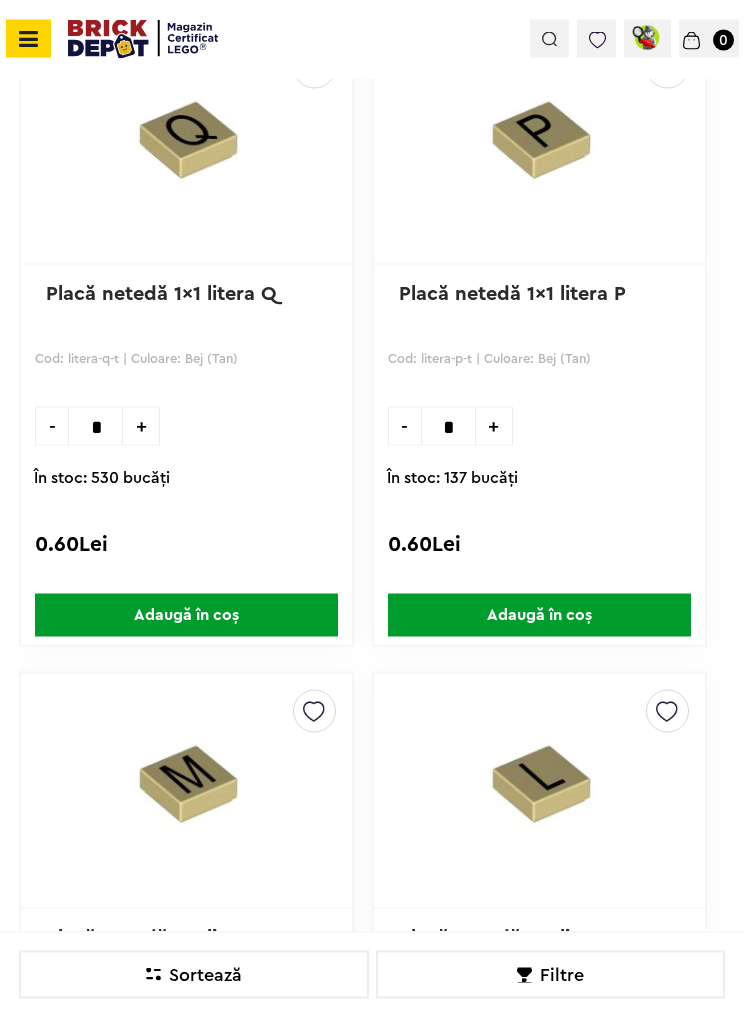 scroll, scrollTop: 38637, scrollLeft: 0, axis: vertical 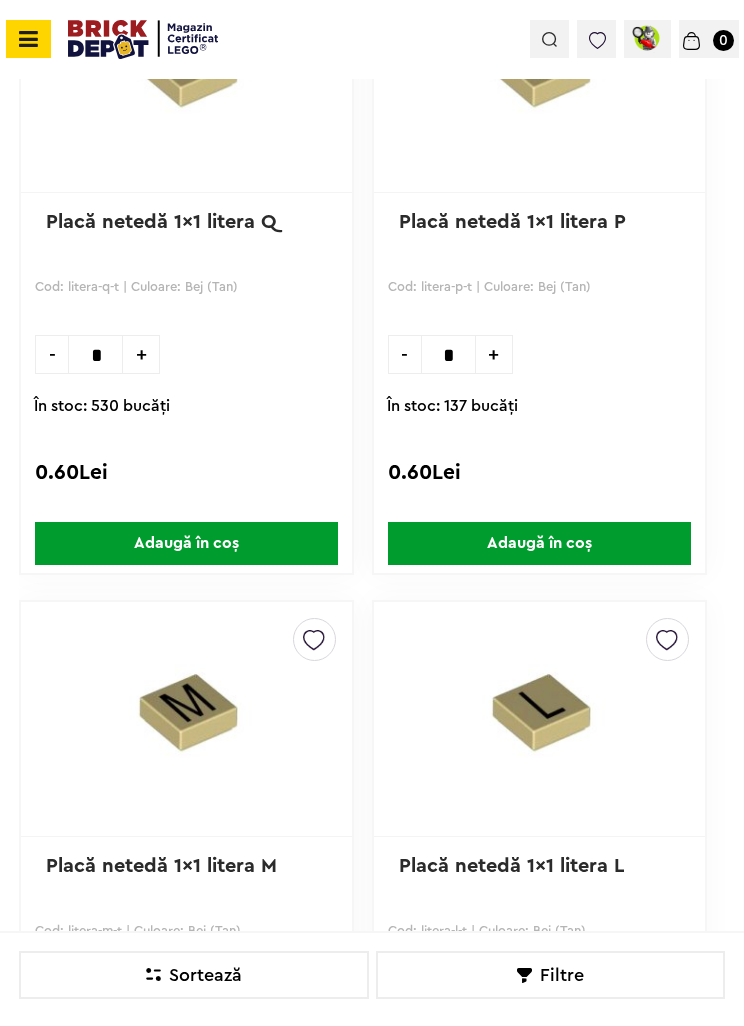 click at bounding box center (667, 635) 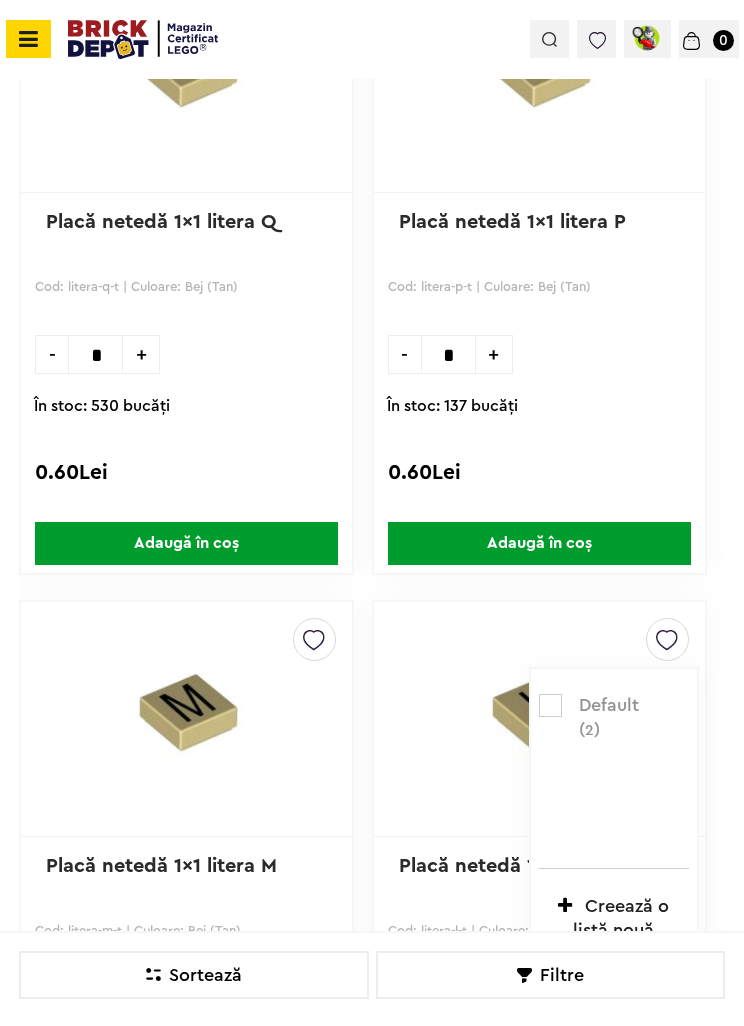 click at bounding box center [550, 705] 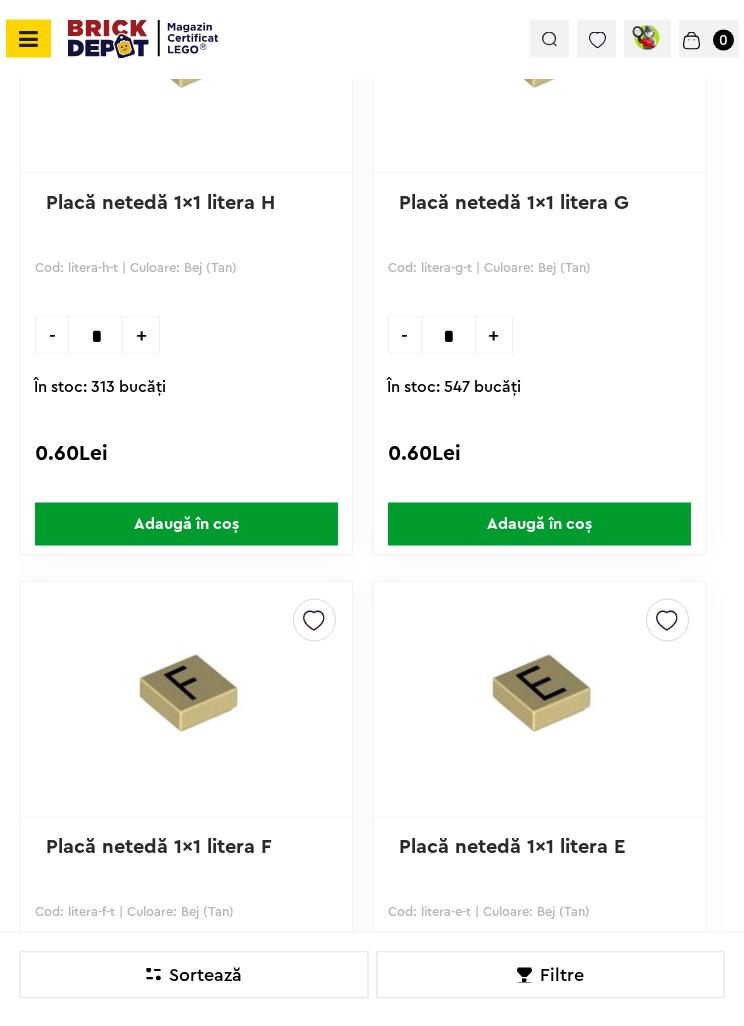 scroll, scrollTop: 40594, scrollLeft: 0, axis: vertical 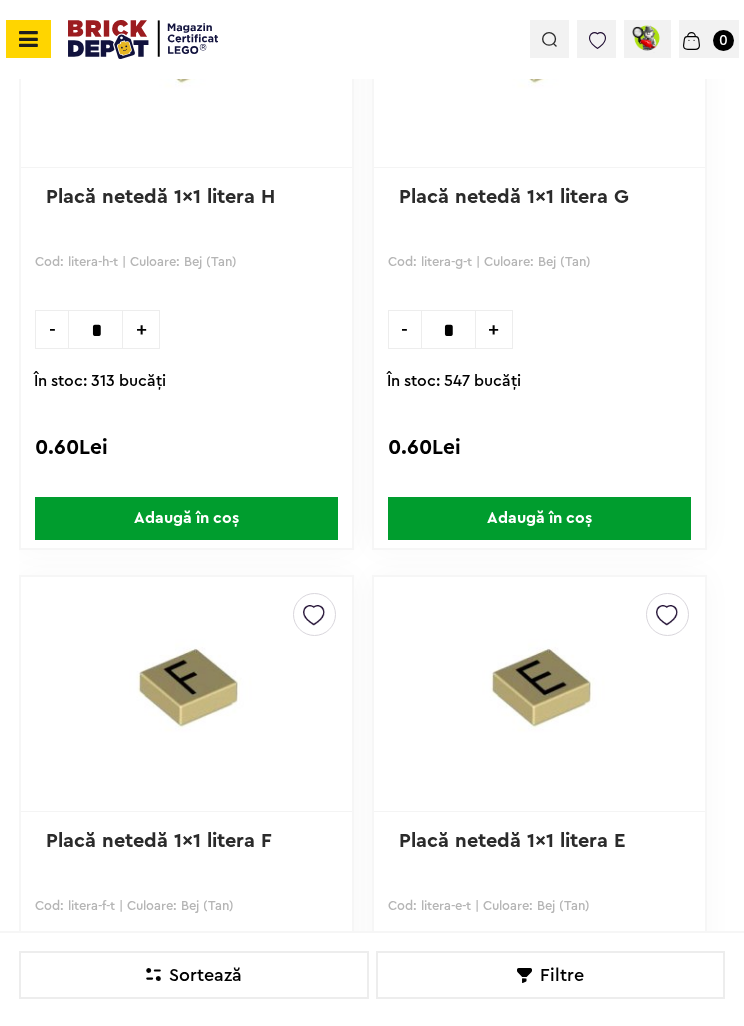 click at bounding box center (667, 610) 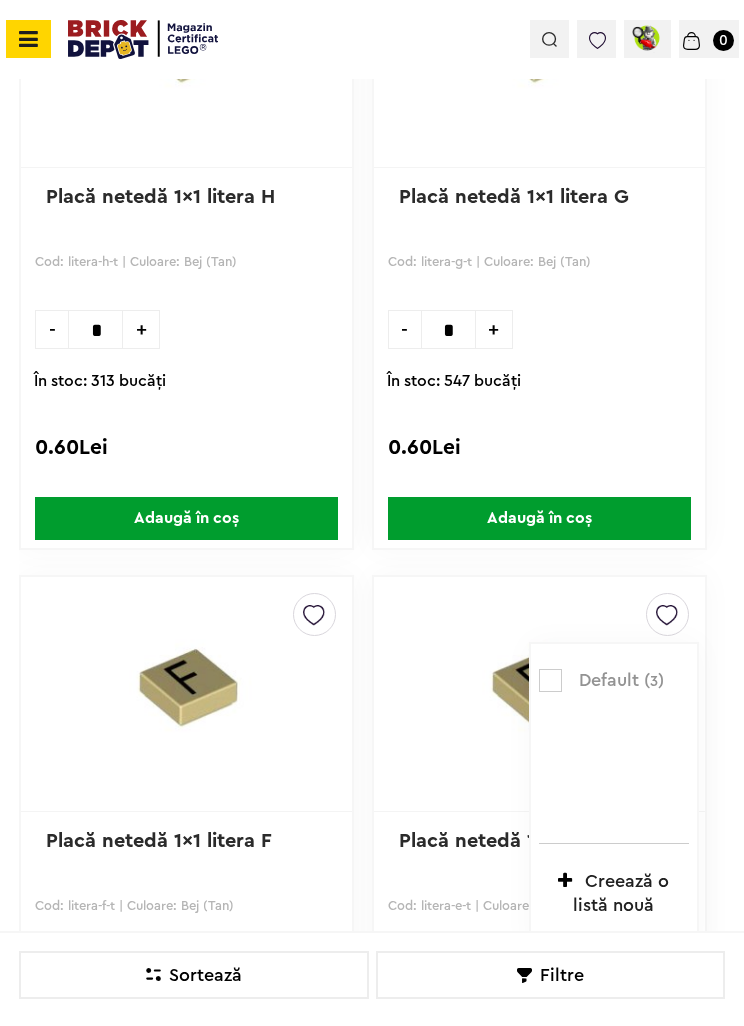 click at bounding box center (550, 680) 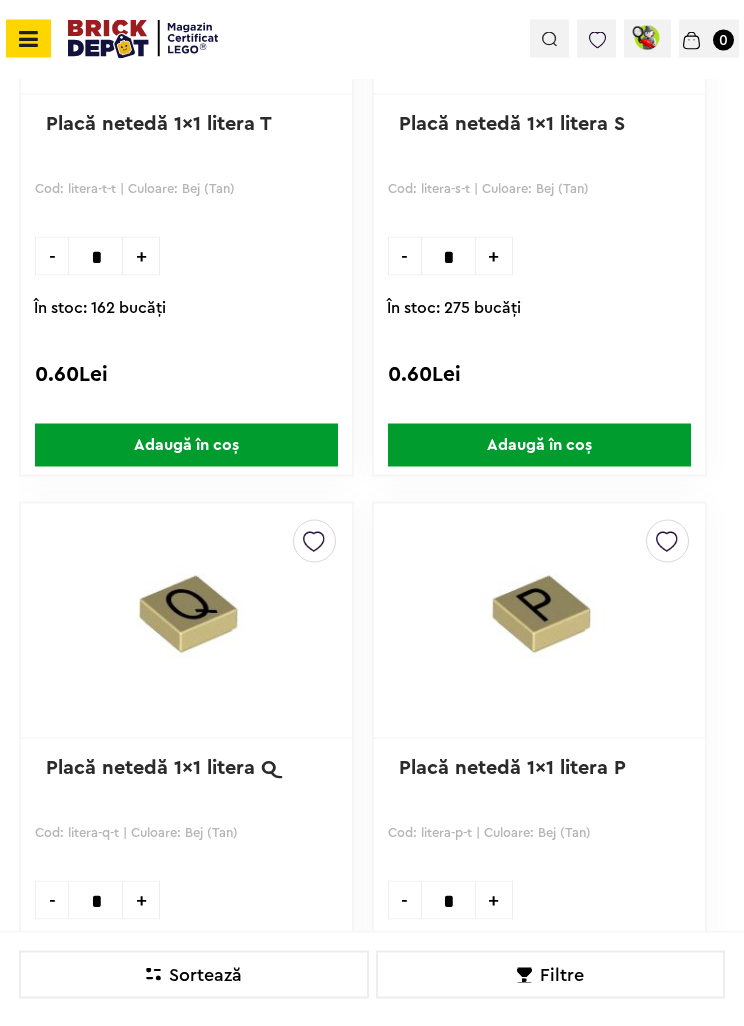 scroll, scrollTop: 38090, scrollLeft: 0, axis: vertical 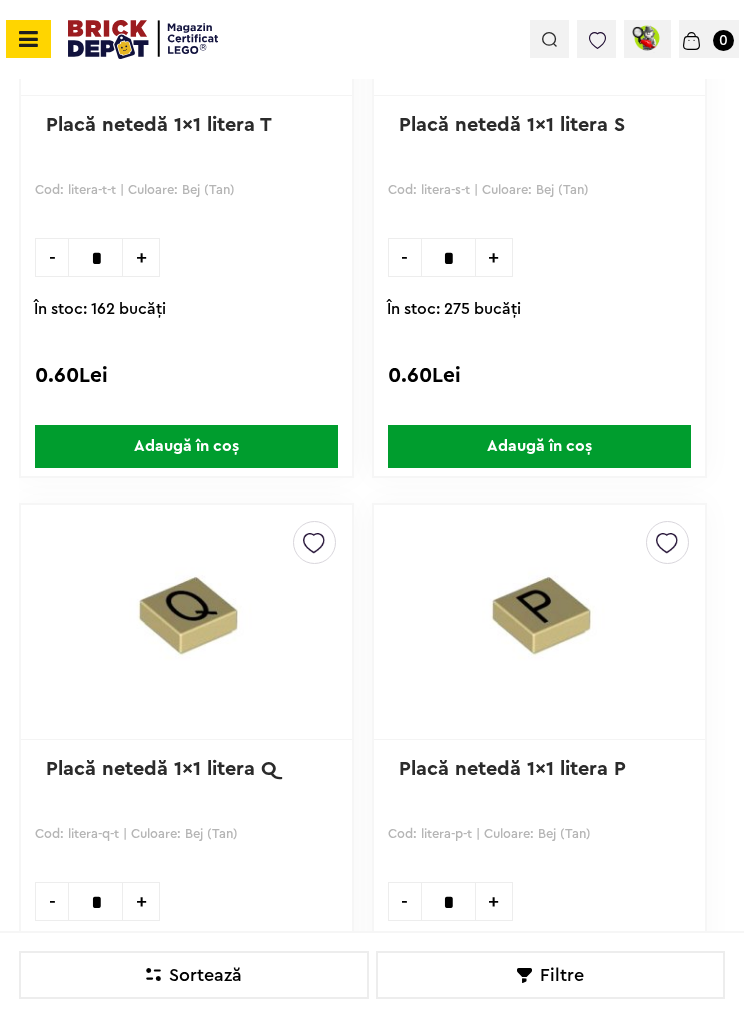 click at bounding box center (539, 622) 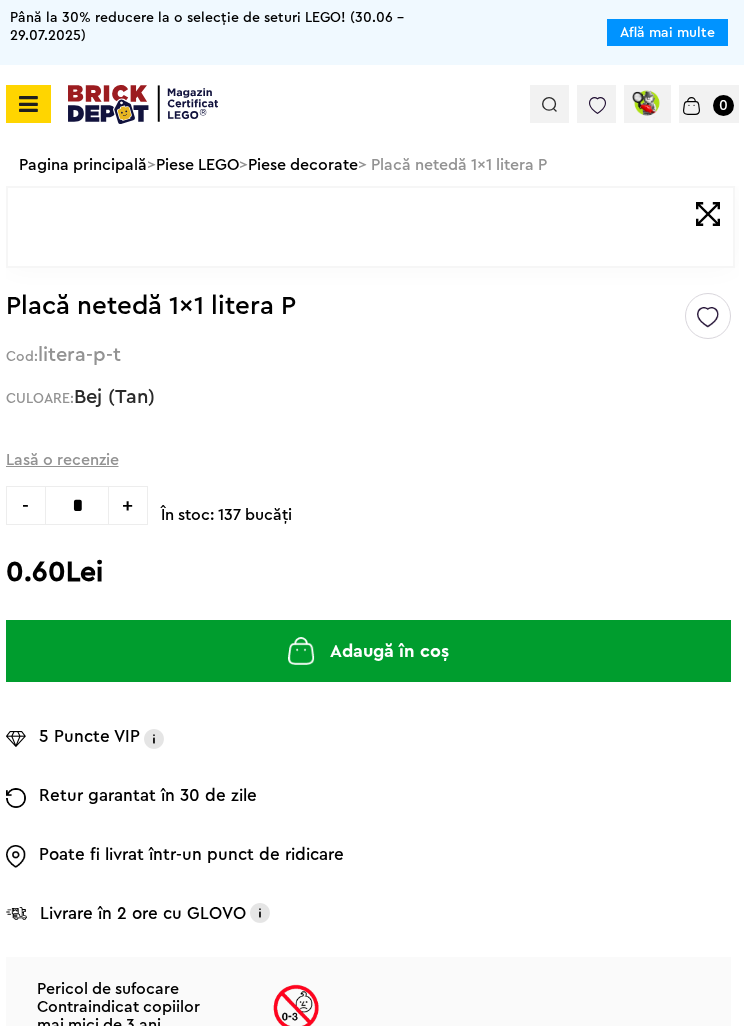 scroll, scrollTop: 0, scrollLeft: 0, axis: both 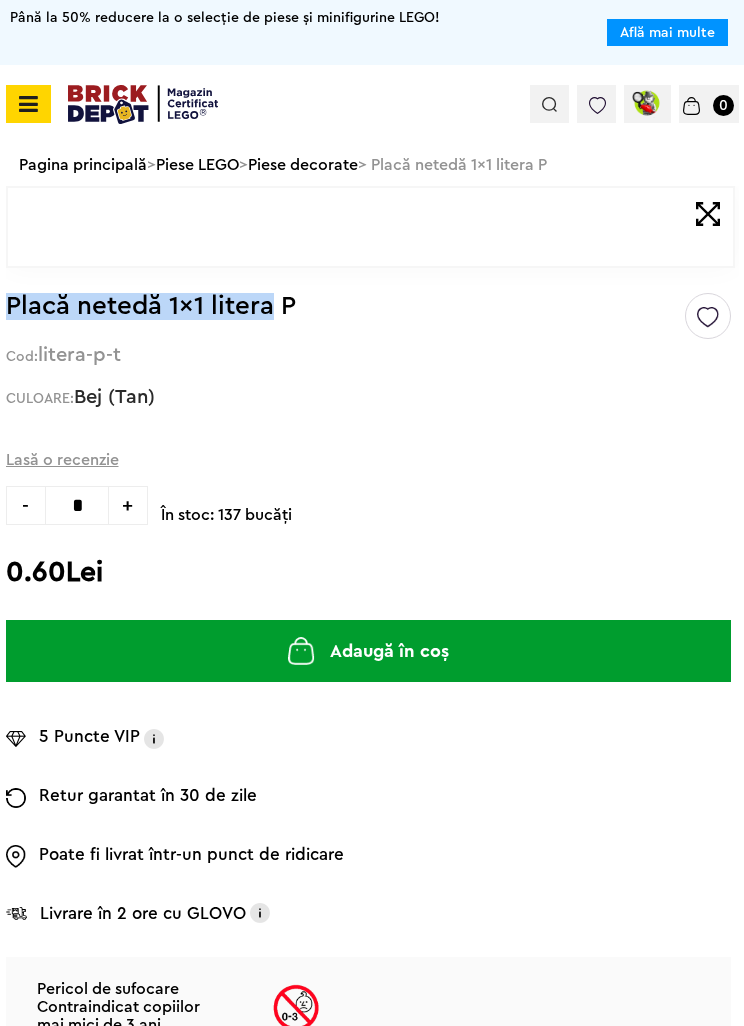copy on "Placă netedă 1x1 litera" 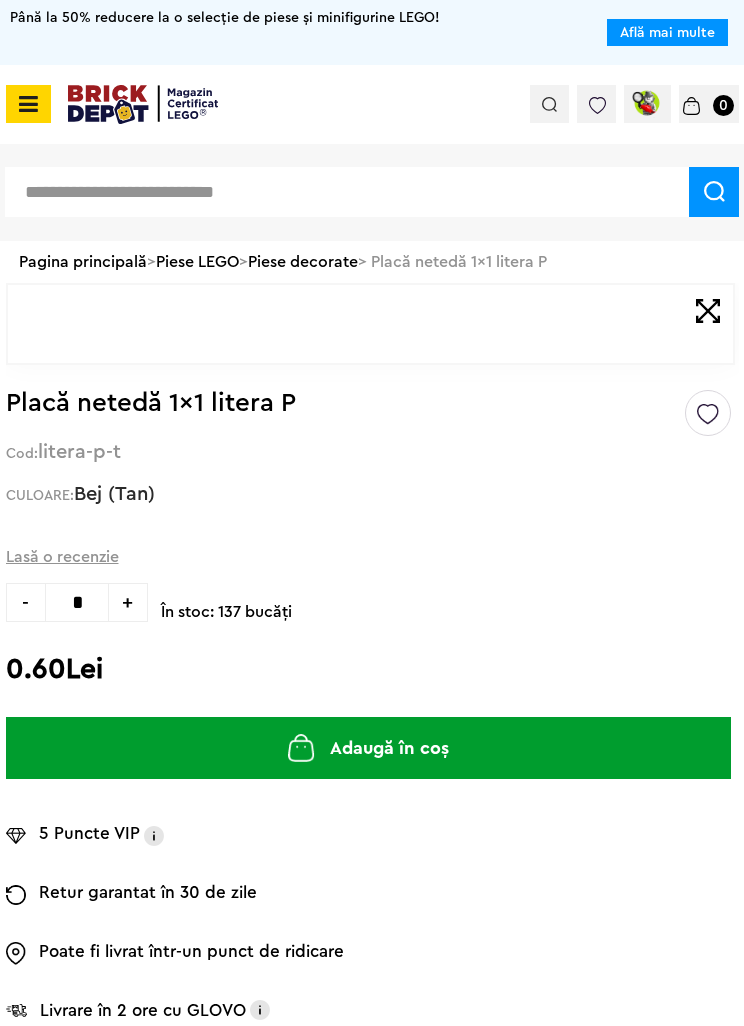click at bounding box center (347, 192) 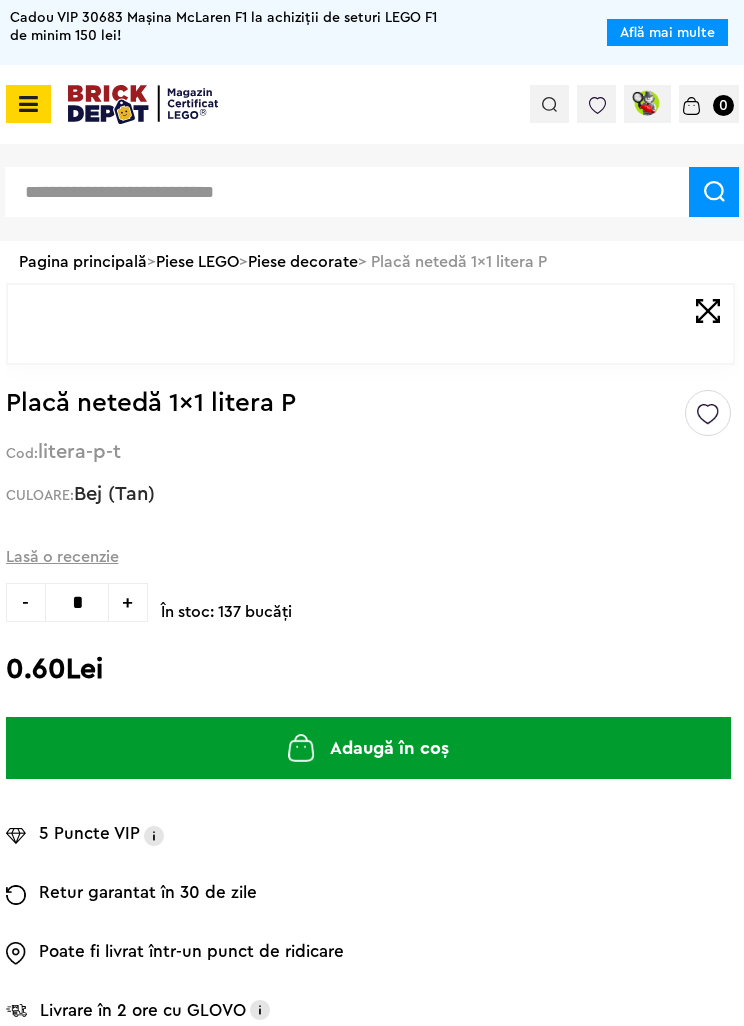 click at bounding box center [347, 192] 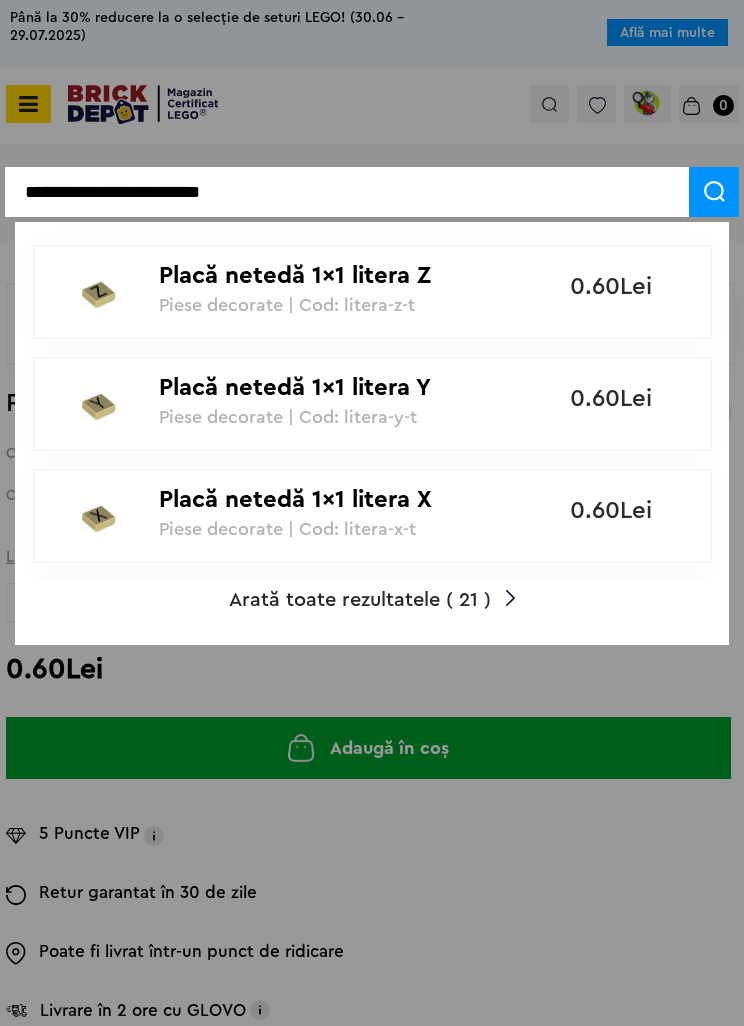 type on "**********" 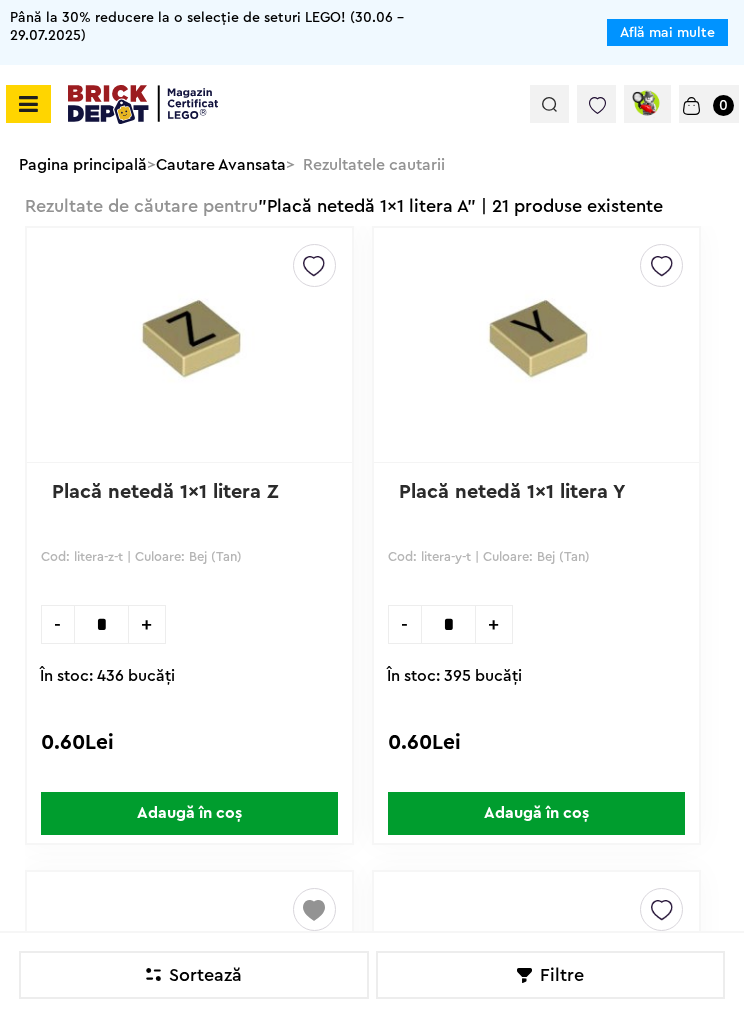 scroll, scrollTop: 0, scrollLeft: 0, axis: both 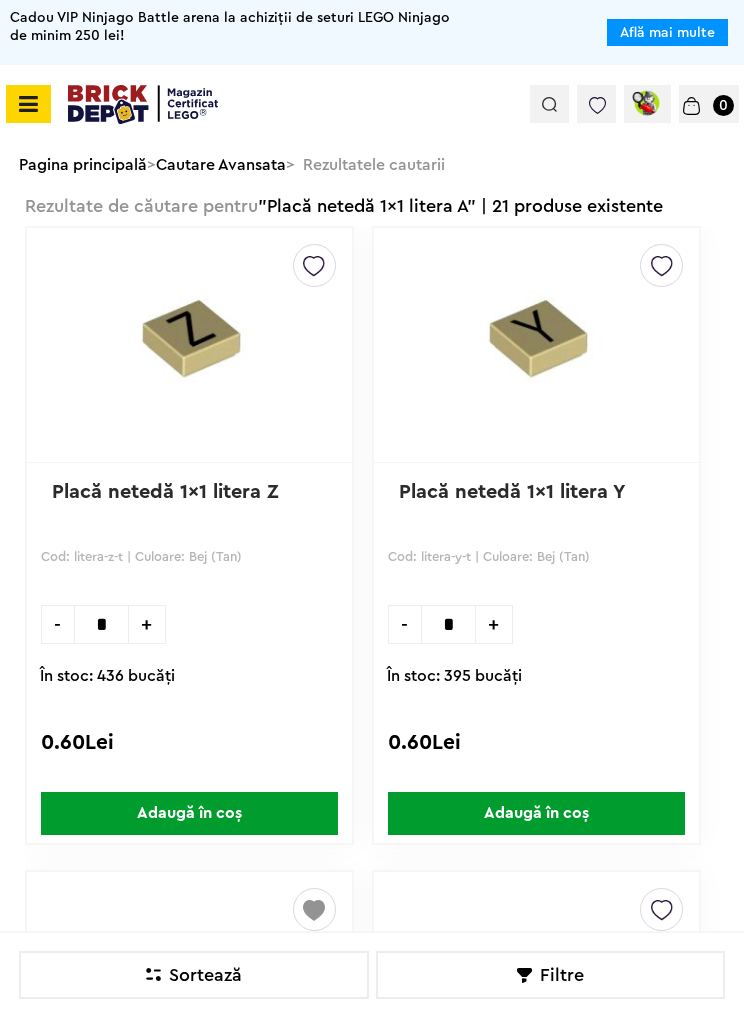 click at bounding box center [549, 104] 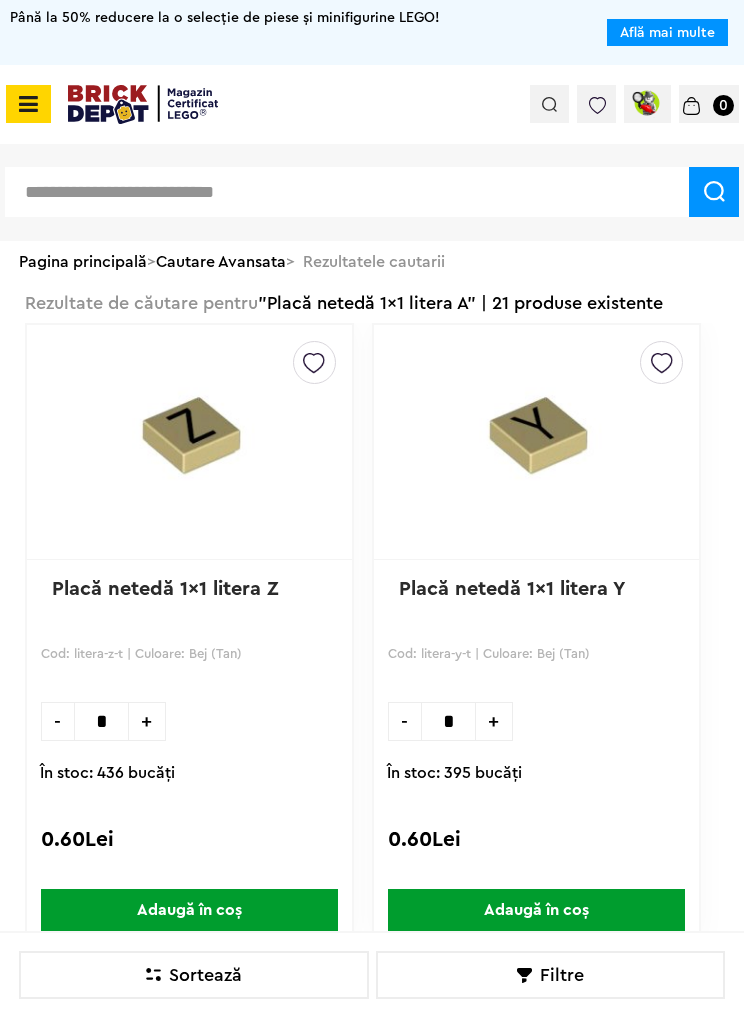 click at bounding box center [347, 192] 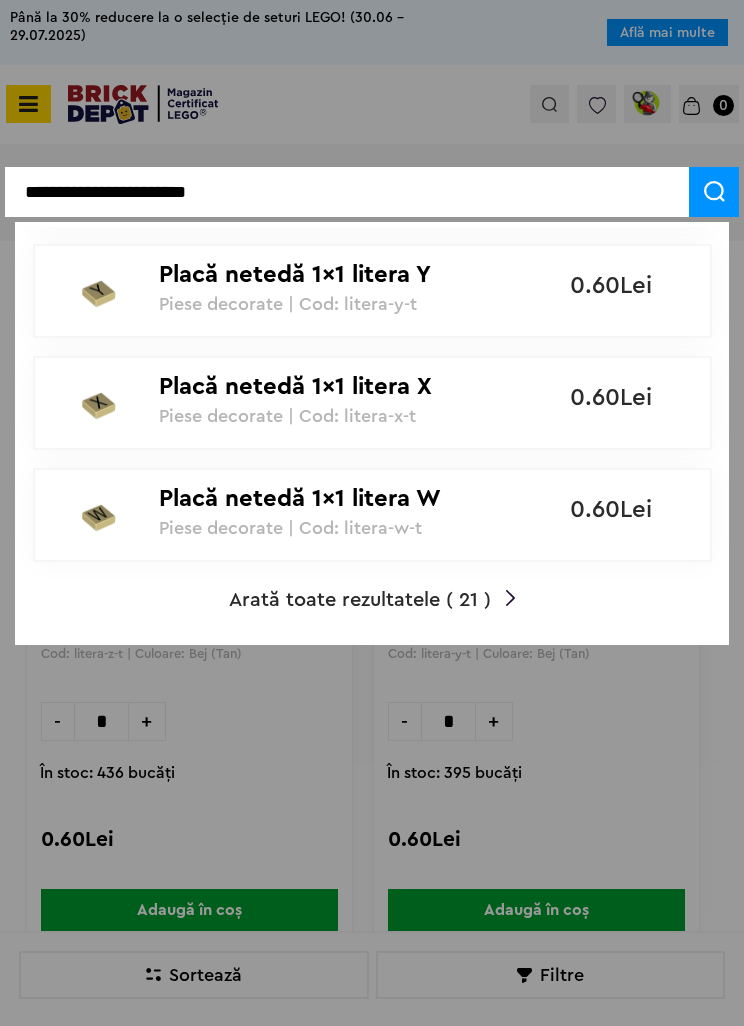 scroll, scrollTop: 113, scrollLeft: 0, axis: vertical 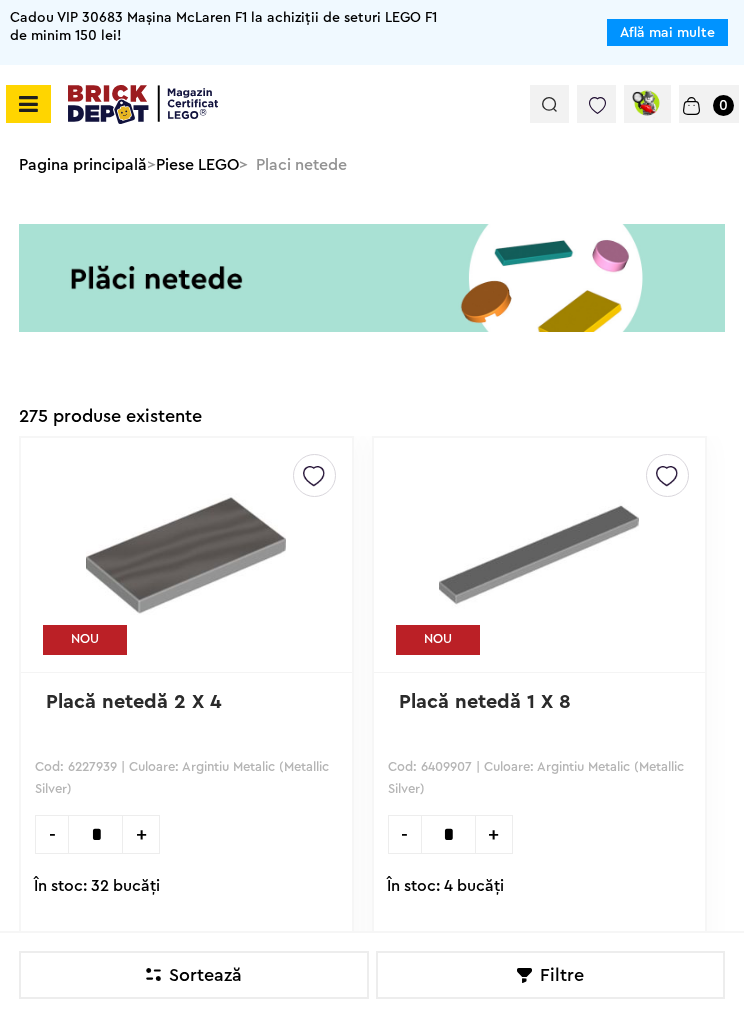 click on "Piese LEGO" at bounding box center (197, 165) 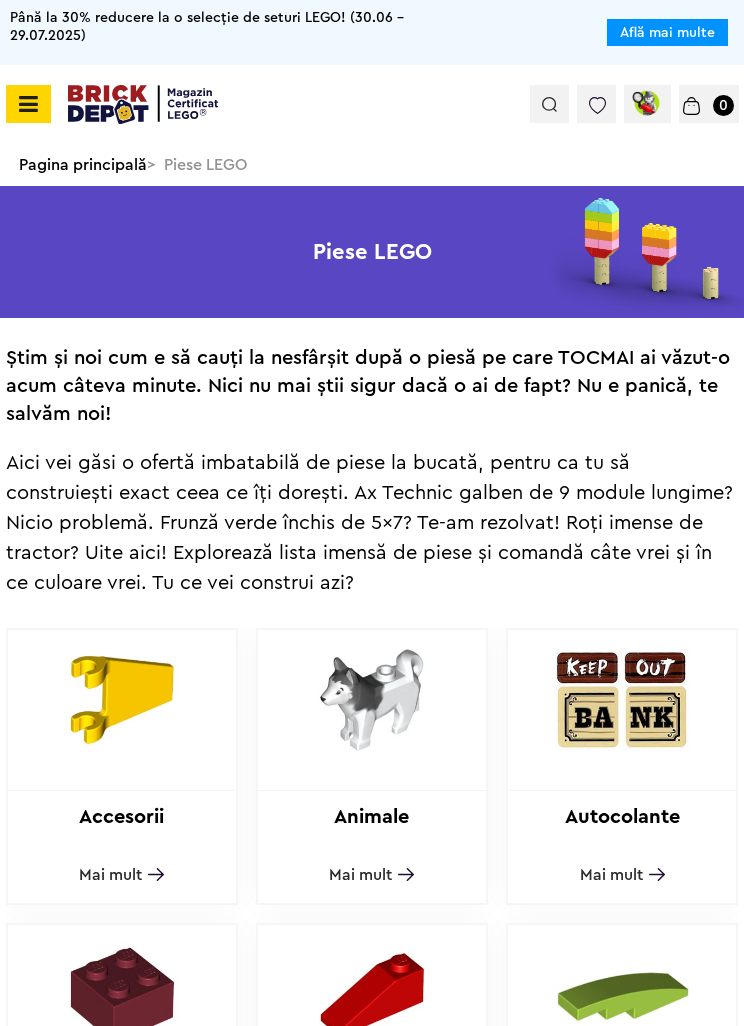 scroll, scrollTop: 0, scrollLeft: 0, axis: both 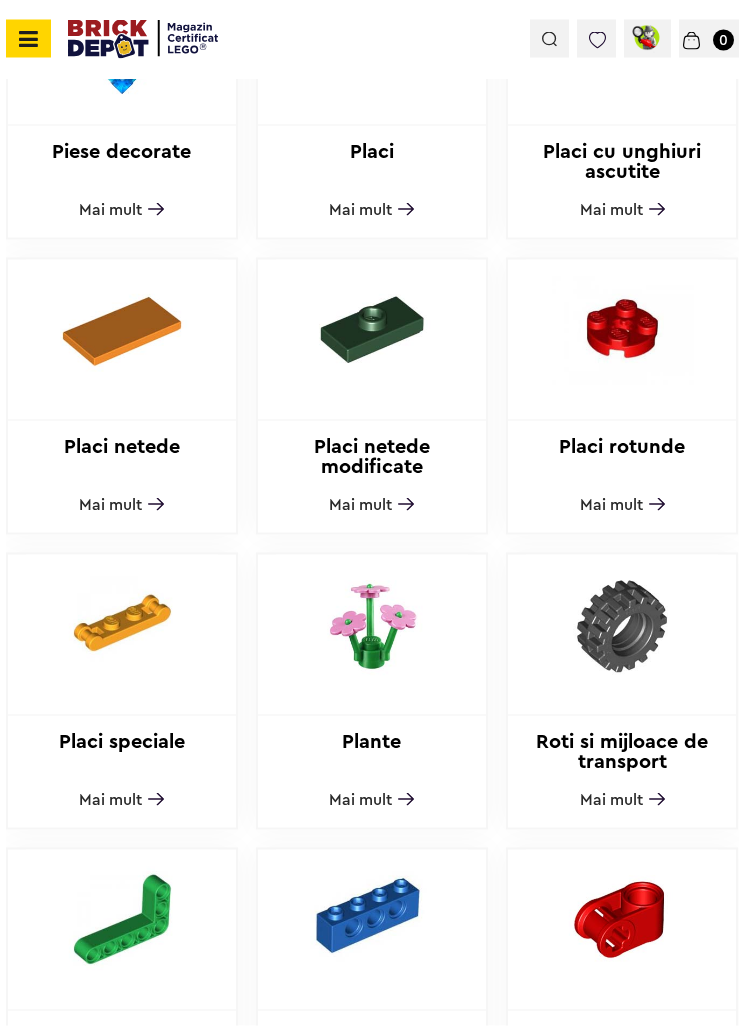 click on "Placi netede" at bounding box center [122, 457] 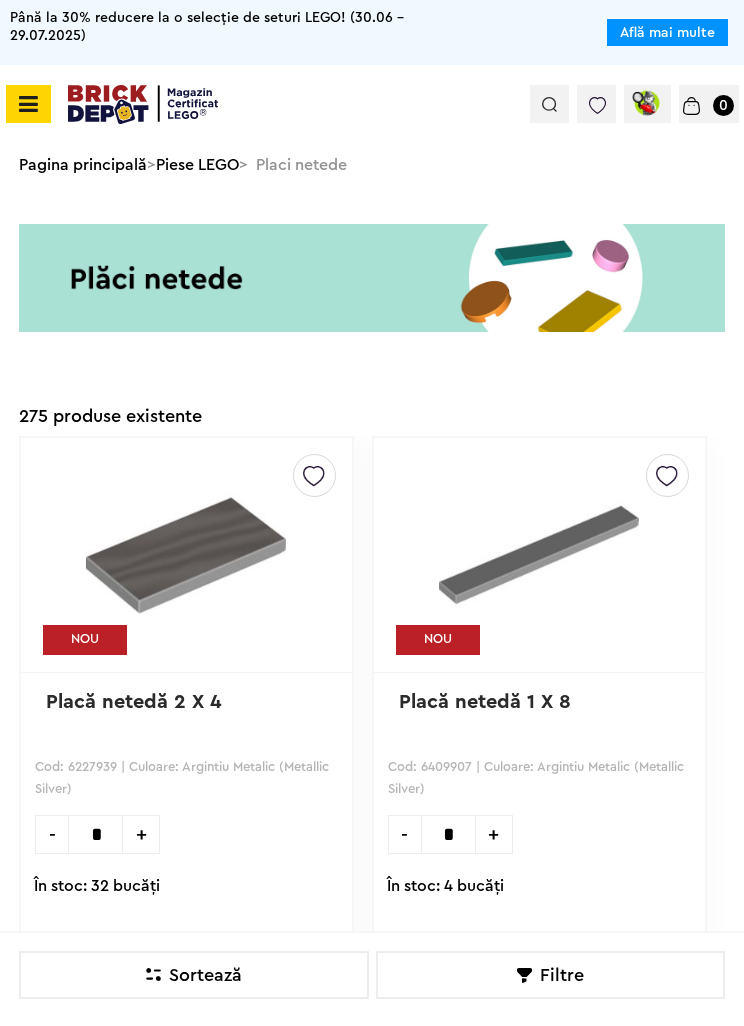 scroll, scrollTop: 0, scrollLeft: 0, axis: both 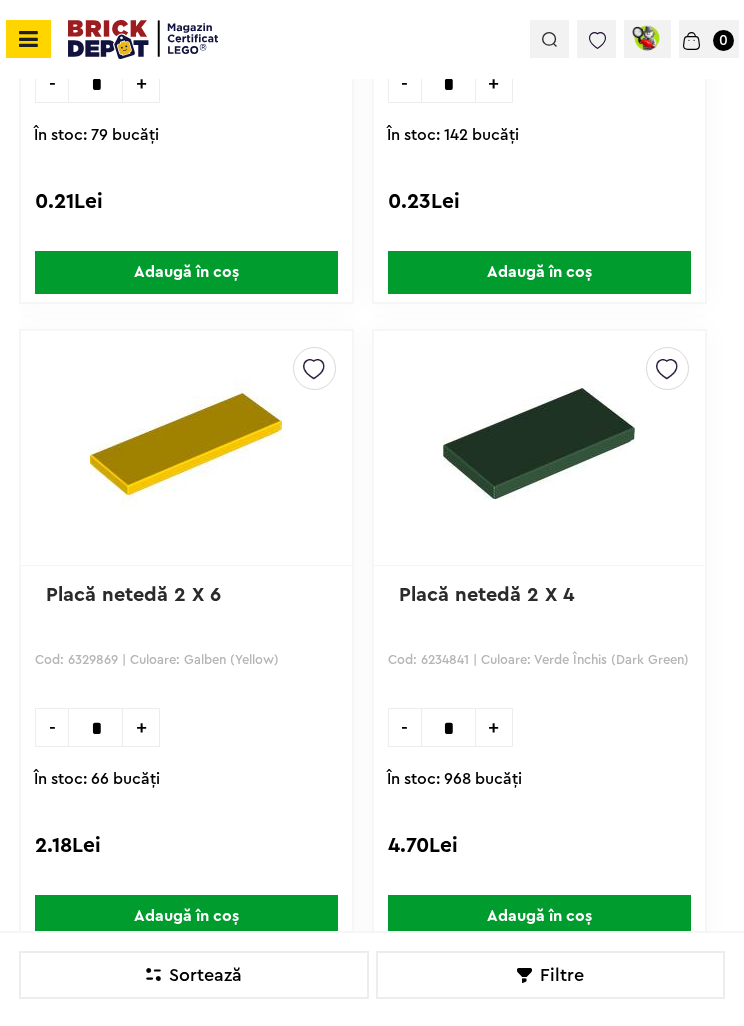 click on "Placă netedă 2 X 4" at bounding box center [487, 595] 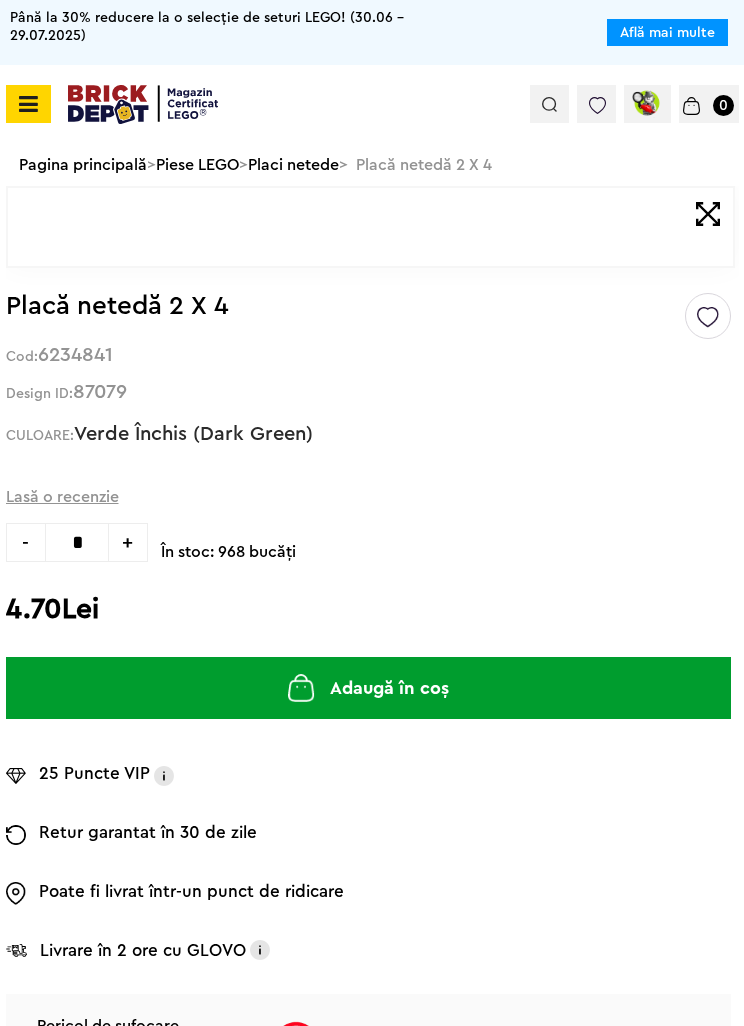 scroll, scrollTop: 0, scrollLeft: 0, axis: both 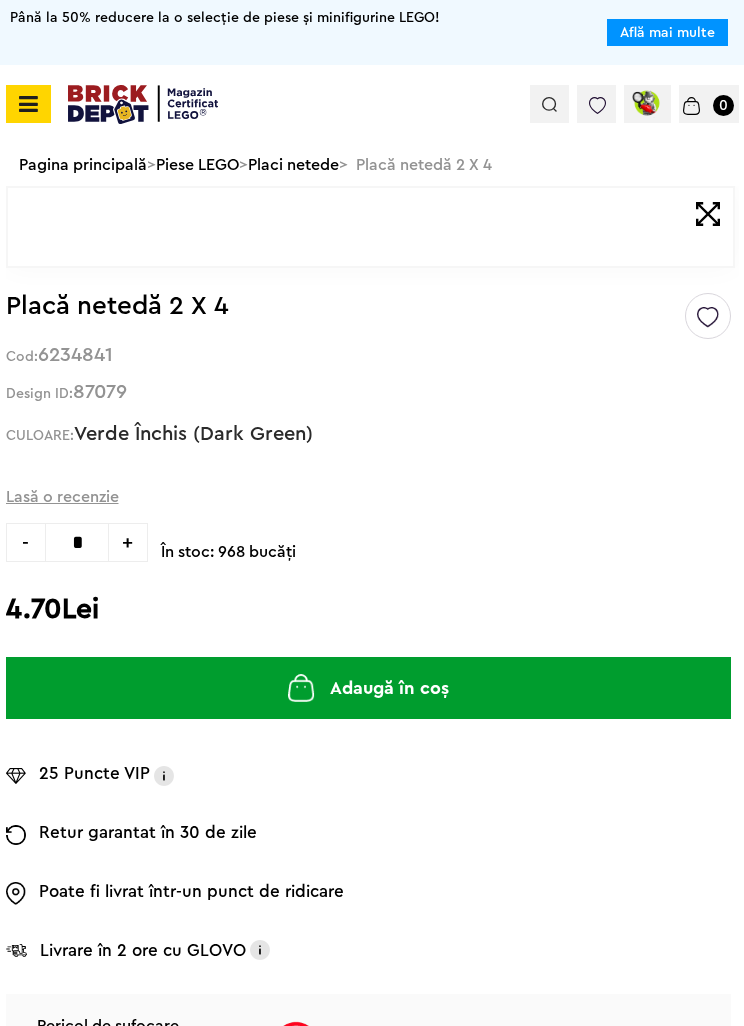 click at bounding box center (708, 311) 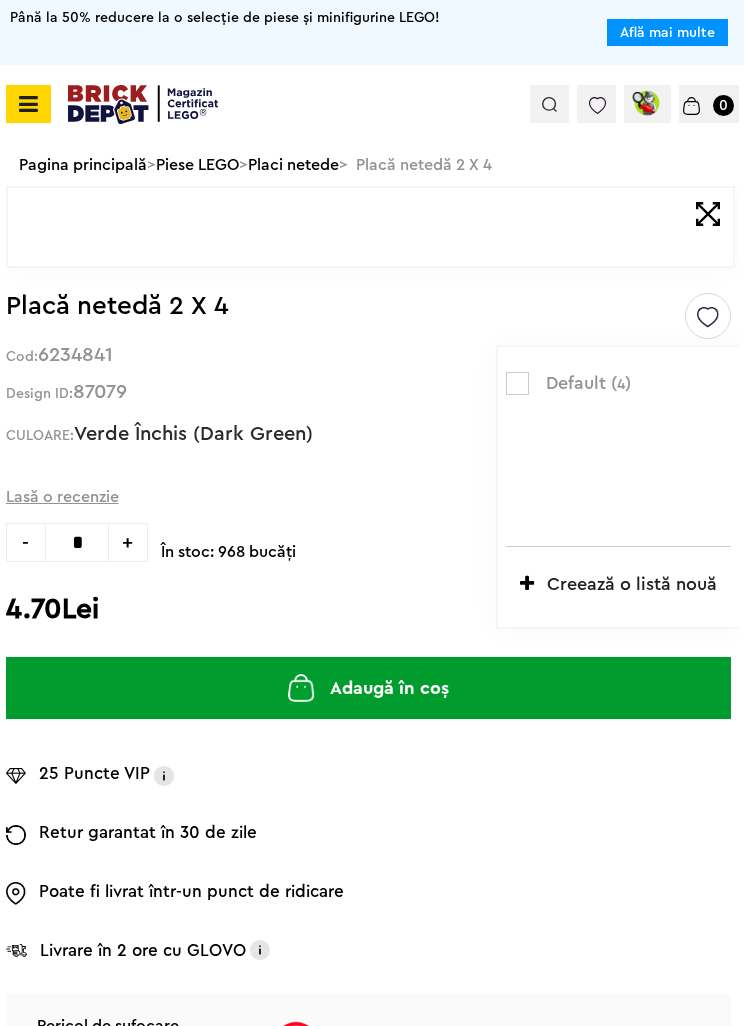 click at bounding box center (517, 383) 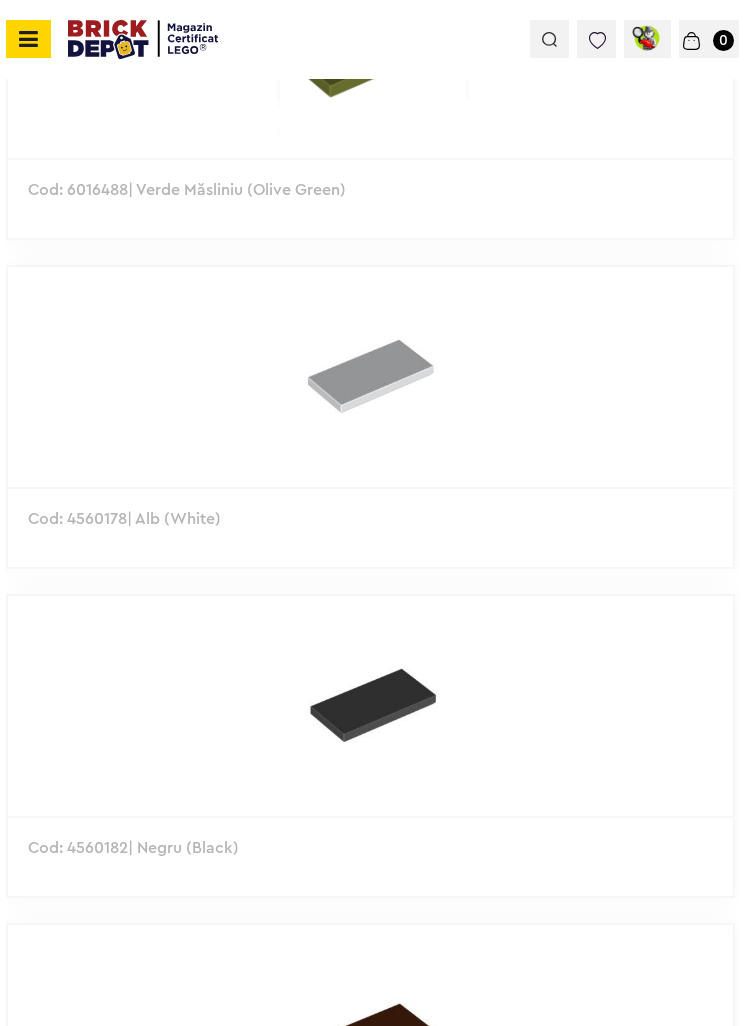 scroll, scrollTop: 1489, scrollLeft: 0, axis: vertical 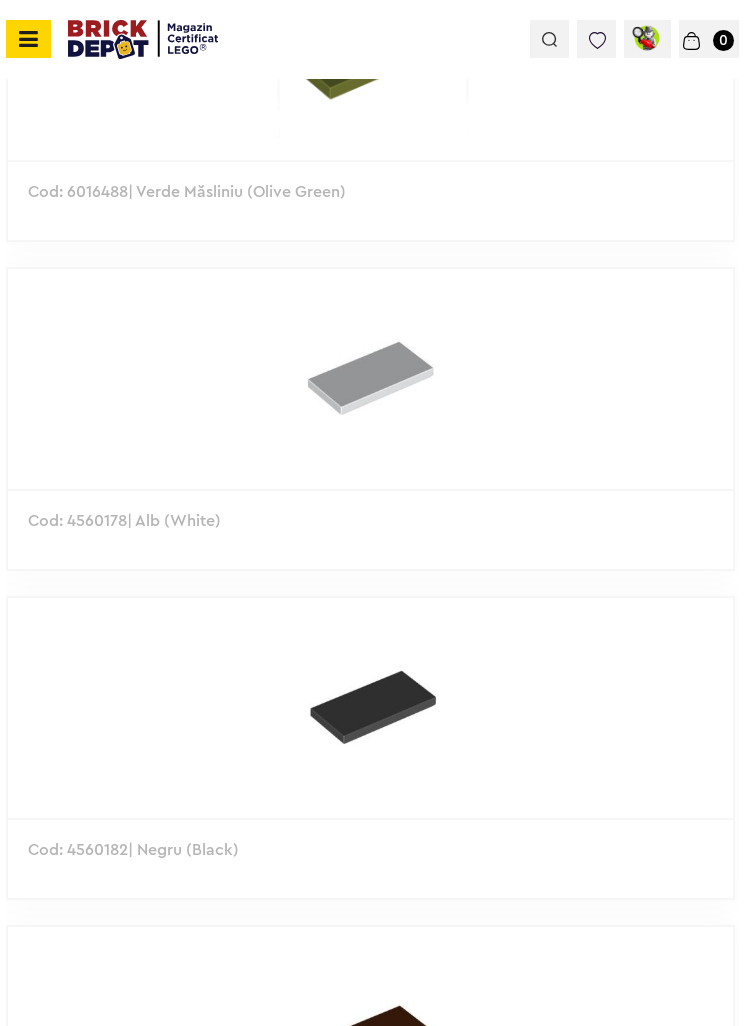 click at bounding box center [371, 379] 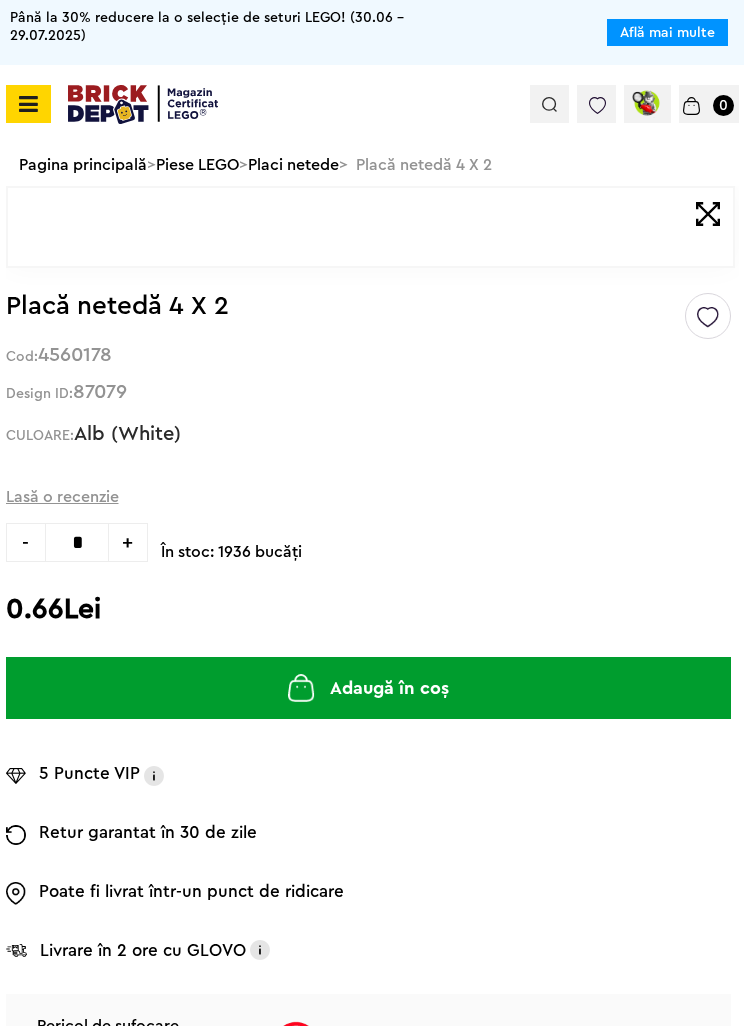 scroll, scrollTop: 0, scrollLeft: 0, axis: both 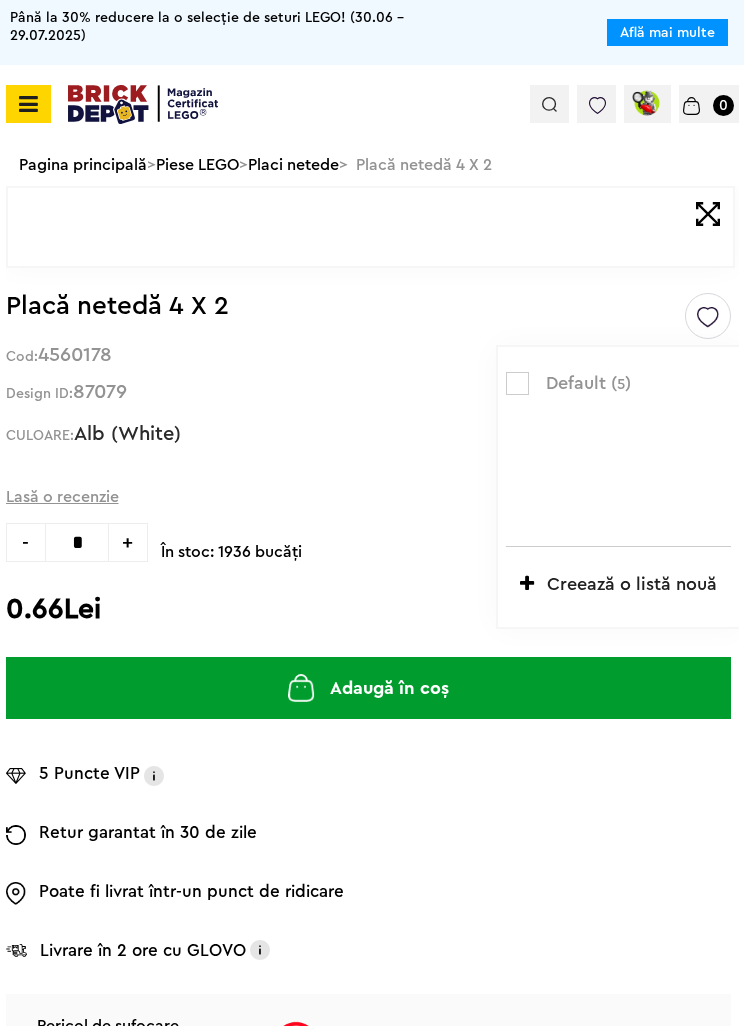 click at bounding box center [517, 383] 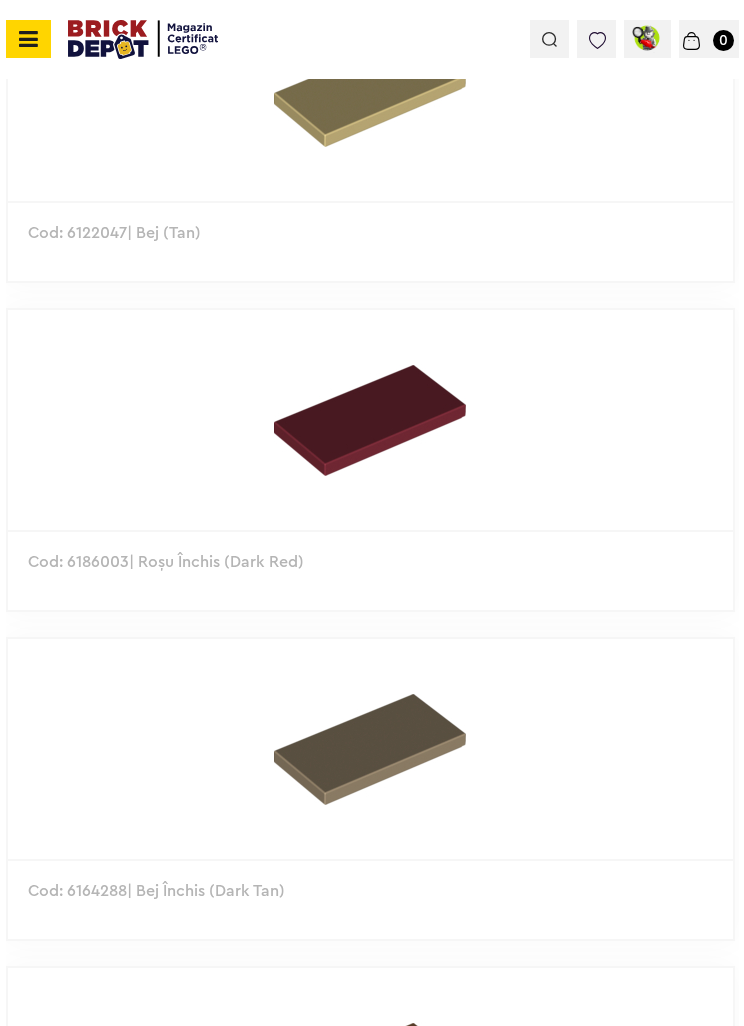 scroll, scrollTop: 4736, scrollLeft: 0, axis: vertical 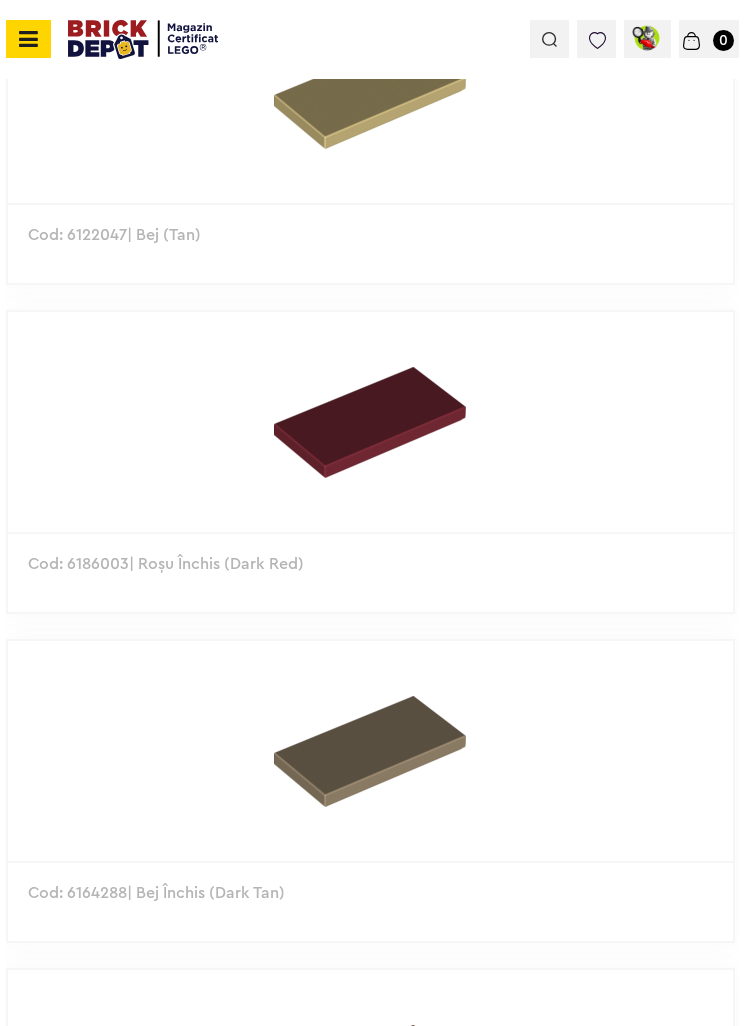click at bounding box center [371, 422] 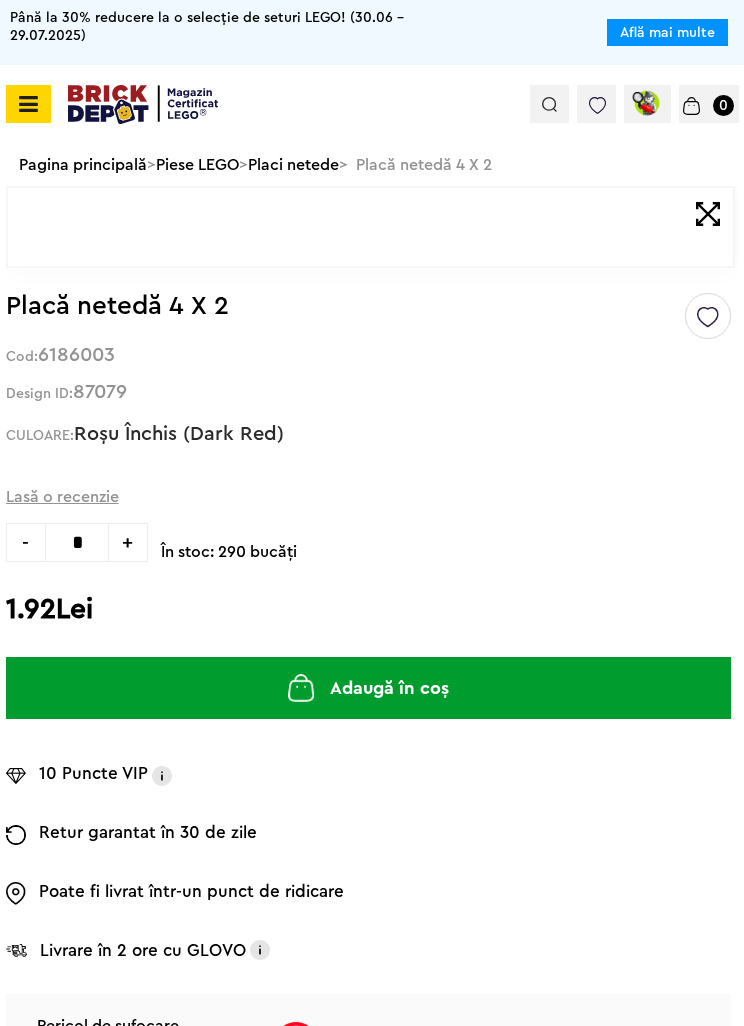 scroll, scrollTop: 0, scrollLeft: 0, axis: both 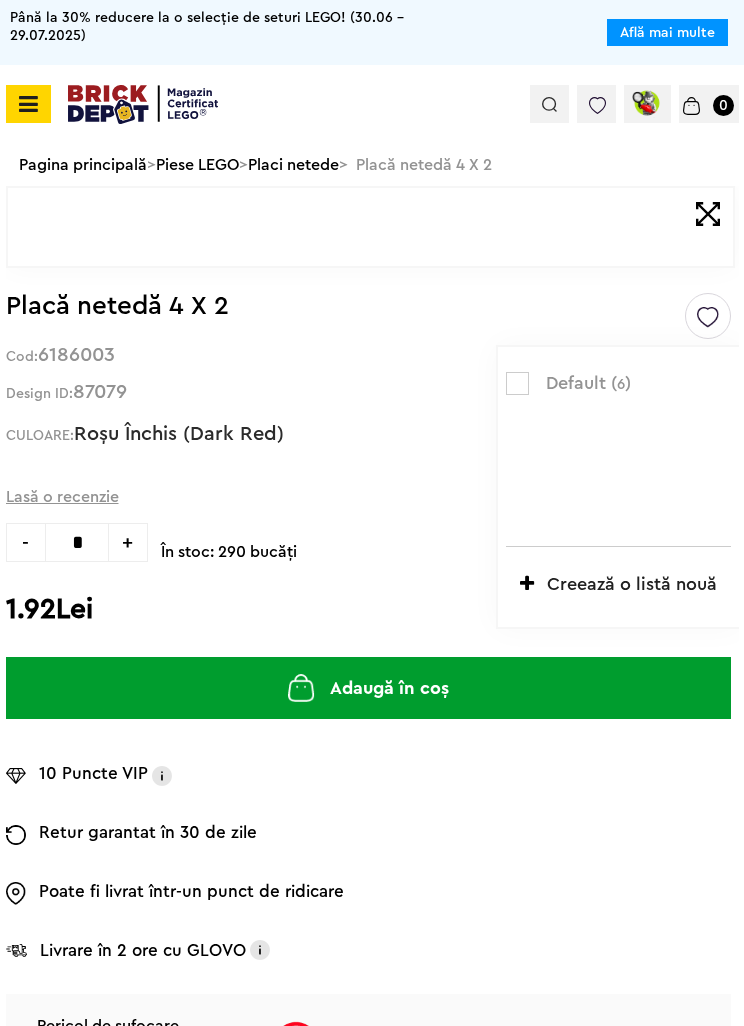click at bounding box center [517, 383] 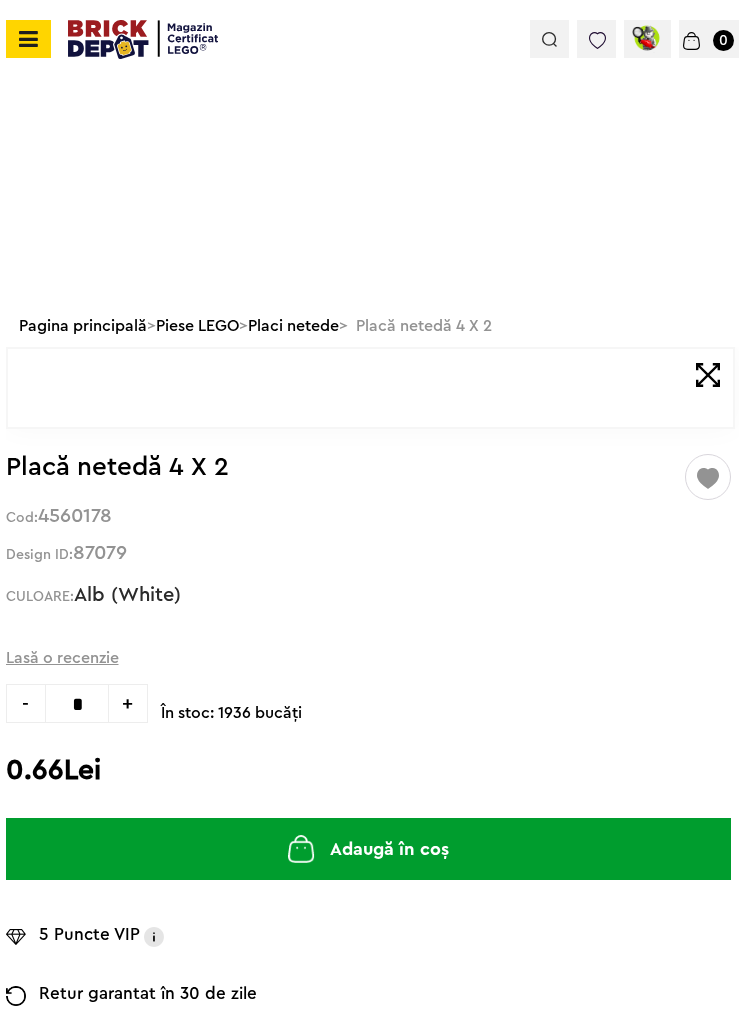 scroll, scrollTop: 3995, scrollLeft: 0, axis: vertical 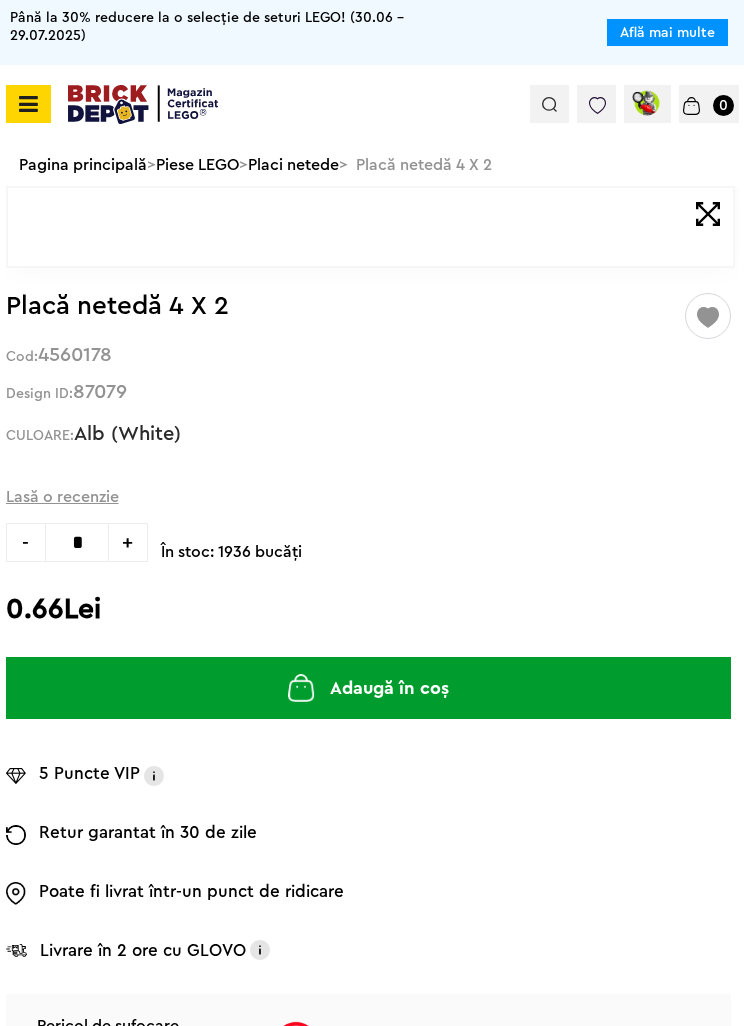 click at bounding box center (143, 104) 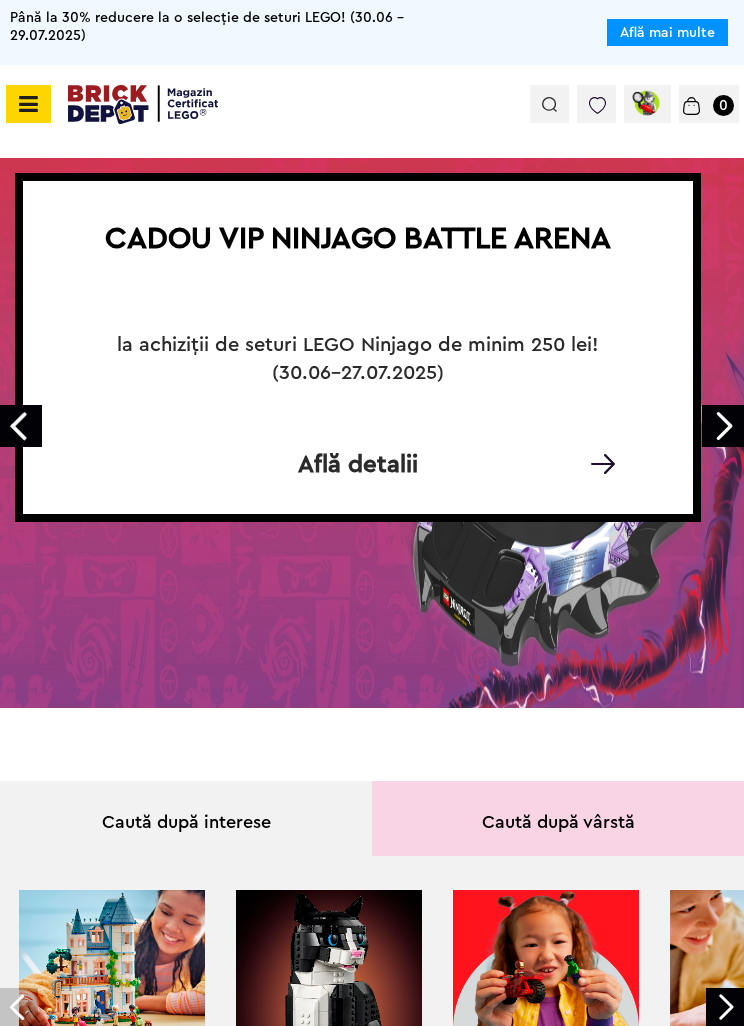 scroll, scrollTop: 0, scrollLeft: 0, axis: both 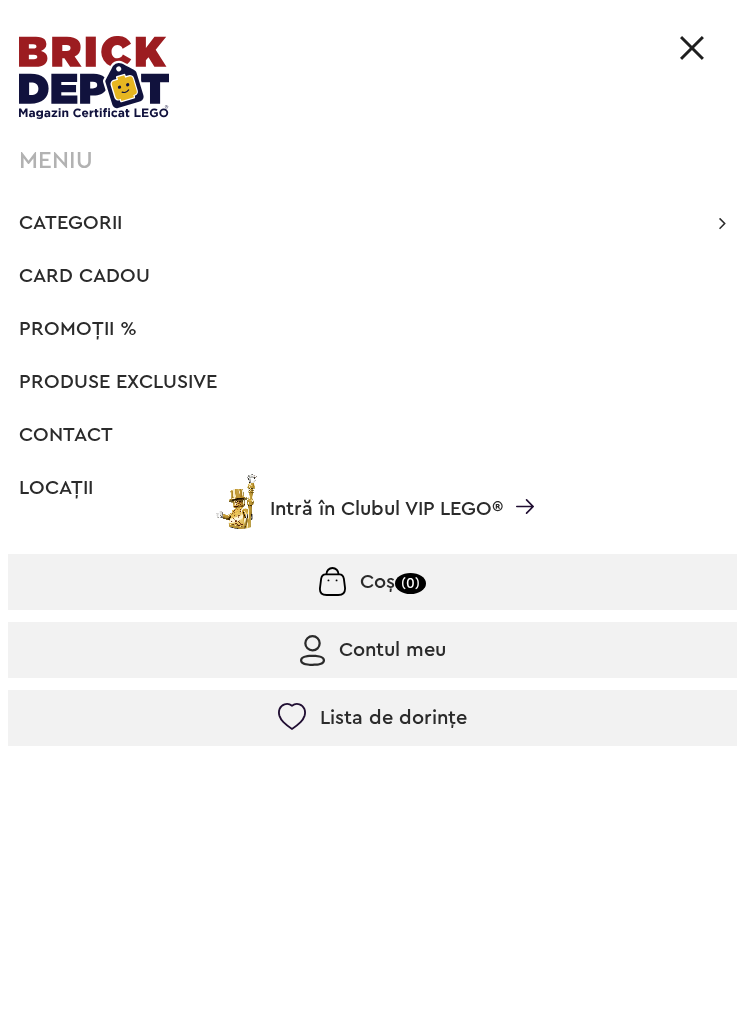 click on "Produse exclusive" at bounding box center [118, 382] 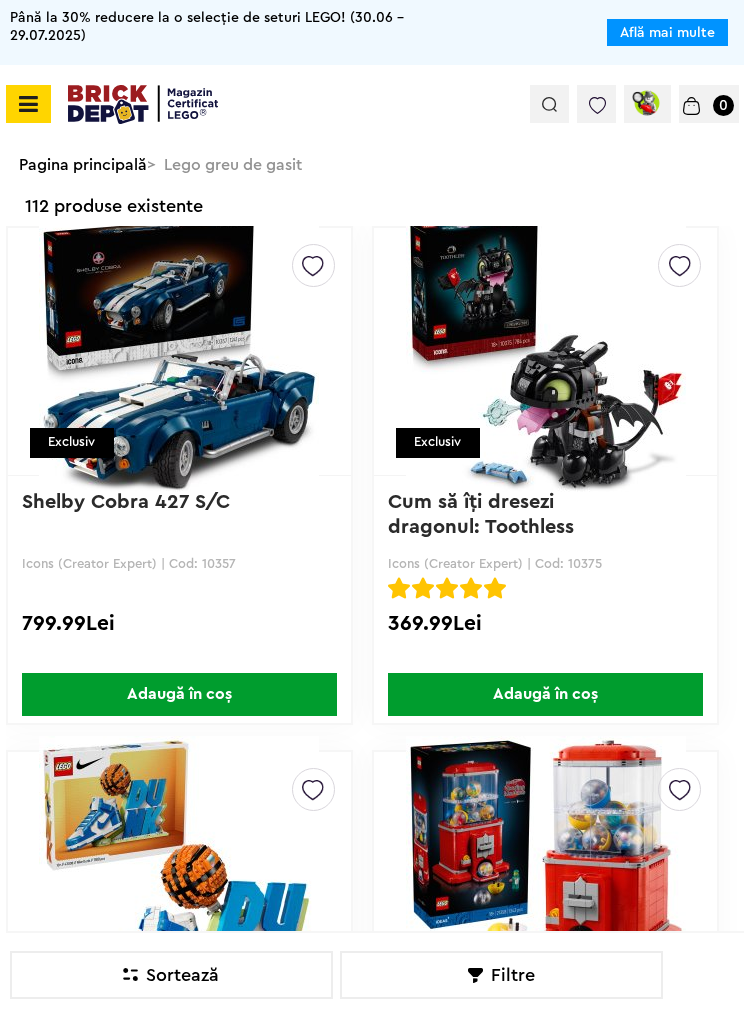 scroll, scrollTop: 0, scrollLeft: 0, axis: both 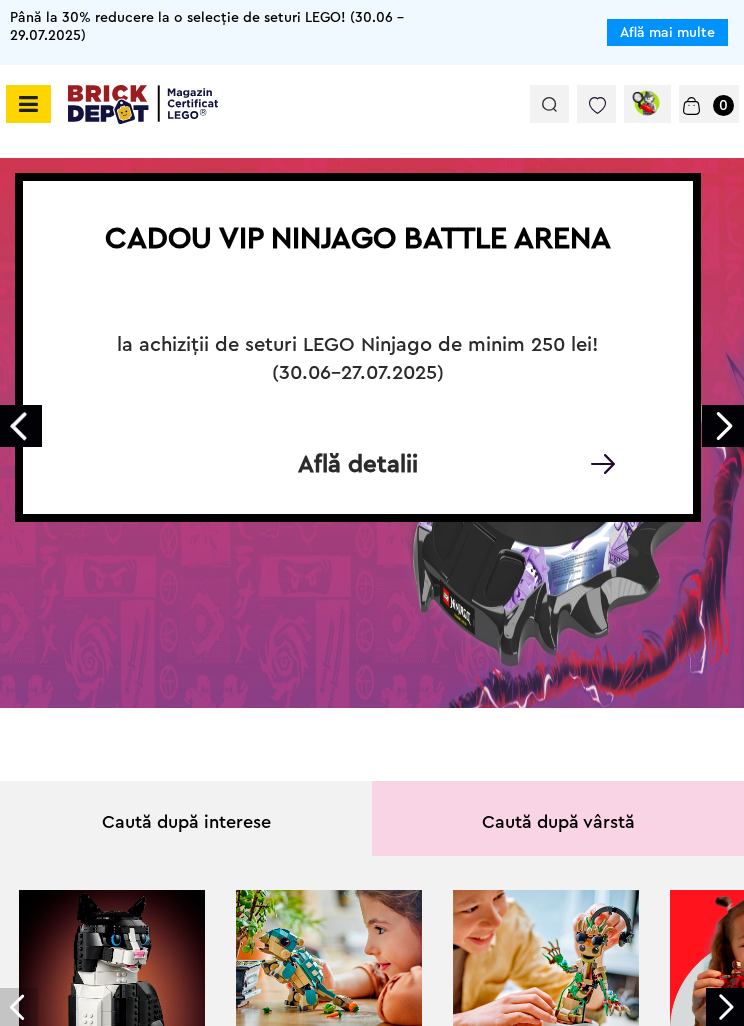 click at bounding box center [28, 104] 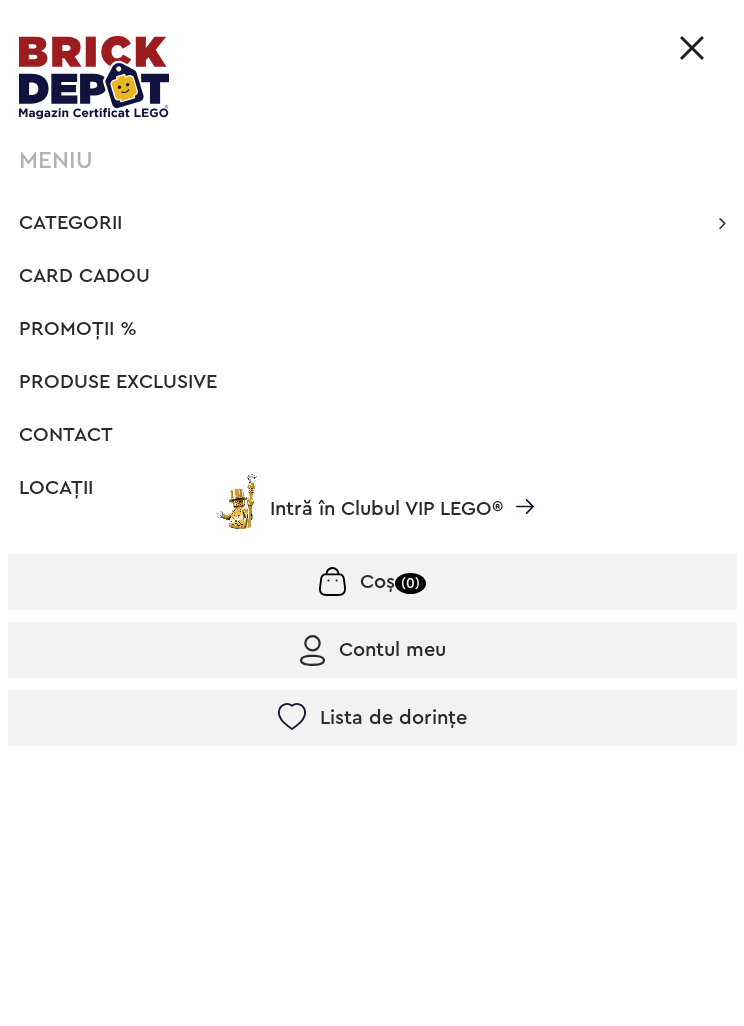 click on "Categorii" at bounding box center [70, 223] 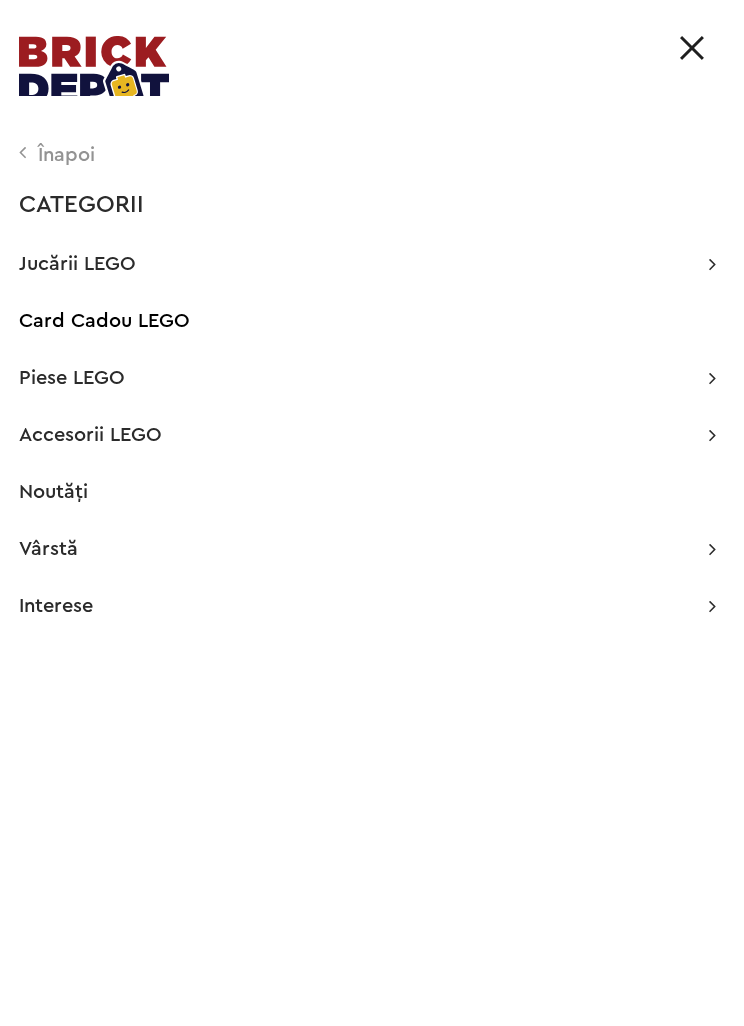click on "Jucării LEGO" at bounding box center [367, 264] 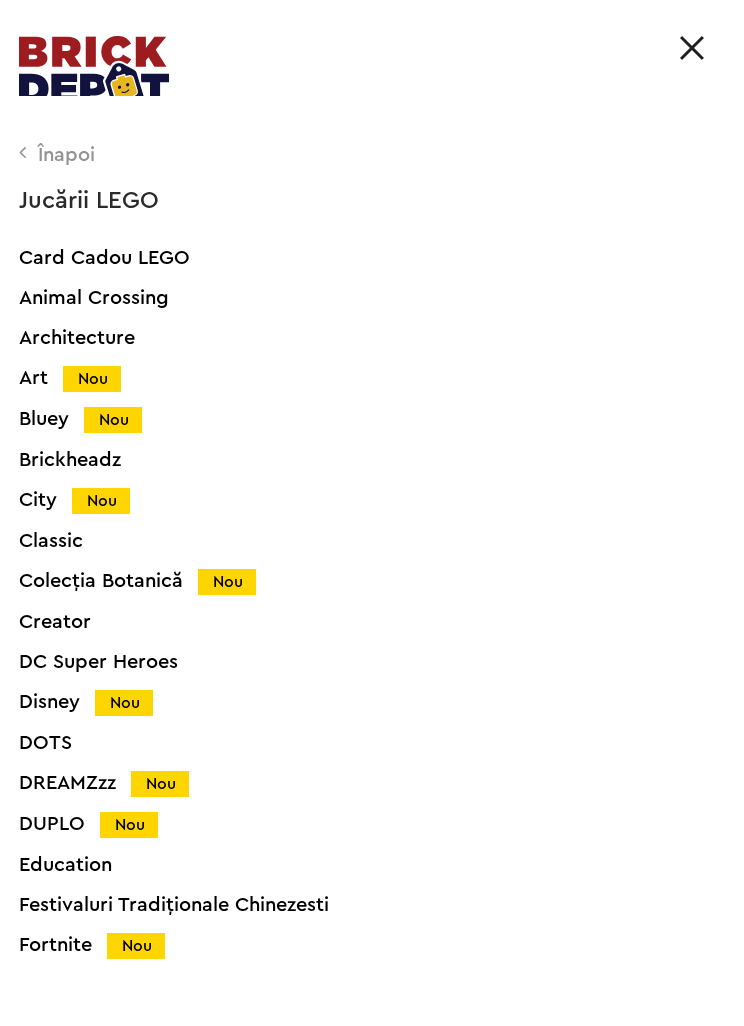 click on "Înapoi" at bounding box center (367, 155) 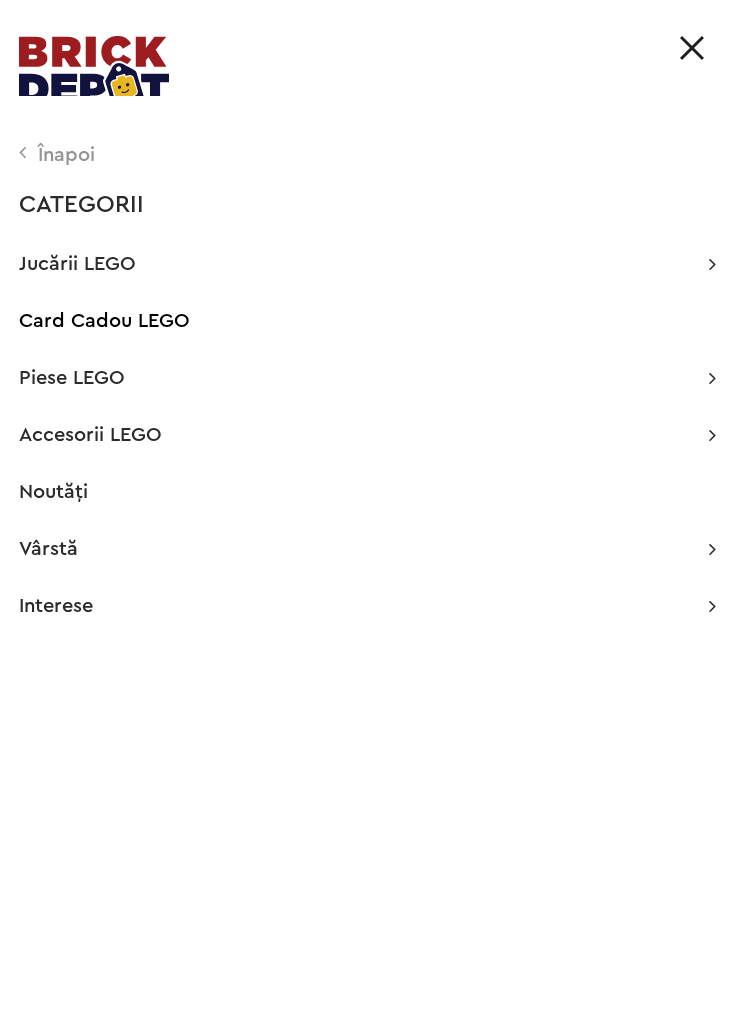 click on "Piese LEGO" at bounding box center [72, 378] 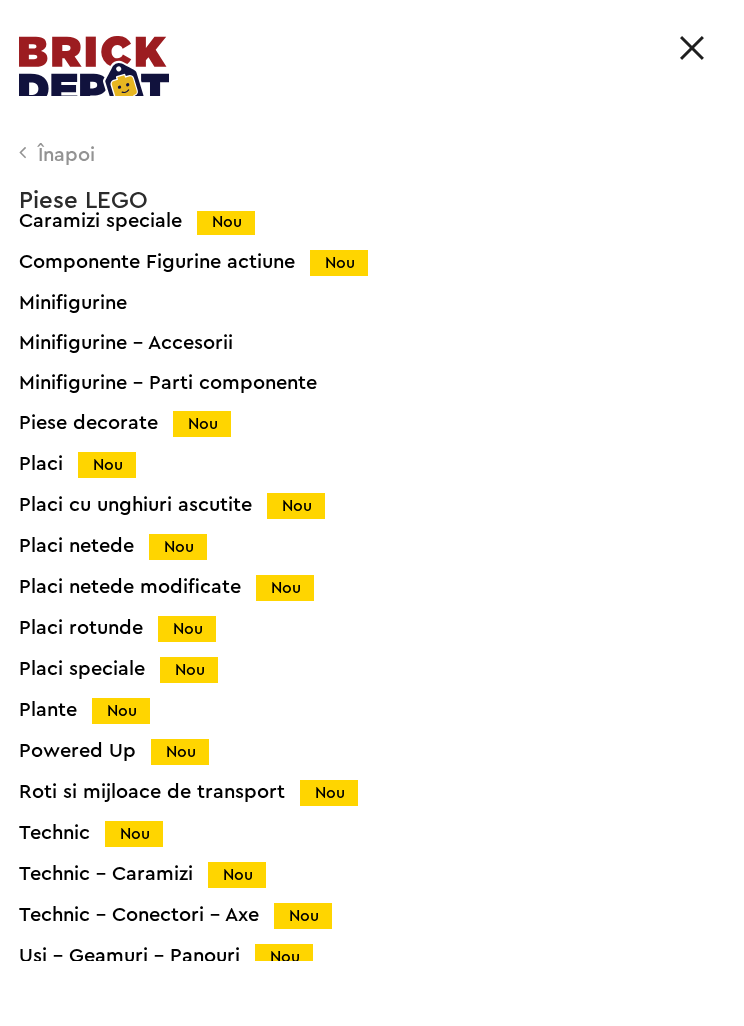scroll, scrollTop: 336, scrollLeft: 0, axis: vertical 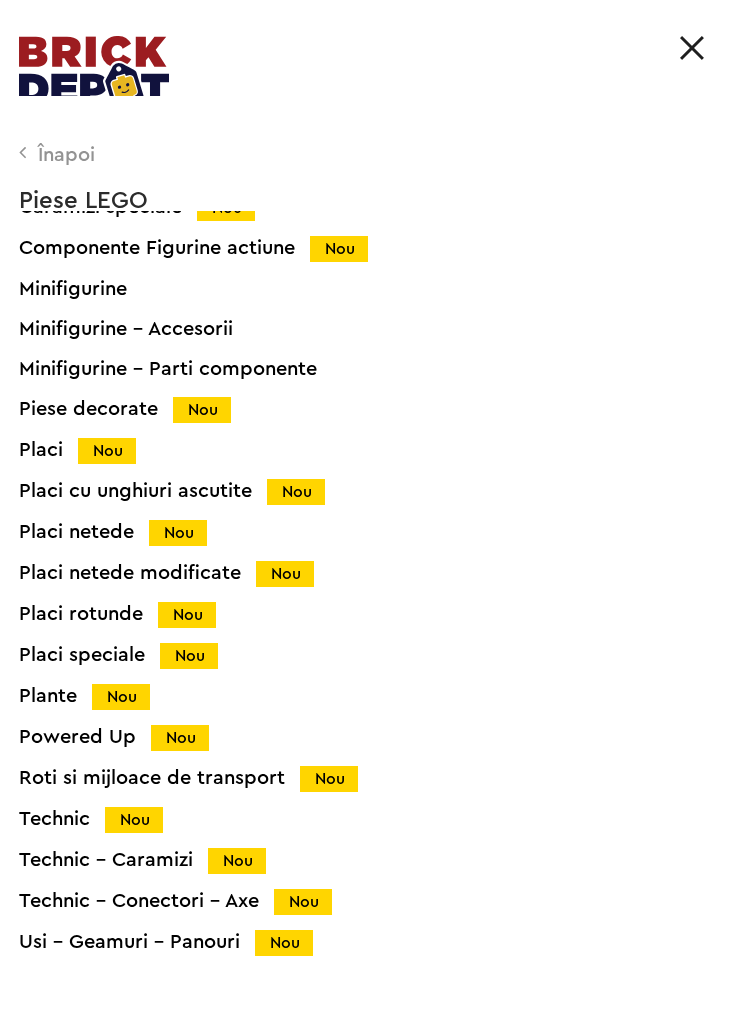 click on "Piese decorate Nou" at bounding box center (391, 409) 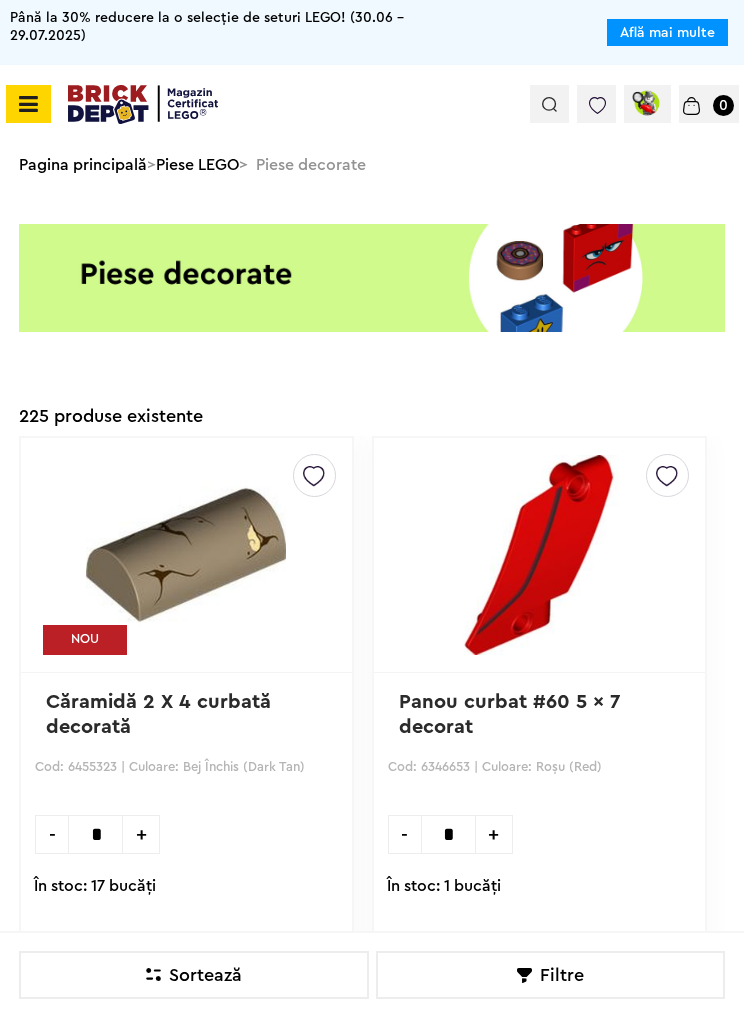 scroll, scrollTop: 0, scrollLeft: 0, axis: both 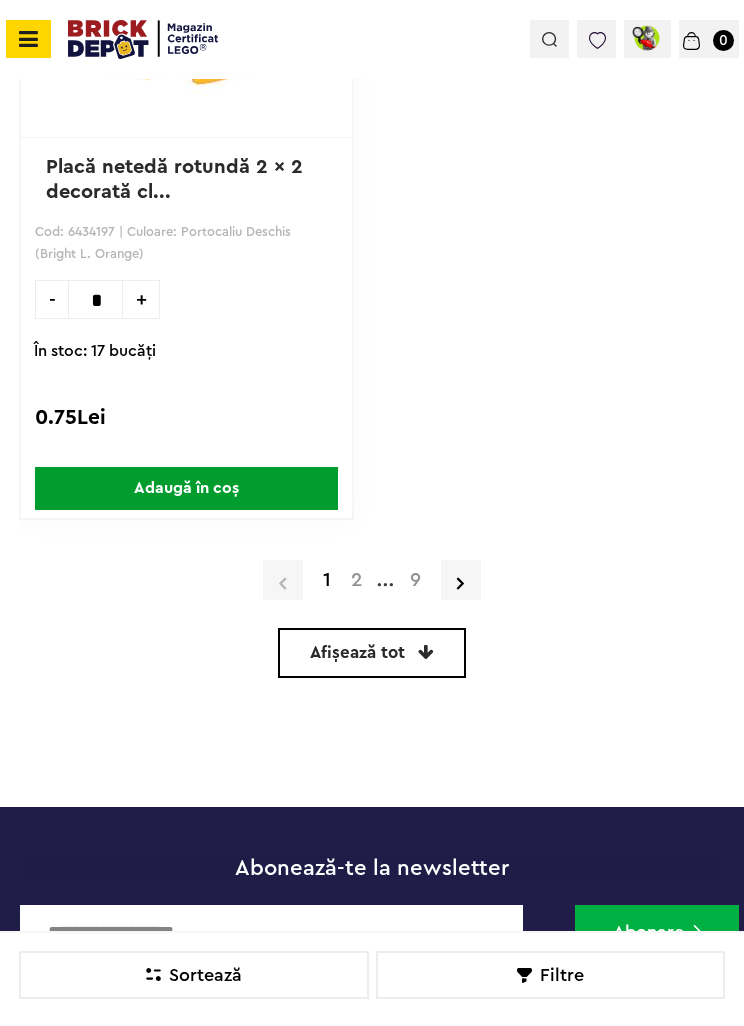 click on "2" at bounding box center [356, 580] 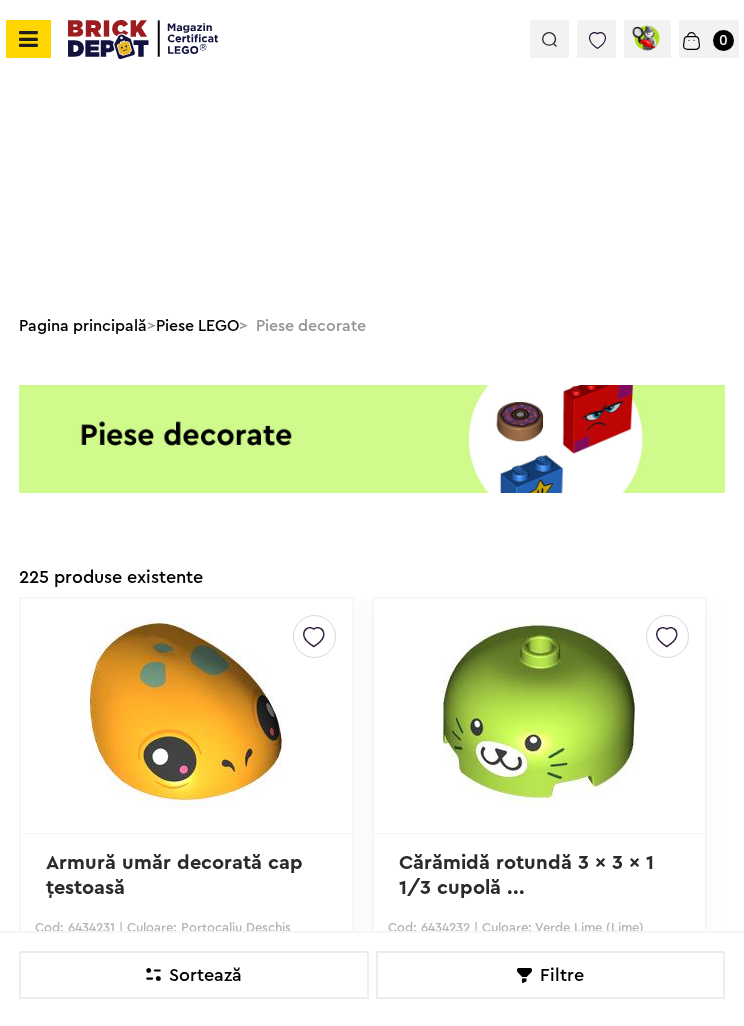scroll, scrollTop: 1339, scrollLeft: 0, axis: vertical 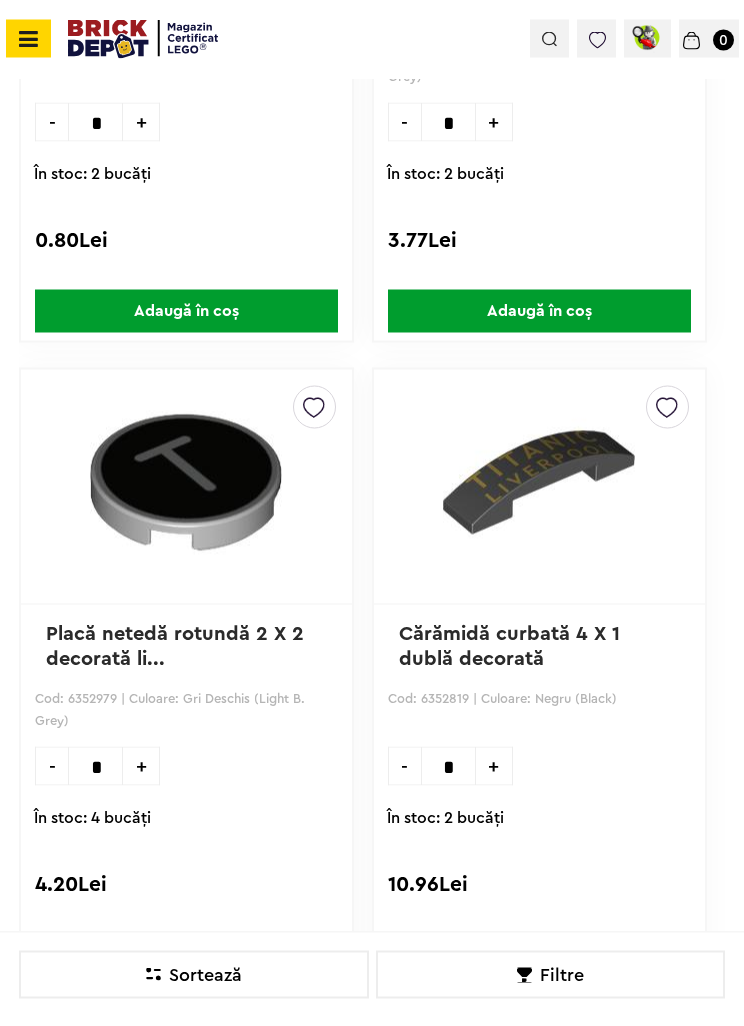click on "Placă netedă rotundă 2 X 2 decorată li..." at bounding box center [178, 646] 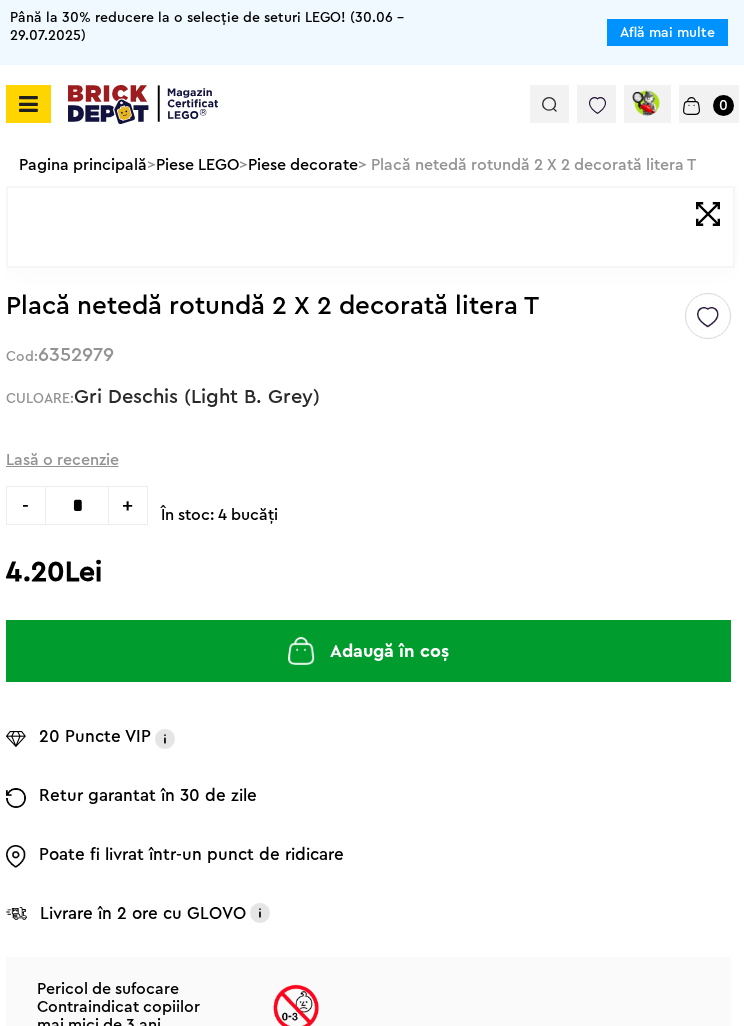 scroll, scrollTop: 0, scrollLeft: 0, axis: both 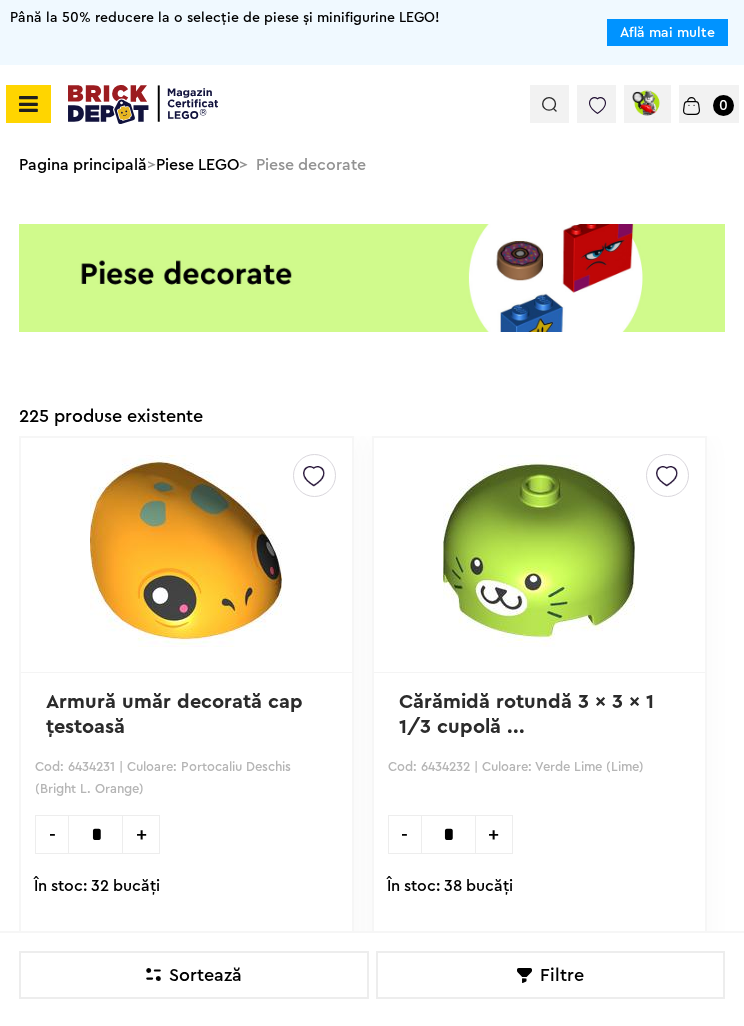 click on "Filtre" at bounding box center [551, 975] 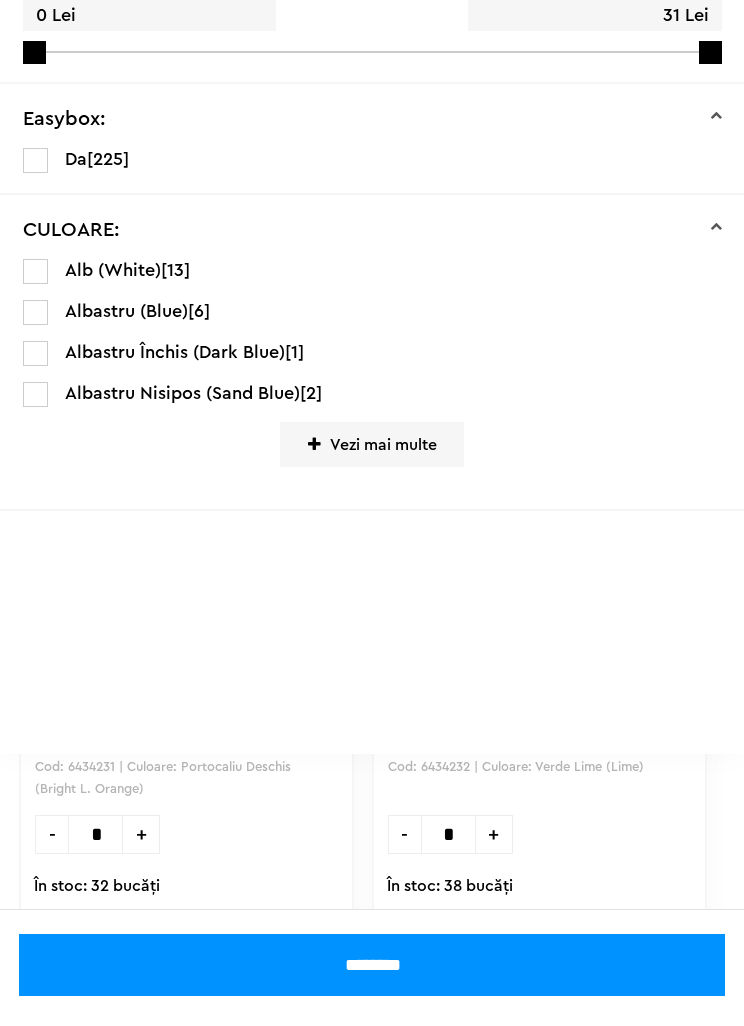 click on "********" at bounding box center [372, 965] 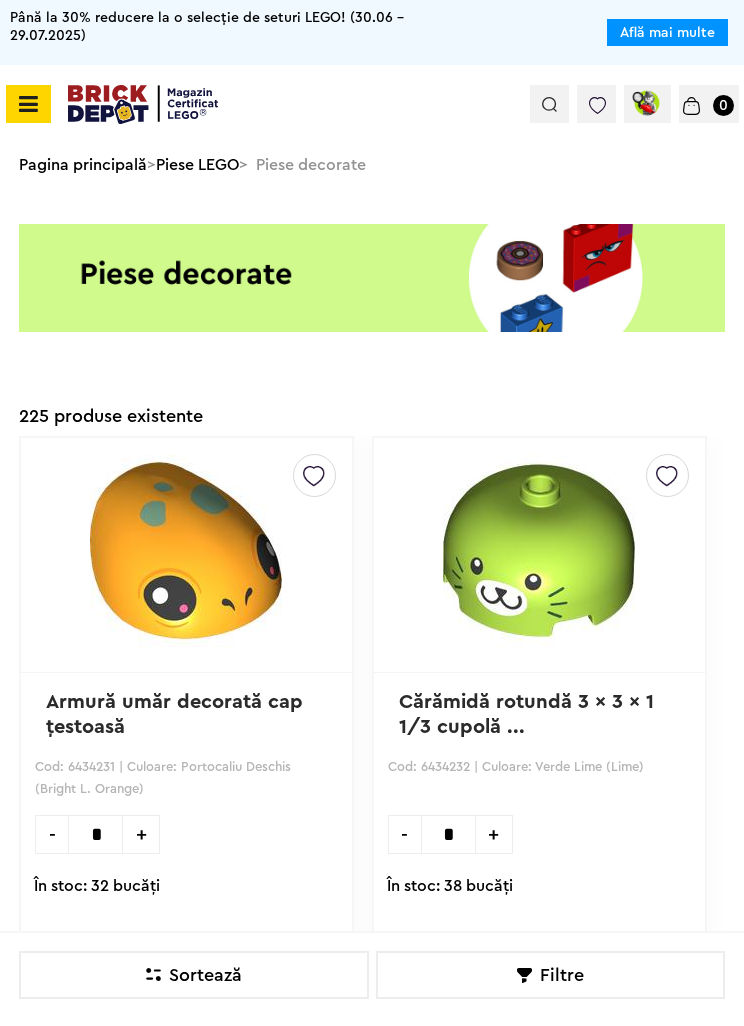 scroll, scrollTop: 0, scrollLeft: 0, axis: both 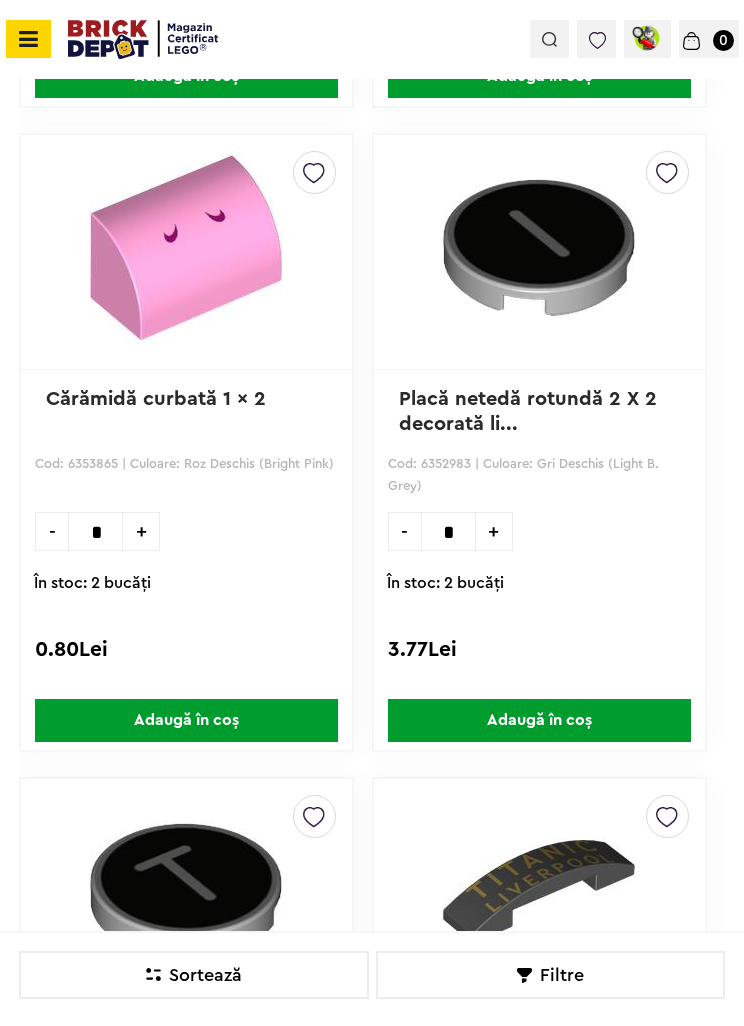 click on "Placă netedă rotundă 2 X 2 decorată li..." at bounding box center [531, 411] 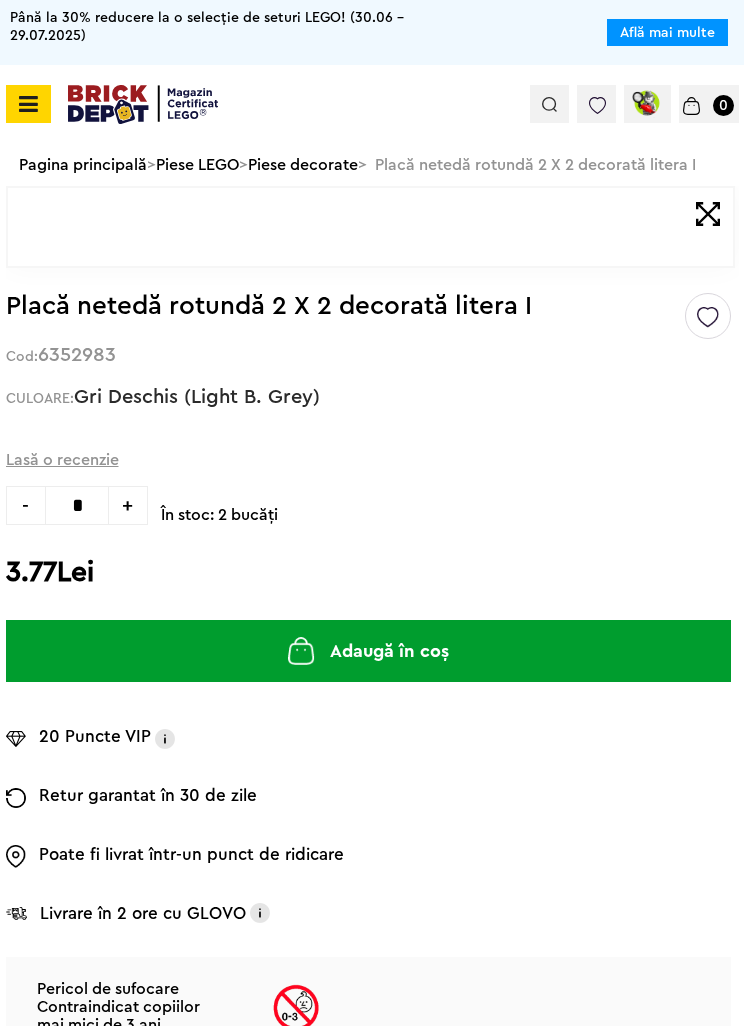 scroll, scrollTop: 0, scrollLeft: 0, axis: both 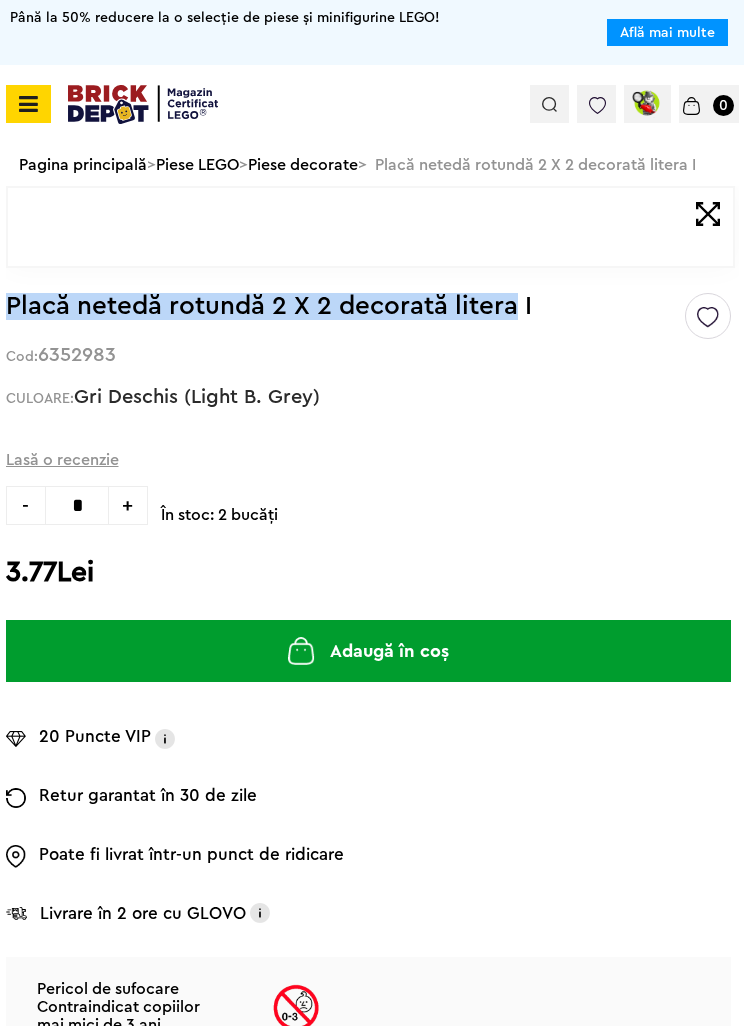 copy on "Placă netedă rotundă 2 X 2 decorată litera" 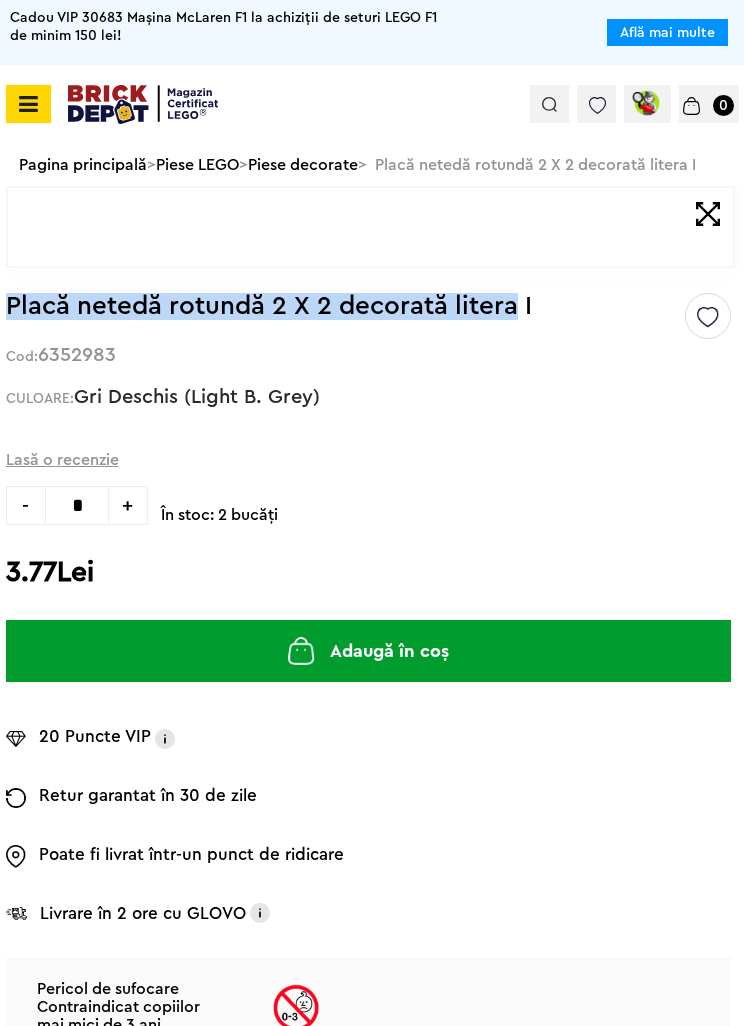 click at bounding box center (549, 104) 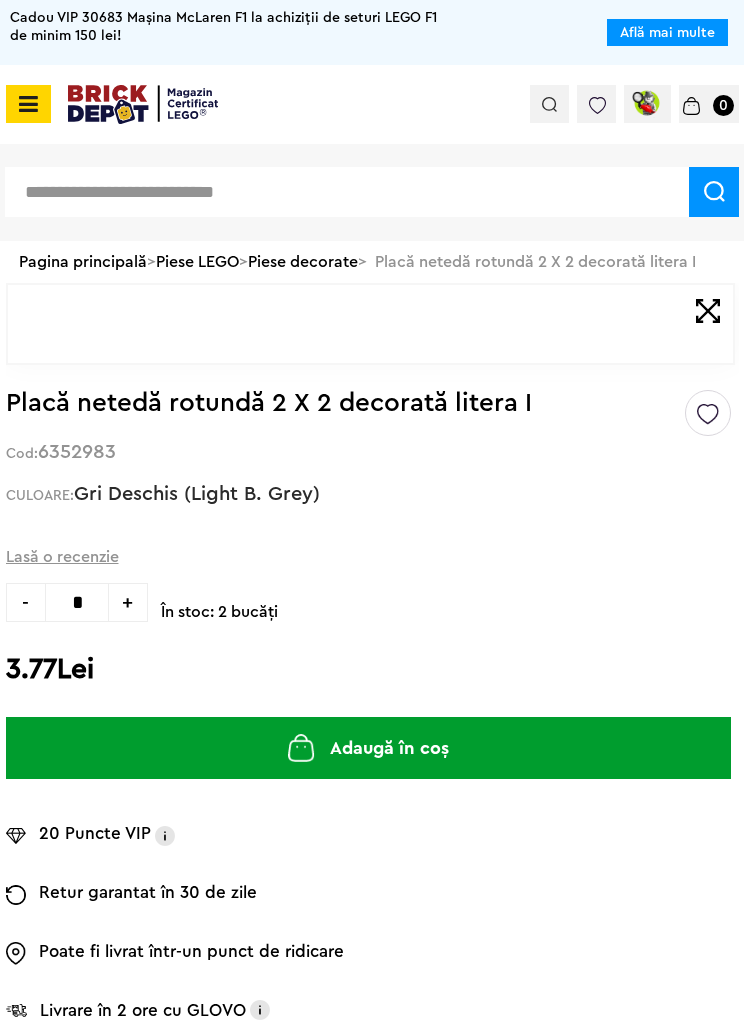 click at bounding box center [347, 192] 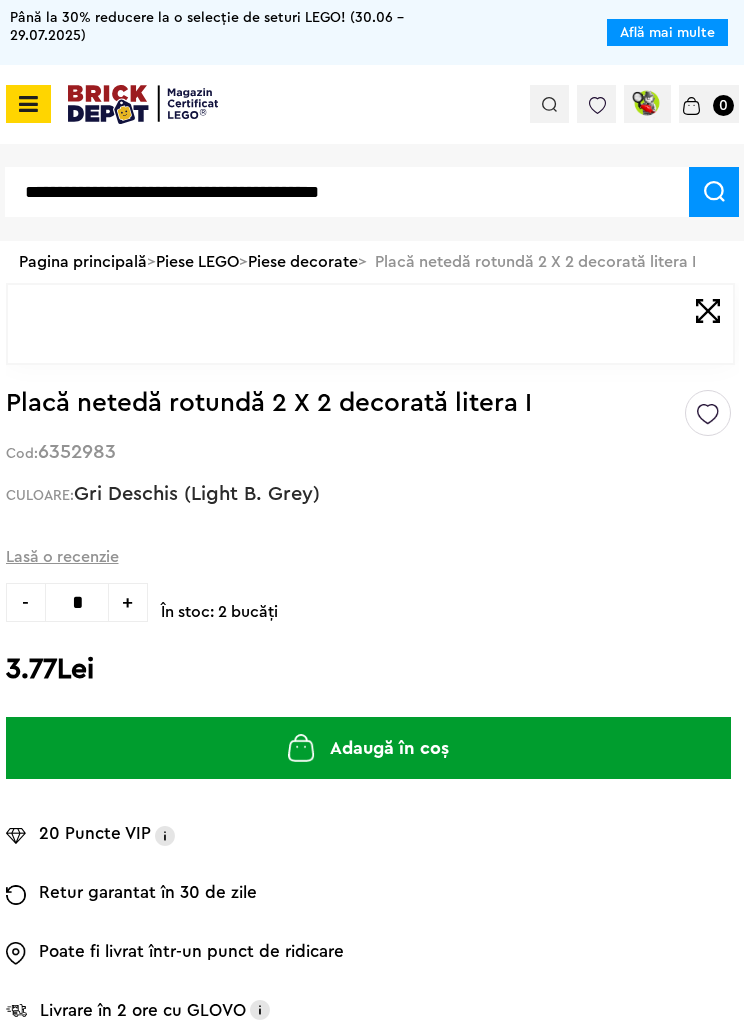 type on "**********" 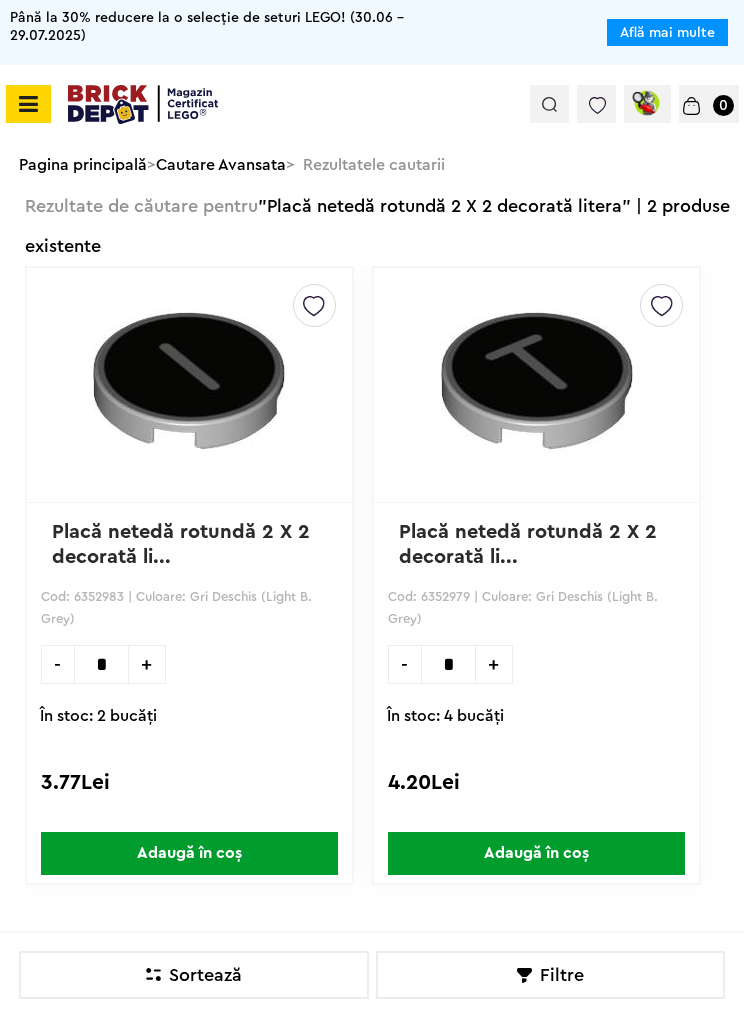 scroll, scrollTop: 0, scrollLeft: 0, axis: both 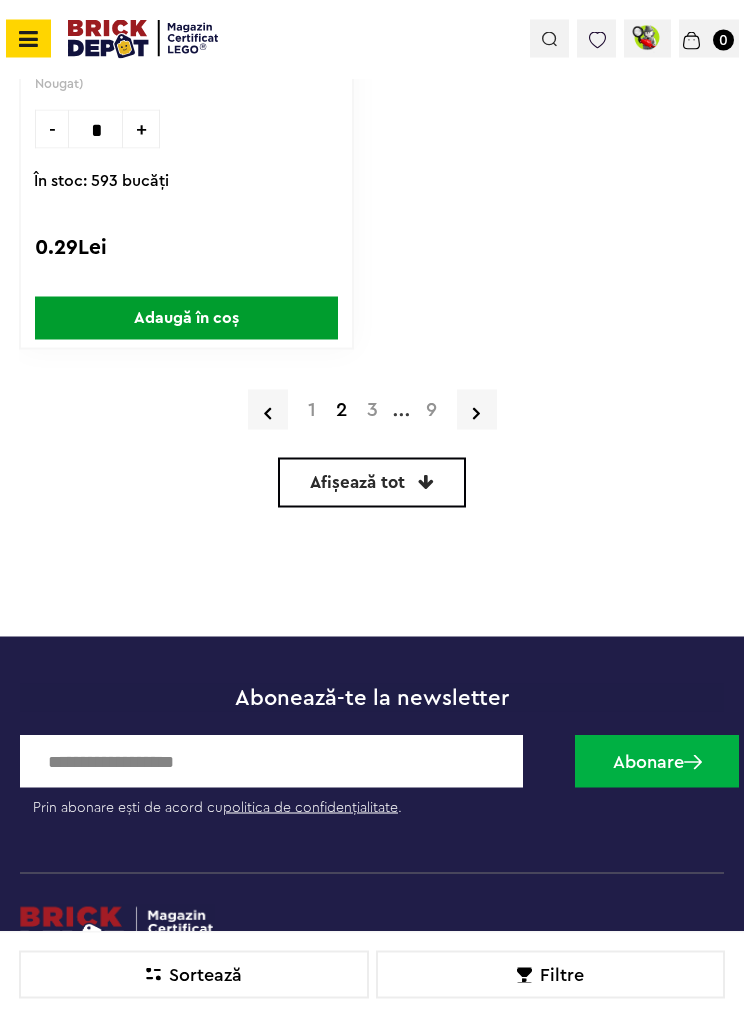 click on "3" at bounding box center [372, 410] 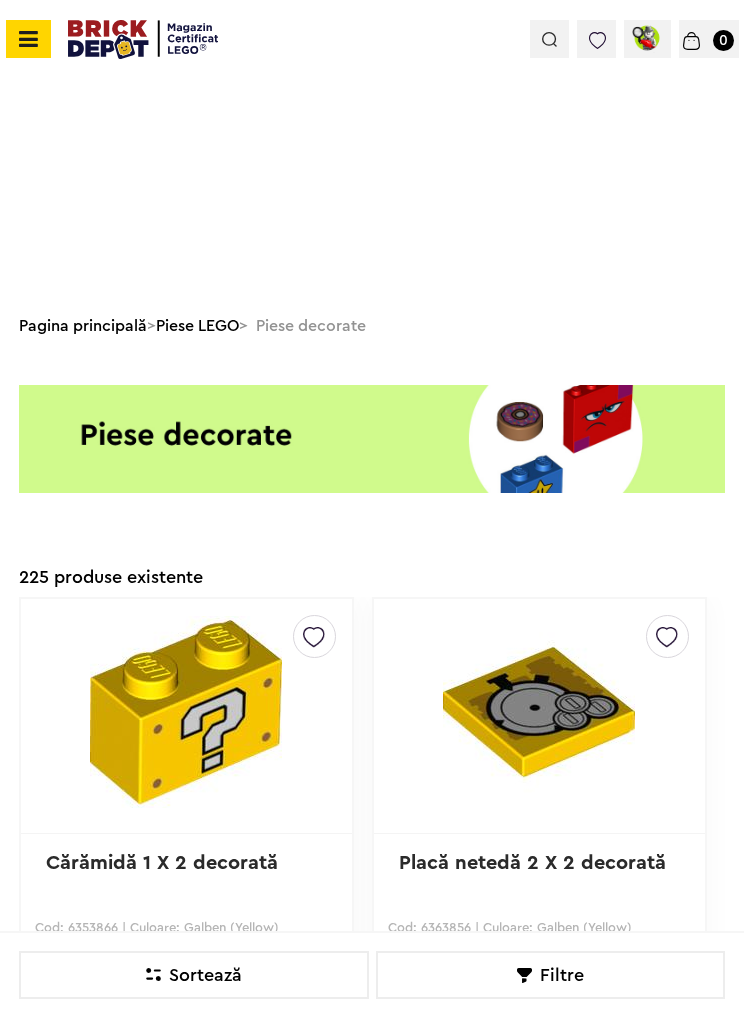 scroll, scrollTop: 390, scrollLeft: 0, axis: vertical 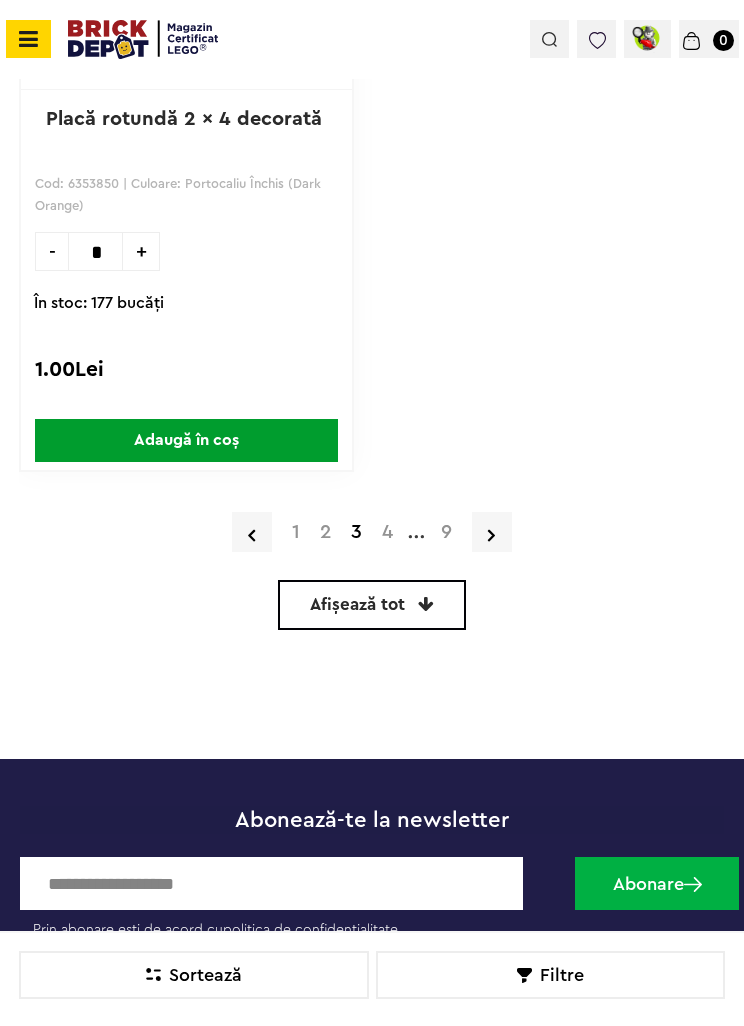 click on "4" at bounding box center (387, 532) 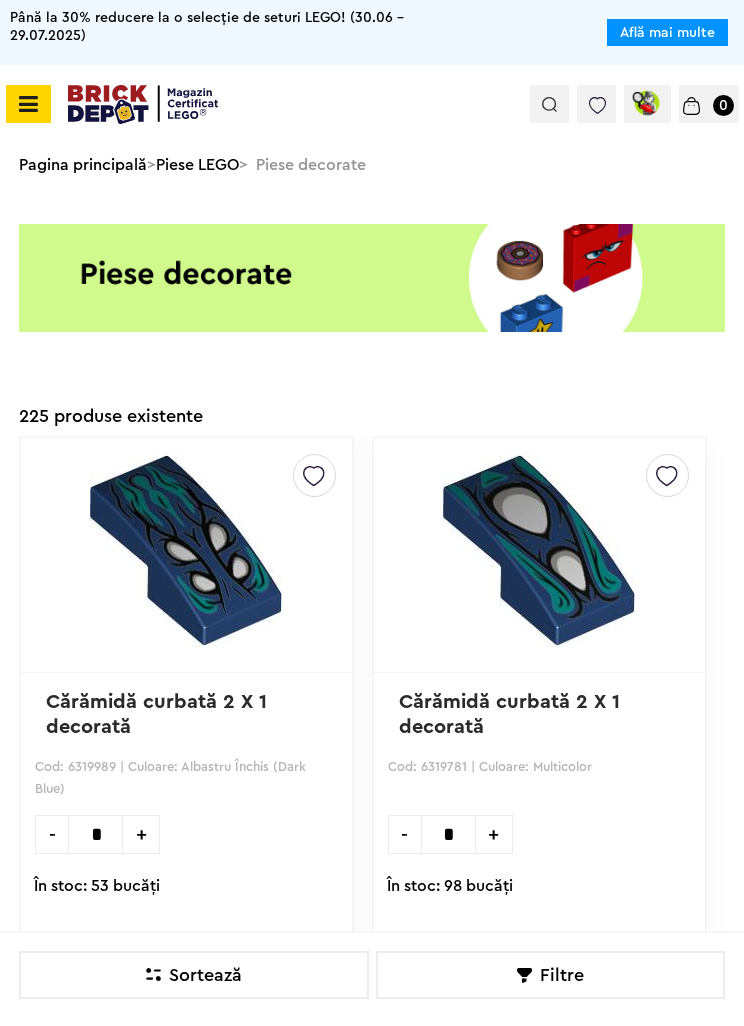 scroll, scrollTop: 759, scrollLeft: 0, axis: vertical 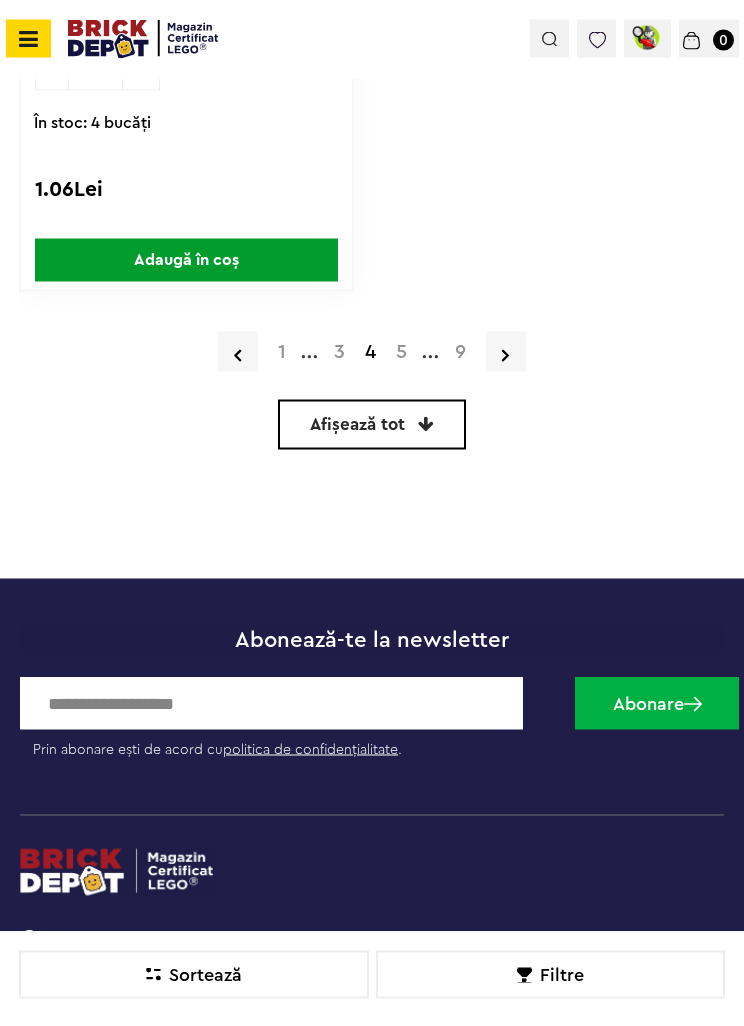 click on "5" at bounding box center [401, 352] 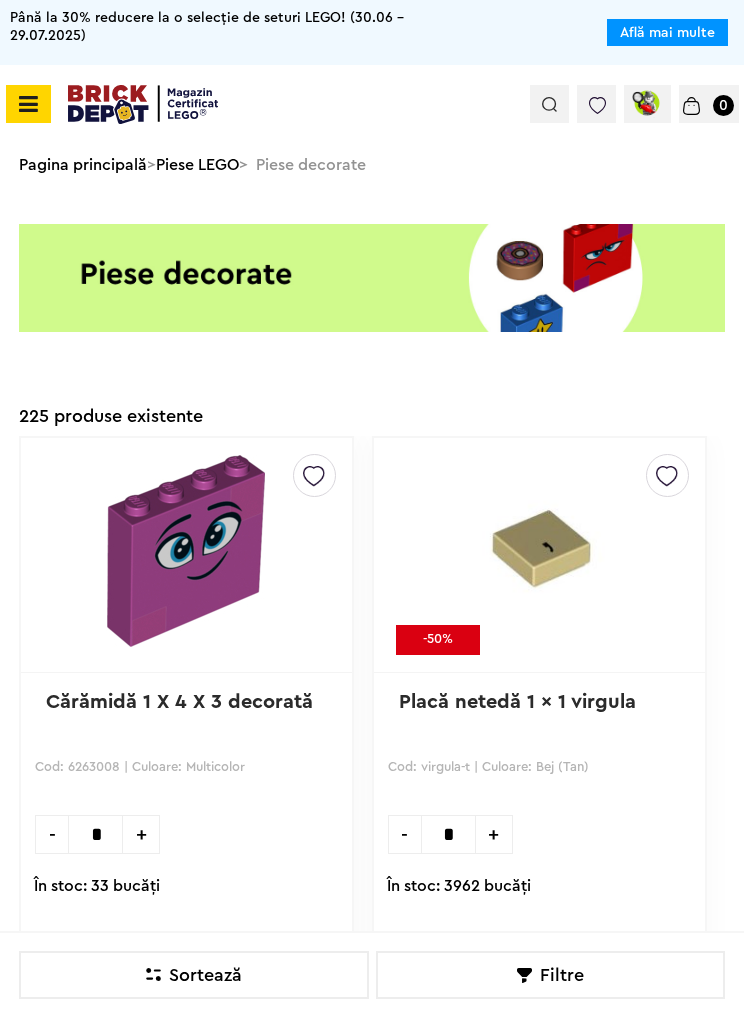scroll, scrollTop: 245, scrollLeft: 0, axis: vertical 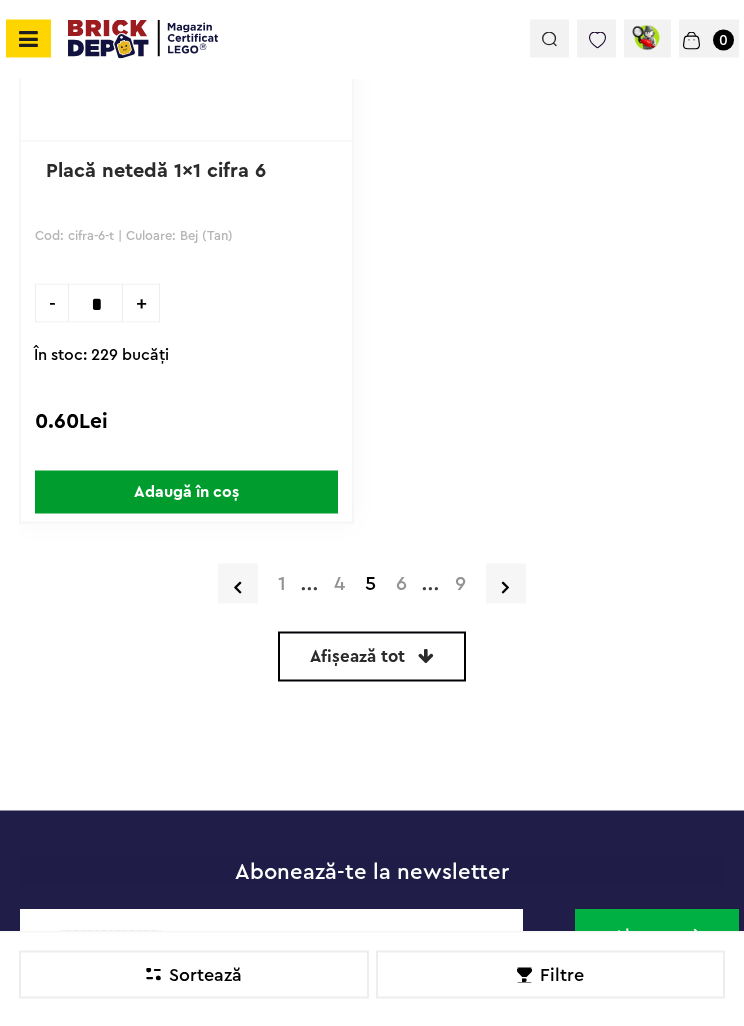click on "6" at bounding box center (401, 584) 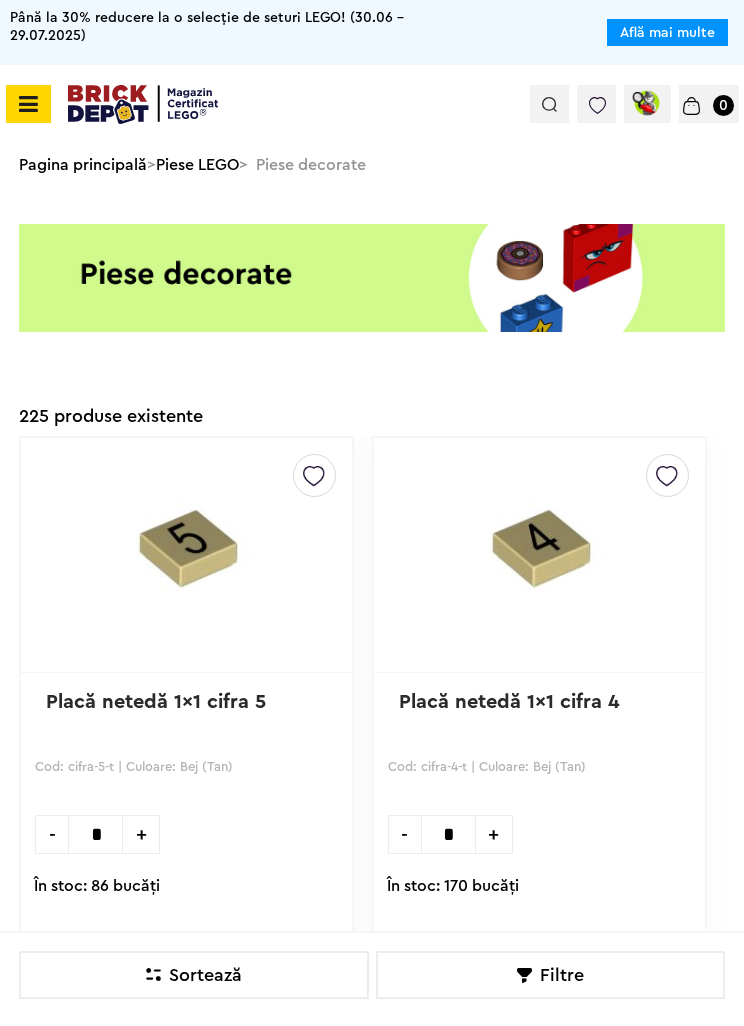 scroll, scrollTop: 22, scrollLeft: 0, axis: vertical 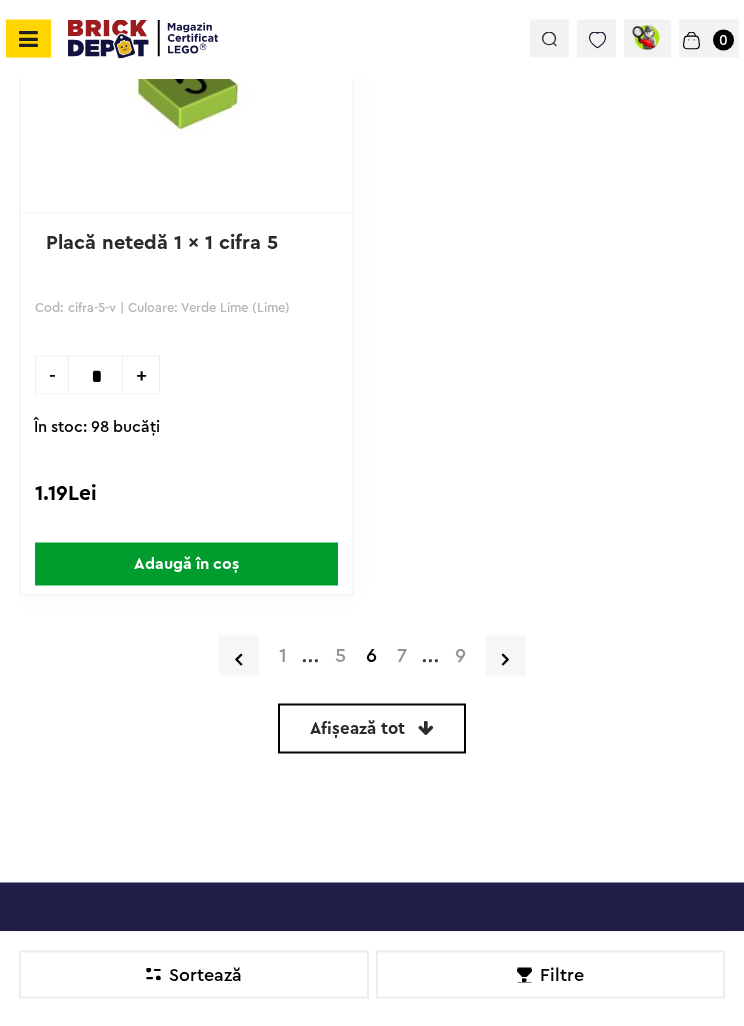 click on "7" at bounding box center (402, 656) 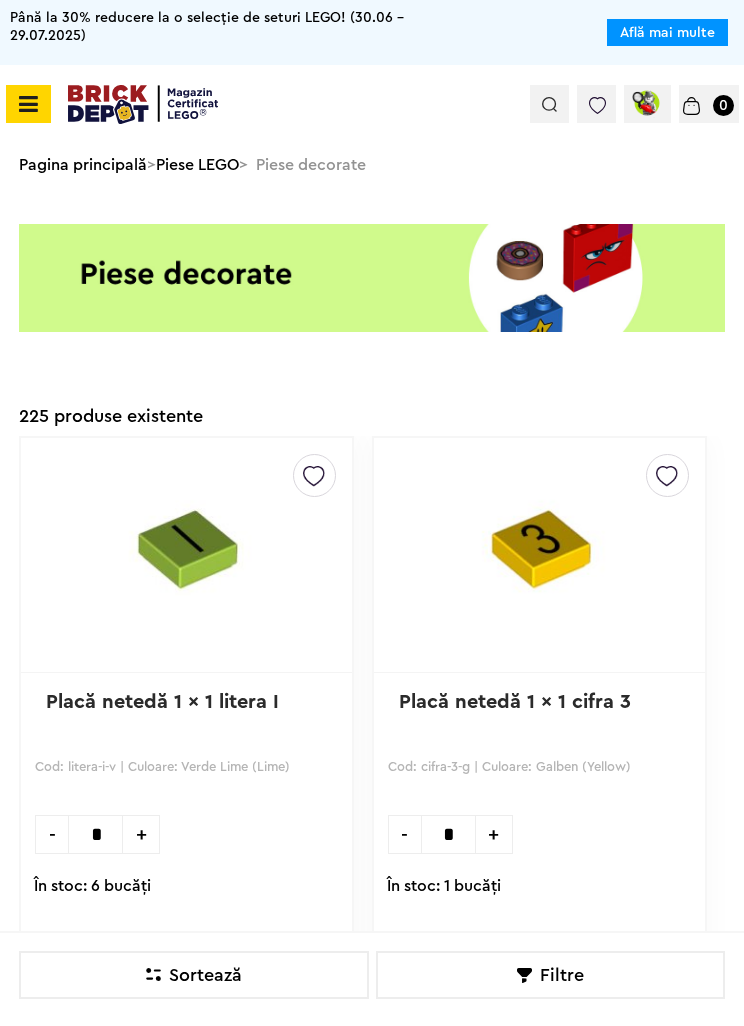 scroll, scrollTop: 106, scrollLeft: 0, axis: vertical 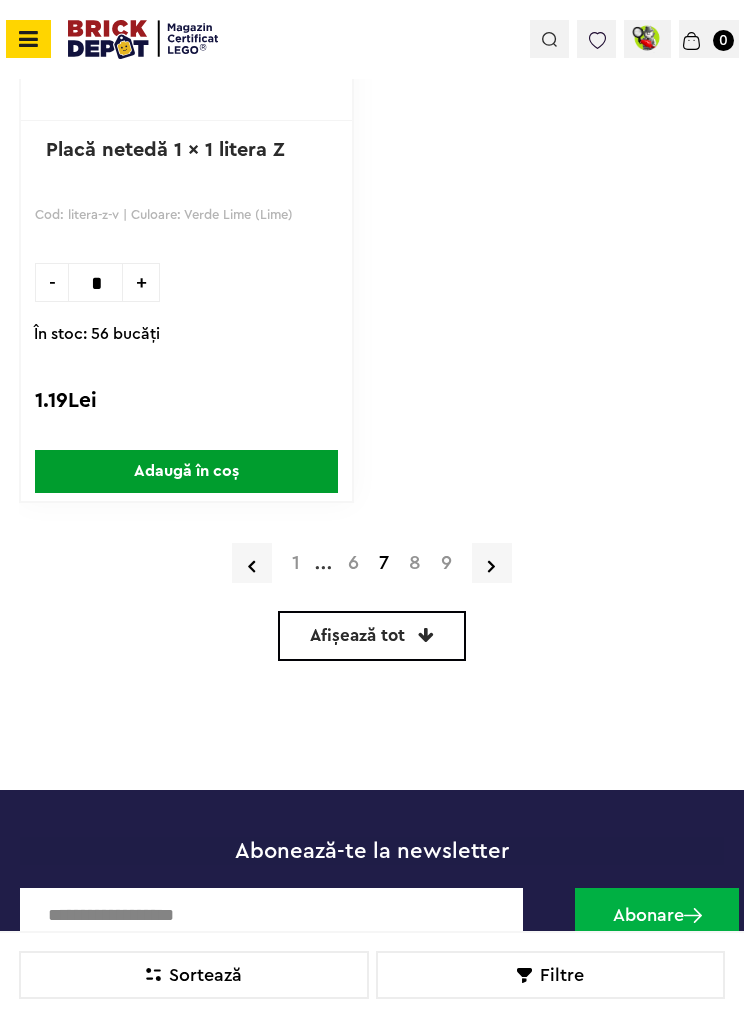 click on "8" at bounding box center [415, 563] 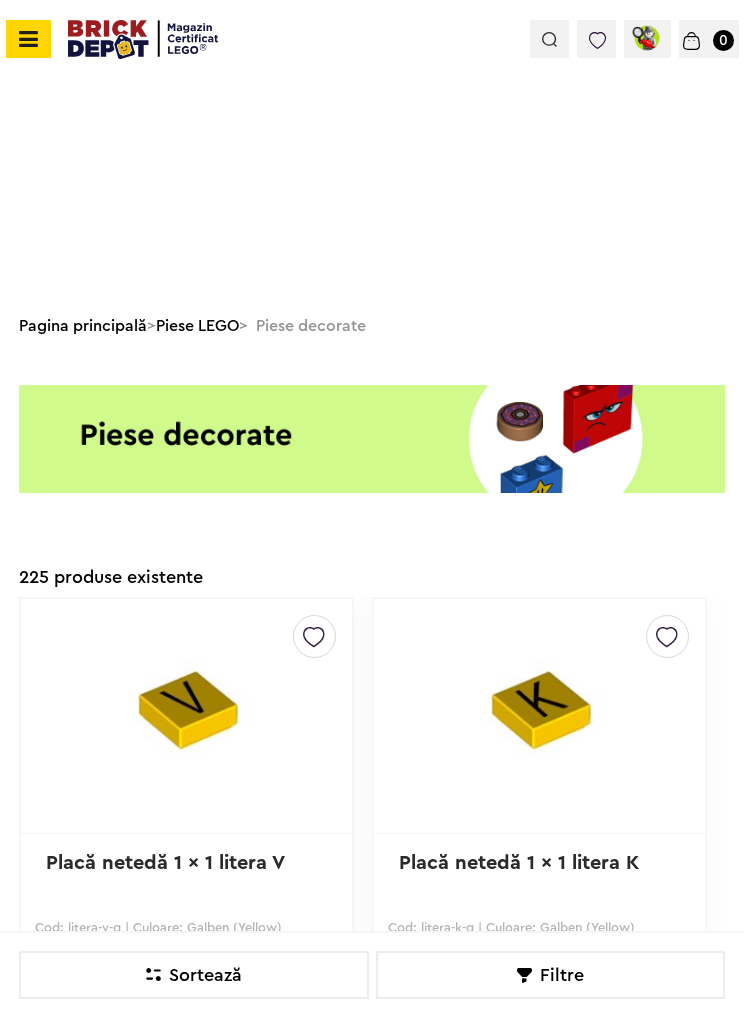 scroll, scrollTop: 378, scrollLeft: 0, axis: vertical 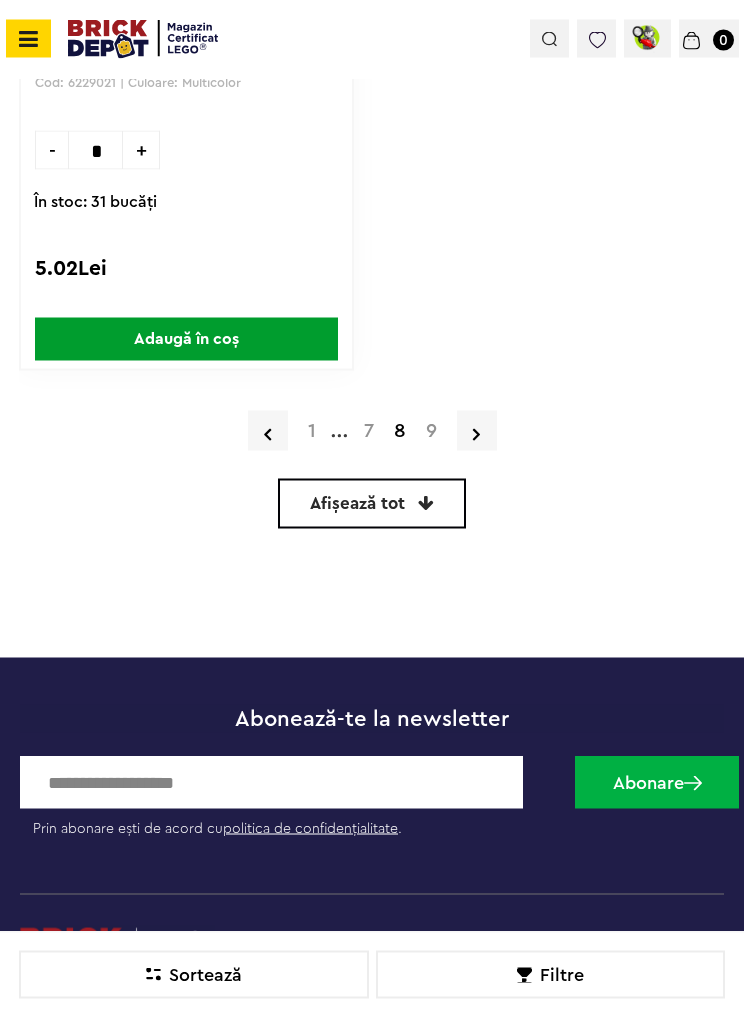 click on "9" at bounding box center [431, 431] 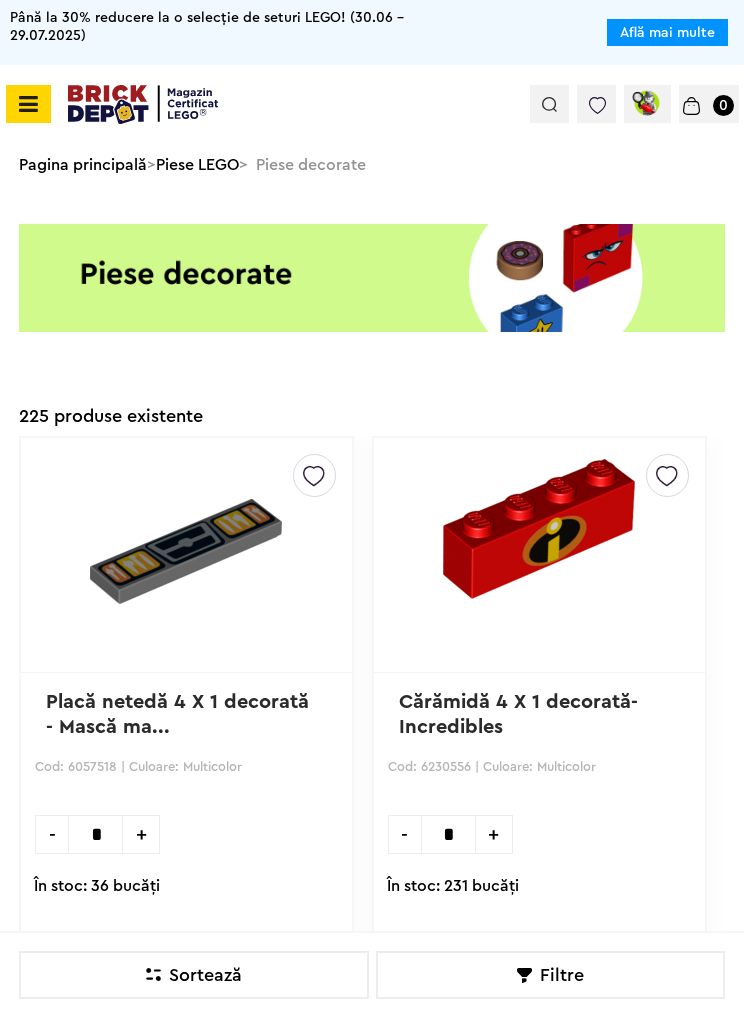 scroll, scrollTop: 54, scrollLeft: 0, axis: vertical 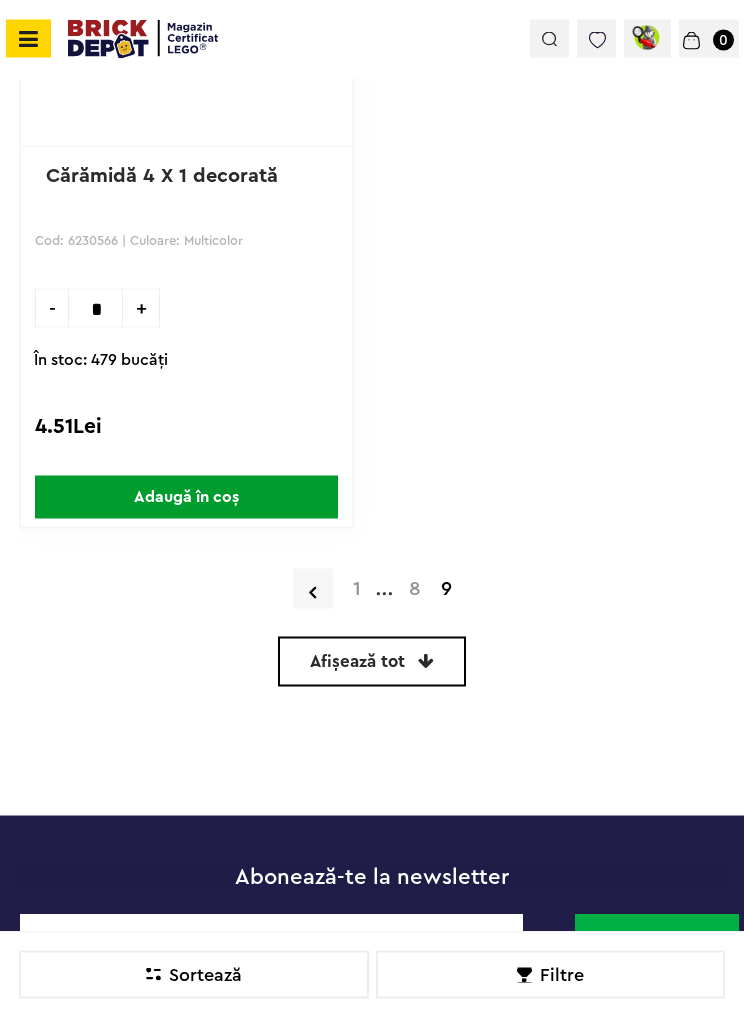 click on "8" at bounding box center (415, 589) 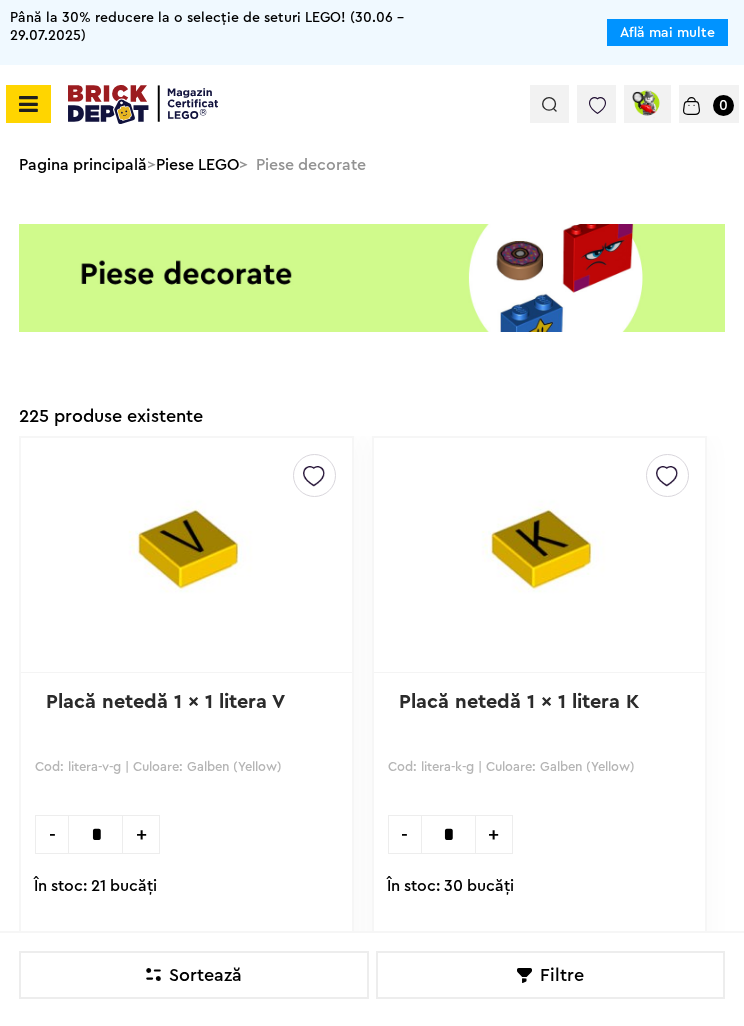scroll, scrollTop: 201, scrollLeft: 0, axis: vertical 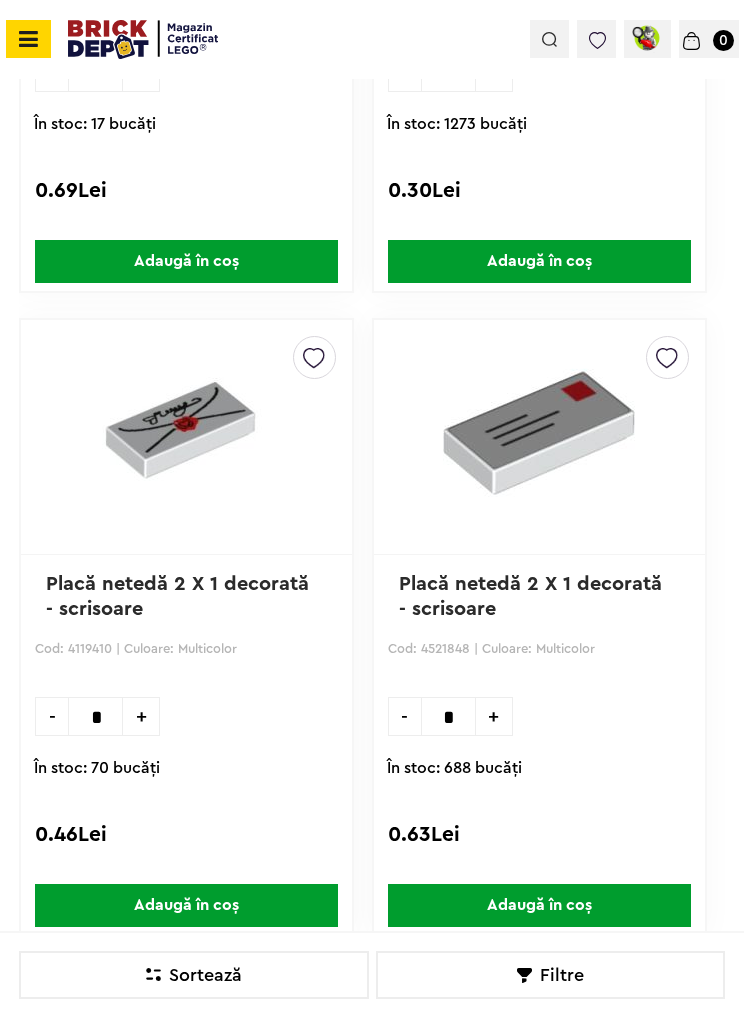 click on "Placă netedă 2 X 1 decorată - scrisoare" at bounding box center (180, 596) 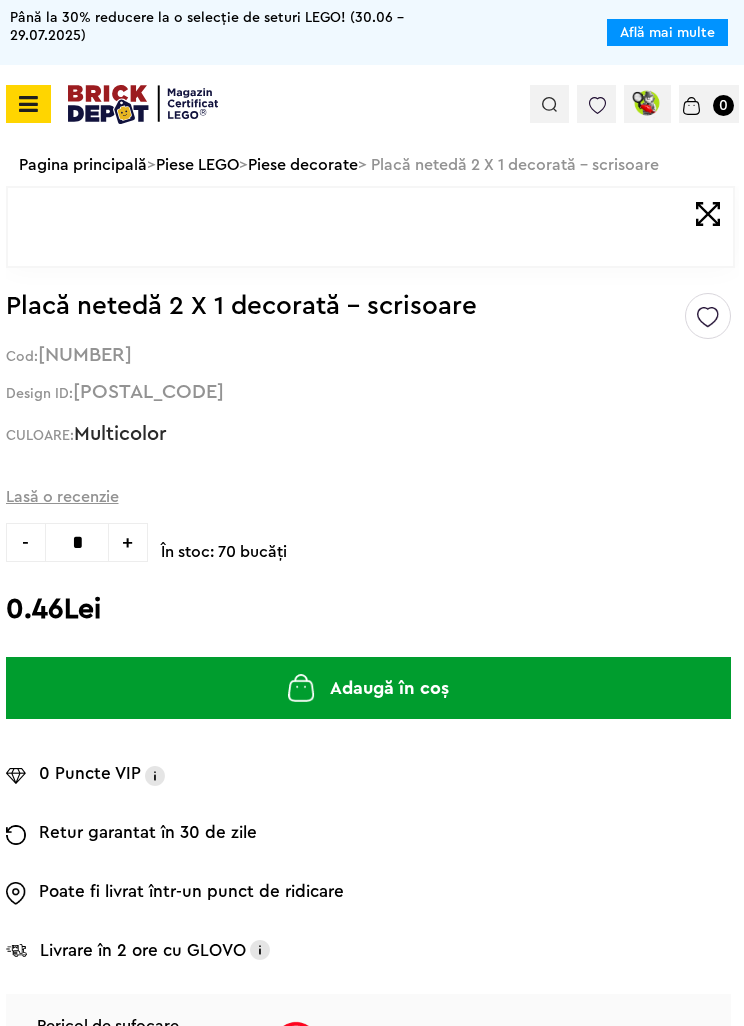 scroll, scrollTop: 0, scrollLeft: 0, axis: both 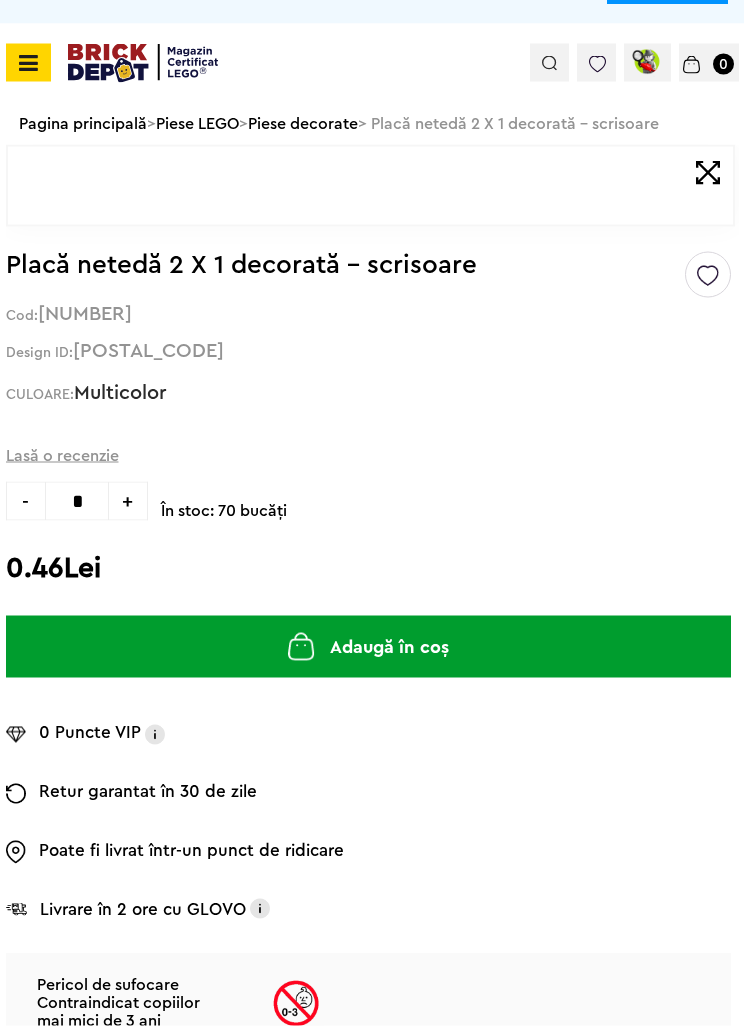 click at bounding box center (708, 173) 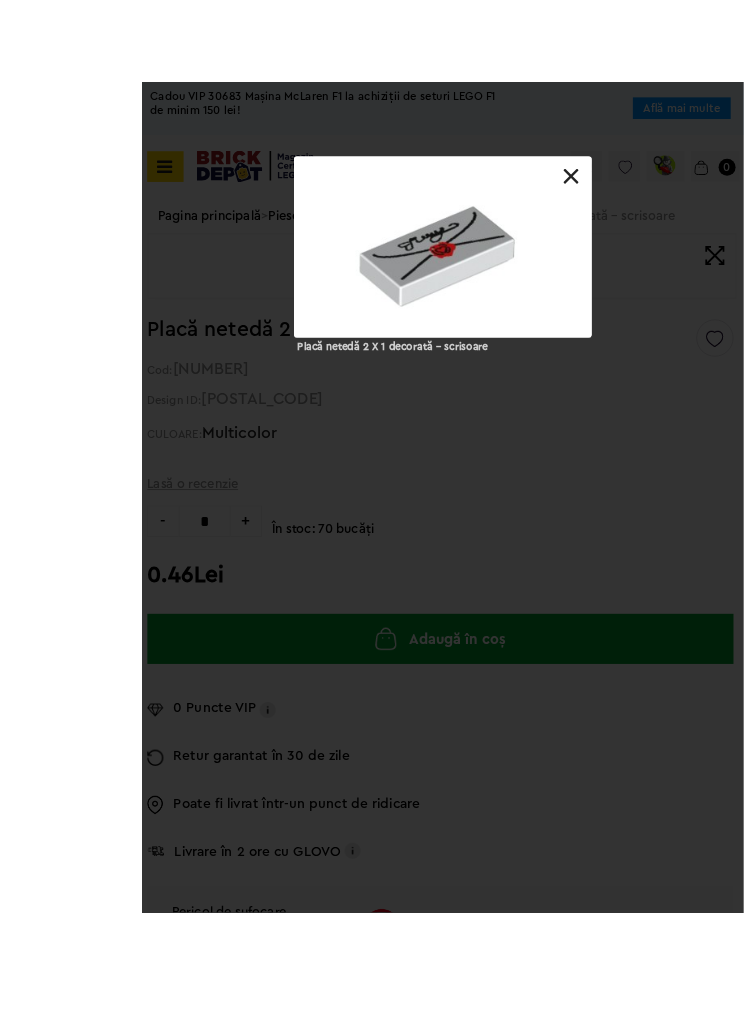 scroll, scrollTop: 21, scrollLeft: 0, axis: vertical 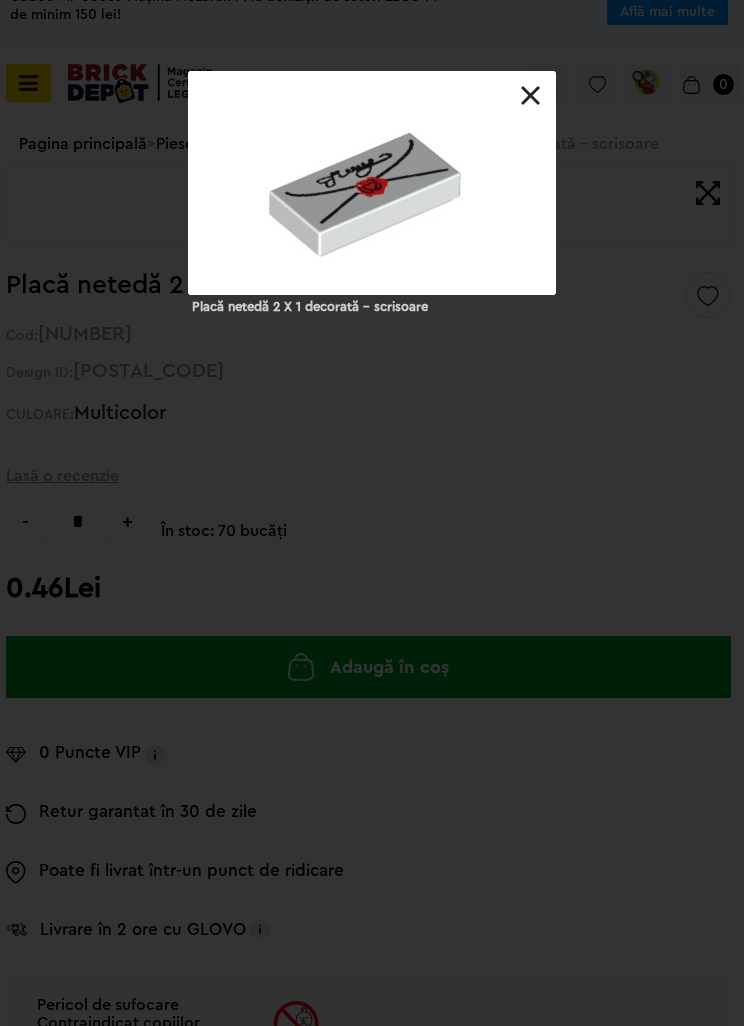 click at bounding box center (531, 96) 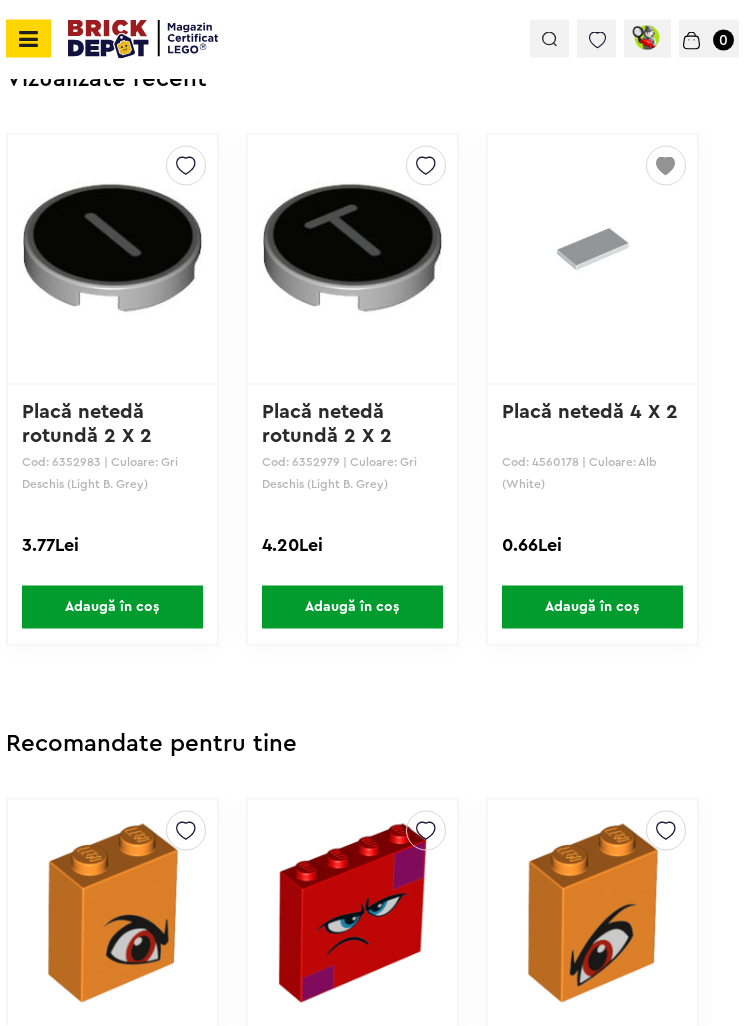 scroll, scrollTop: 1478, scrollLeft: 0, axis: vertical 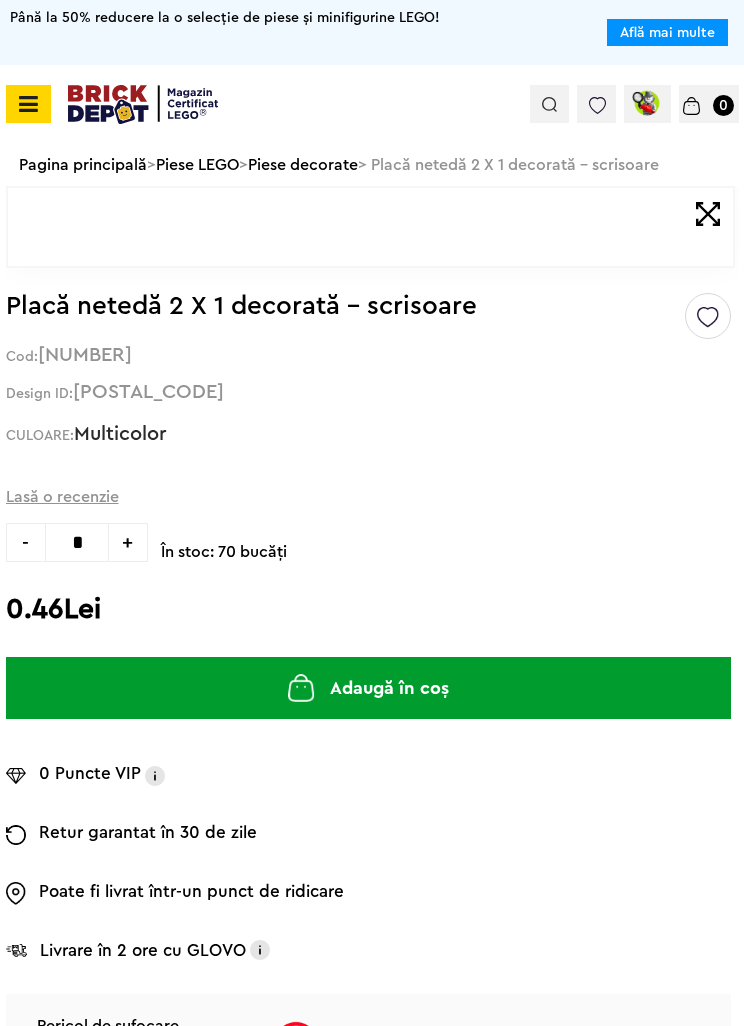 click on "Piese decorate" at bounding box center [303, 165] 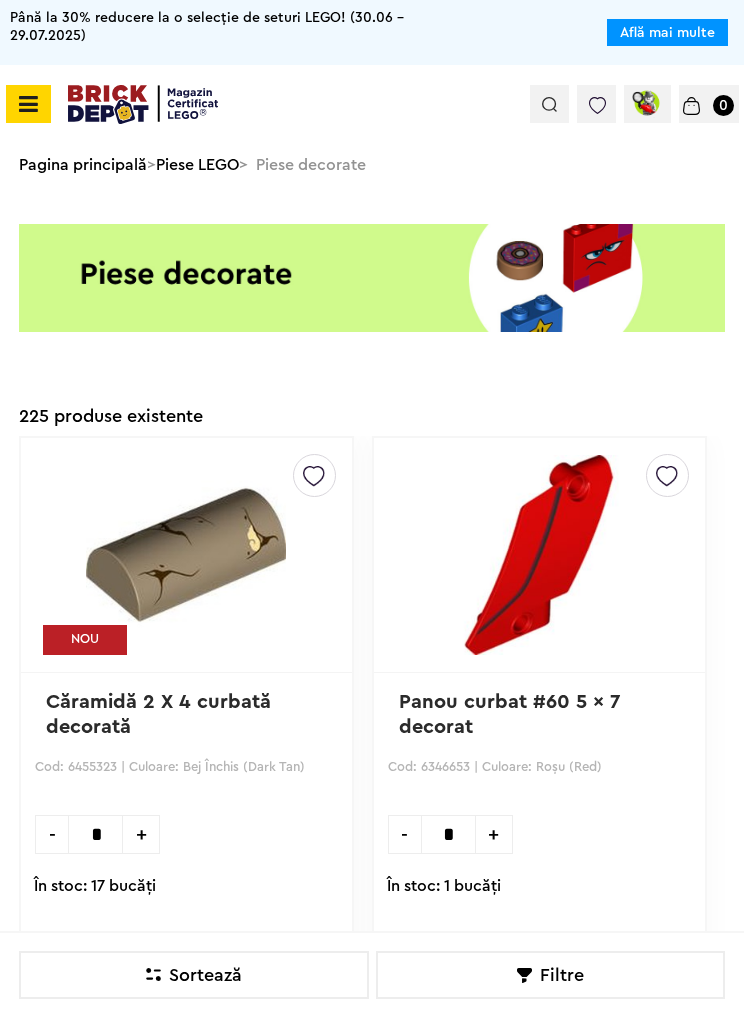 scroll, scrollTop: 0, scrollLeft: 0, axis: both 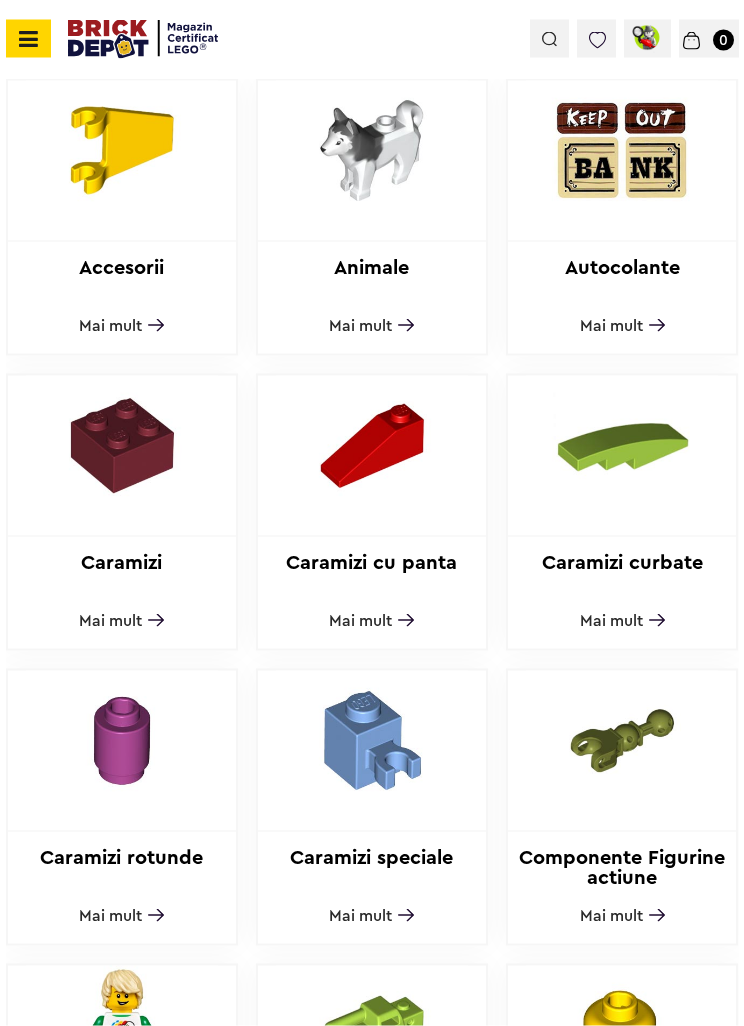 click on "Caramizi" at bounding box center [122, 573] 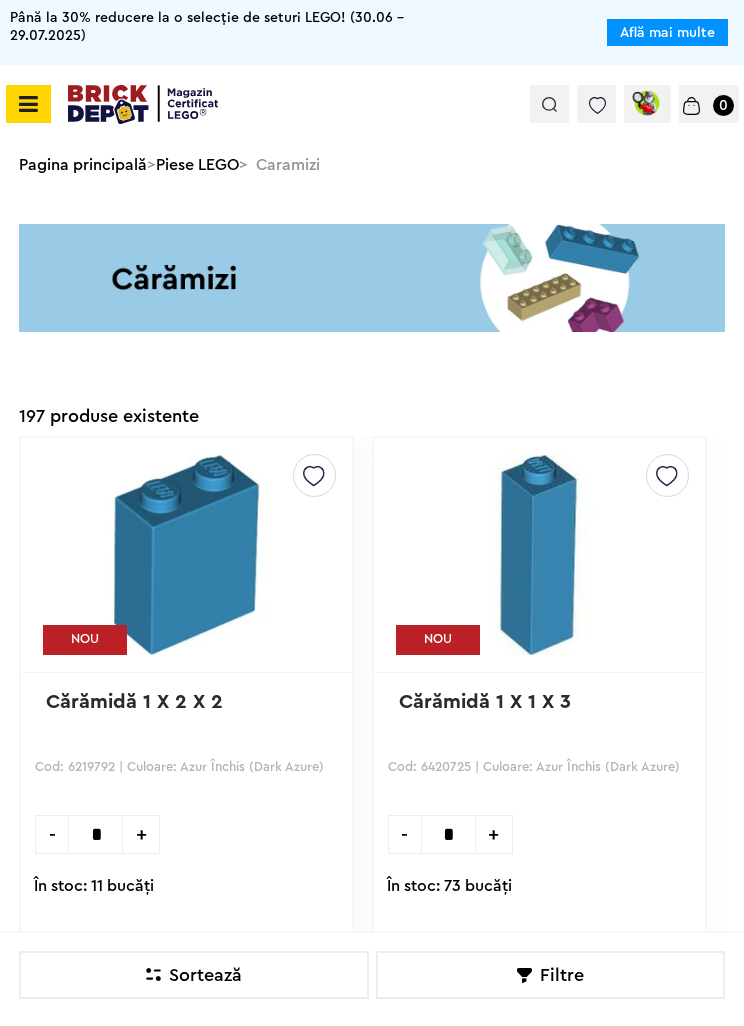 scroll, scrollTop: 225, scrollLeft: 0, axis: vertical 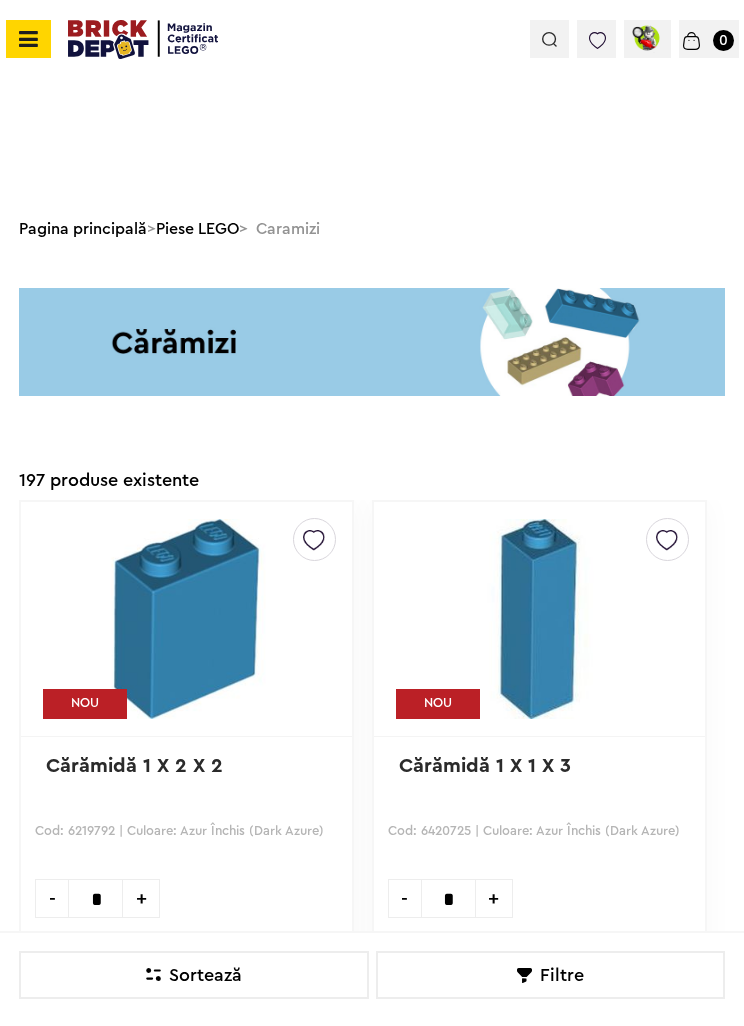 click at bounding box center (598, 40) 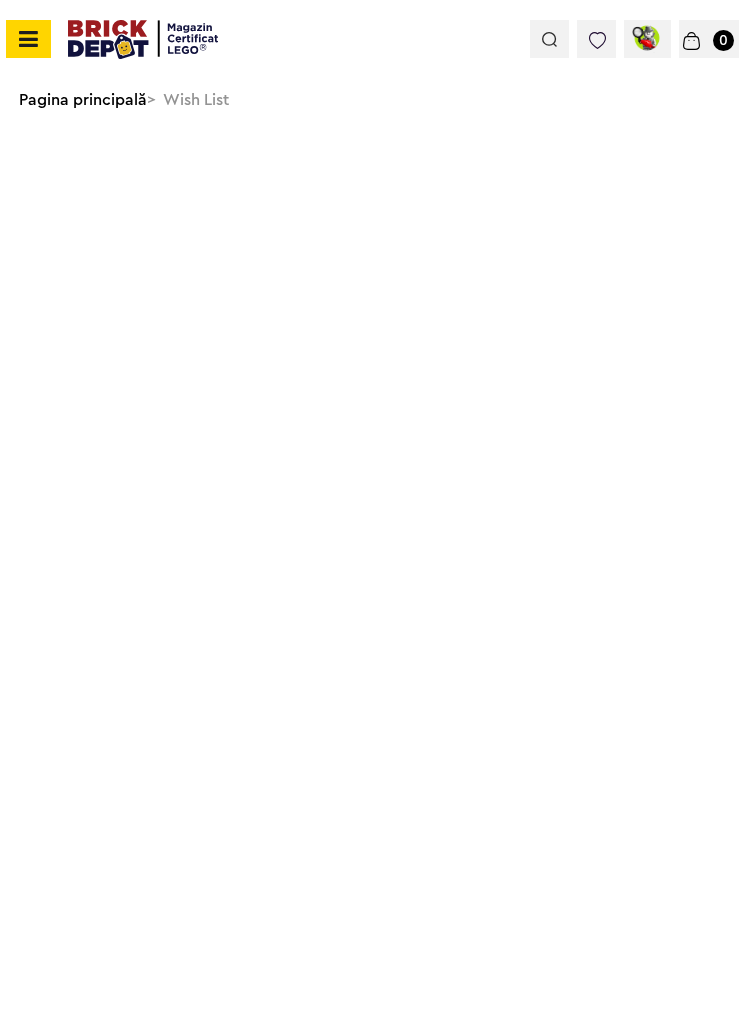 scroll, scrollTop: 0, scrollLeft: 0, axis: both 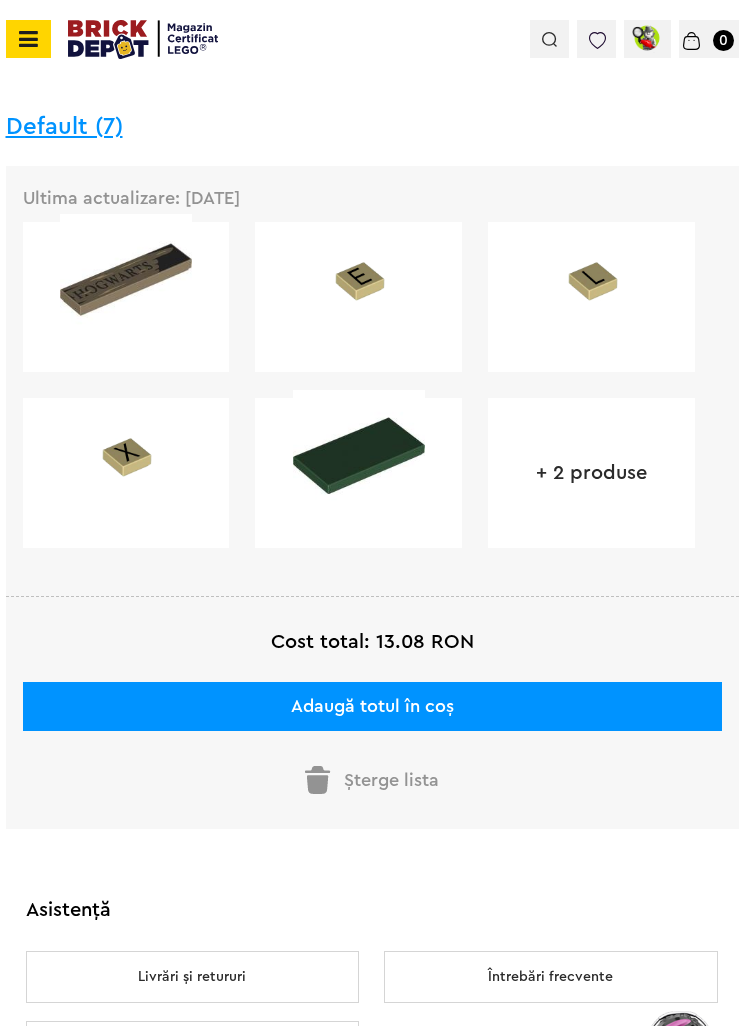 click at bounding box center (359, 456) 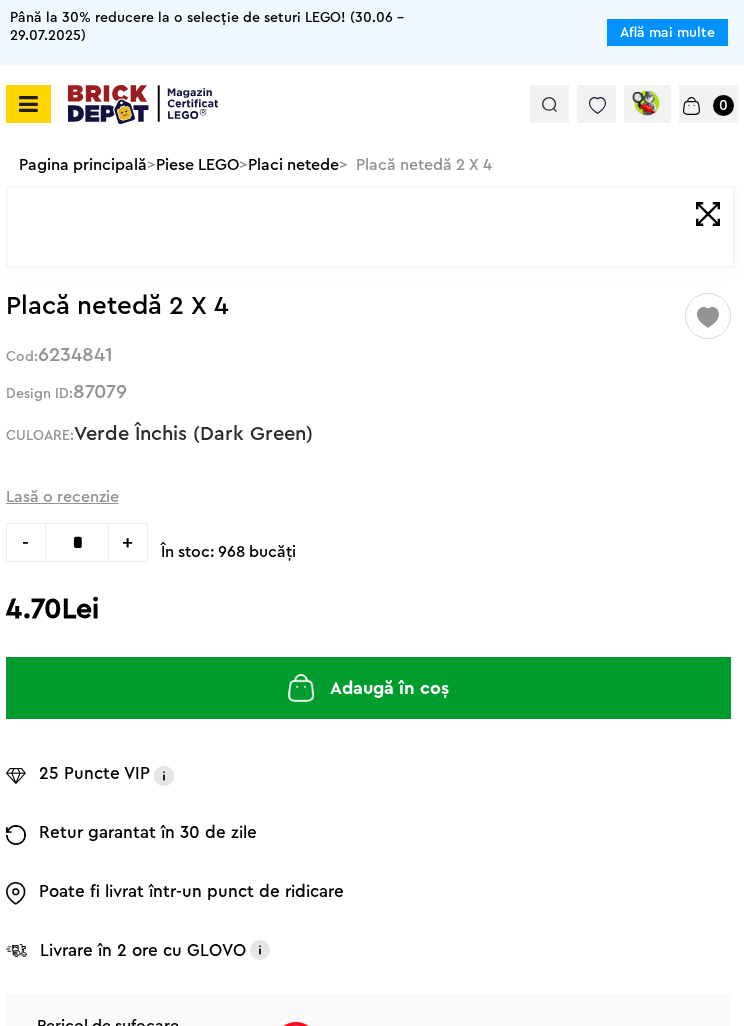 scroll, scrollTop: 0, scrollLeft: 0, axis: both 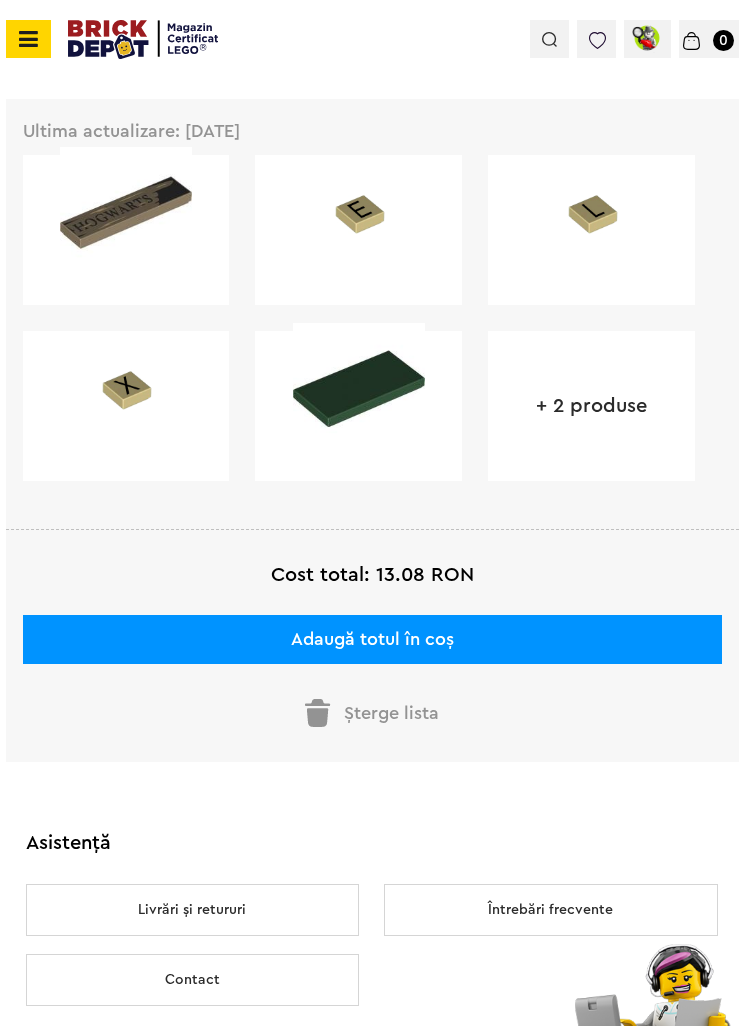 click on "+ 2 produse" at bounding box center [591, 406] 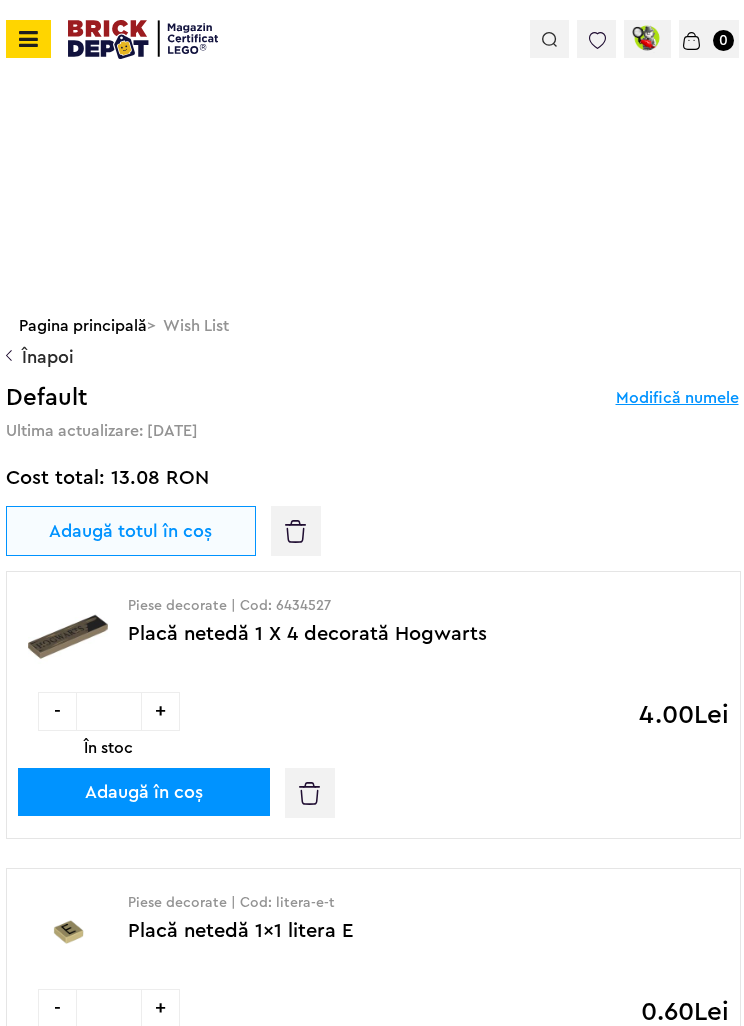scroll, scrollTop: 334, scrollLeft: 0, axis: vertical 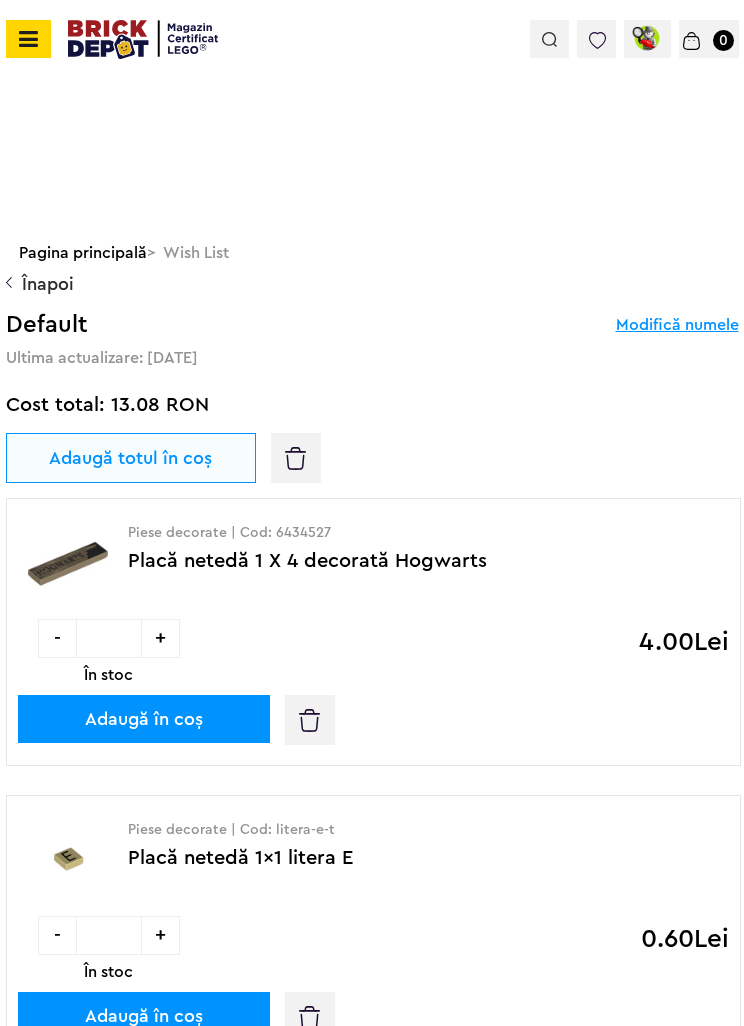click at bounding box center (28, 39) 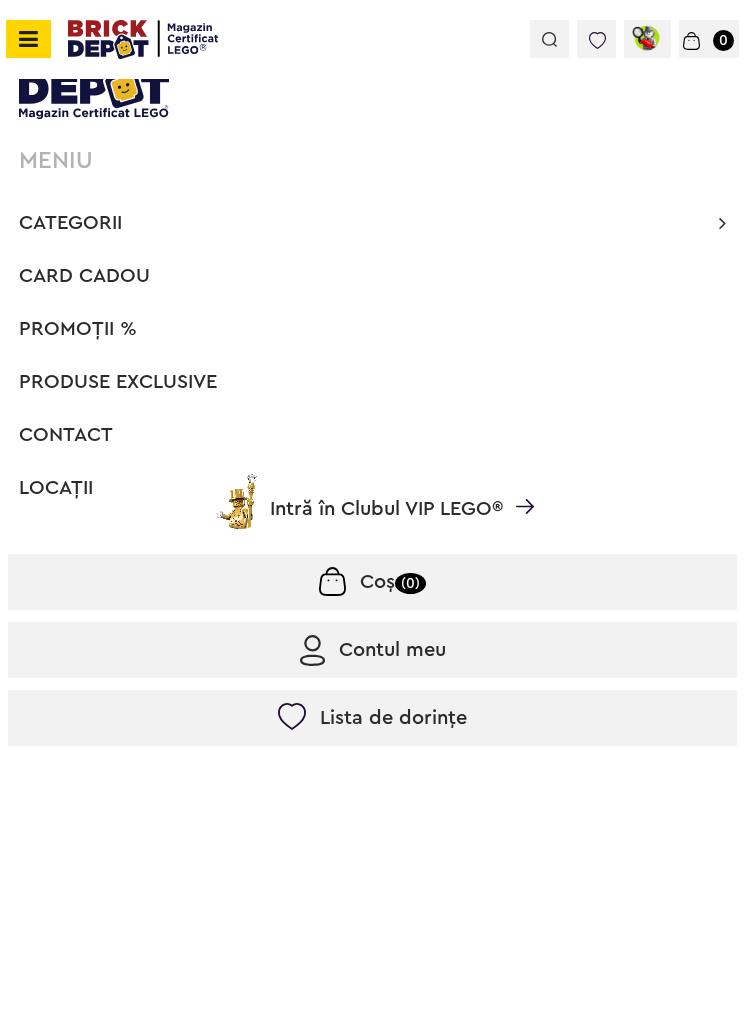 click on "Categorii" at bounding box center (70, 223) 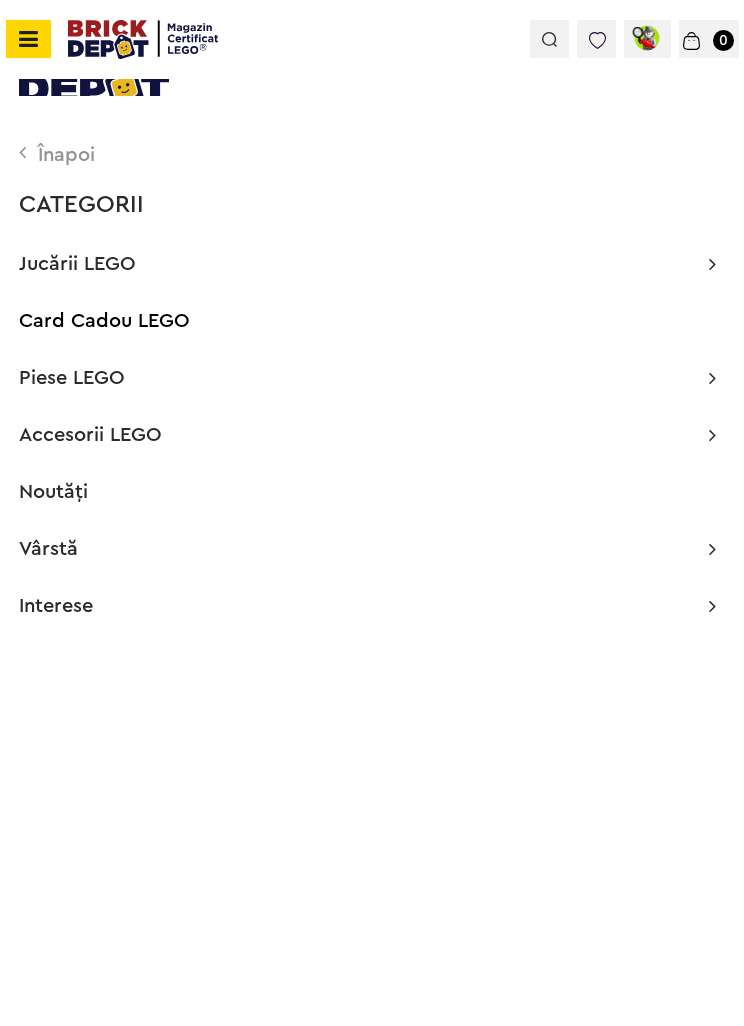 click on "Piese LEGO" at bounding box center (72, 378) 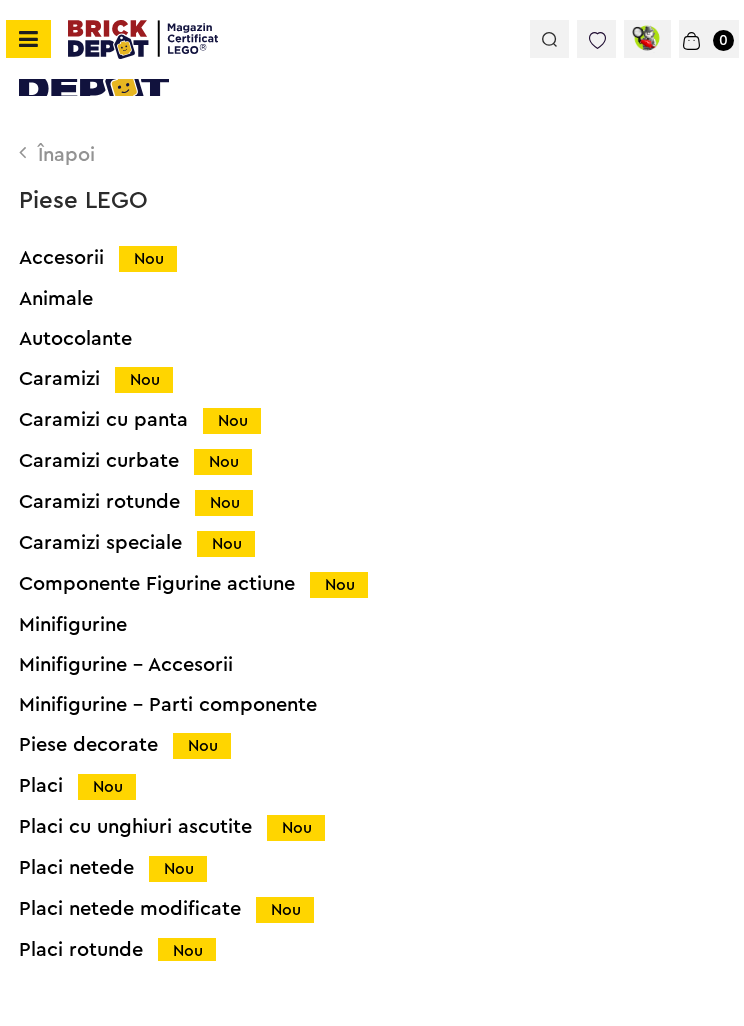click on "Caramizi Nou" at bounding box center (391, 379) 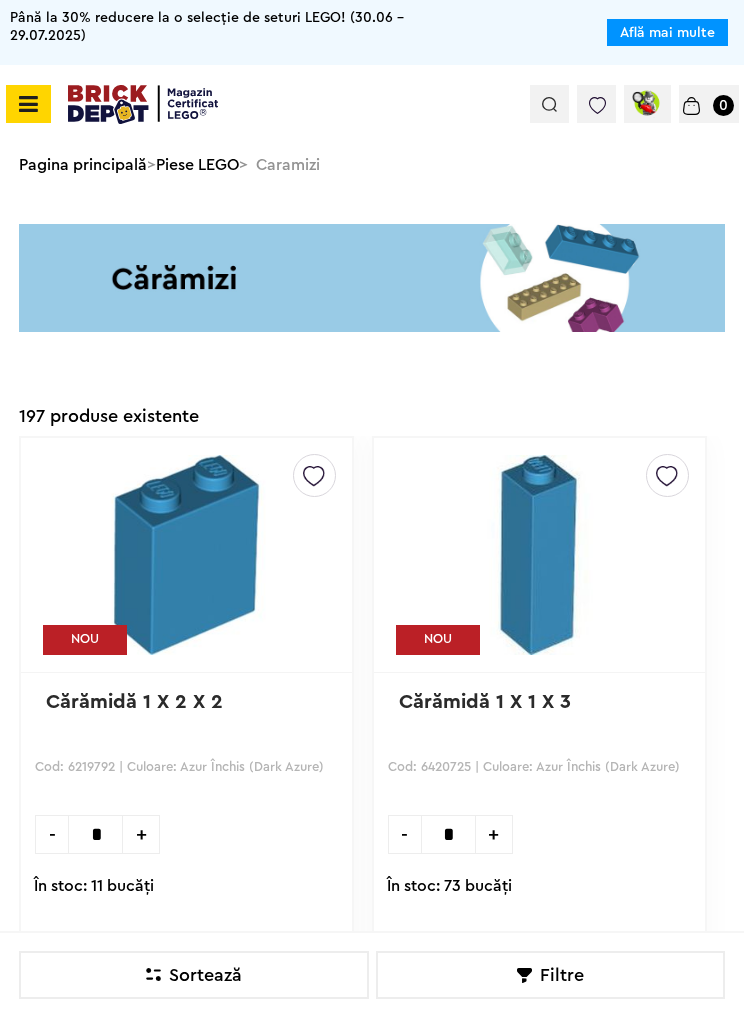 scroll, scrollTop: 0, scrollLeft: 0, axis: both 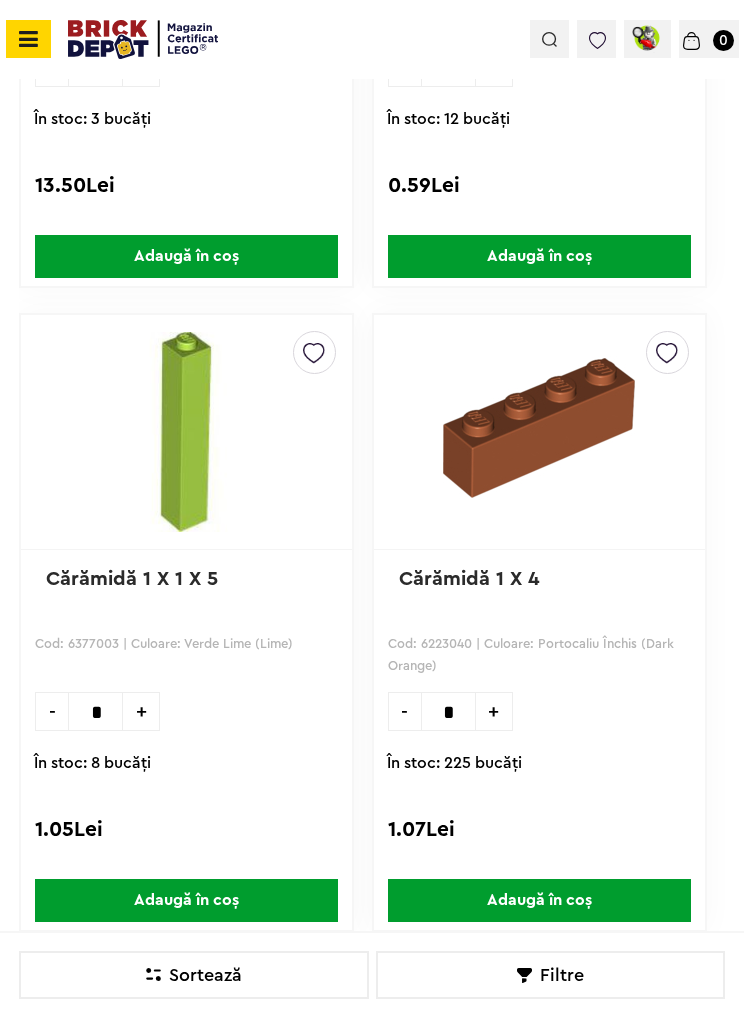 click on "Cărămidă 1 X 4" at bounding box center [469, 579] 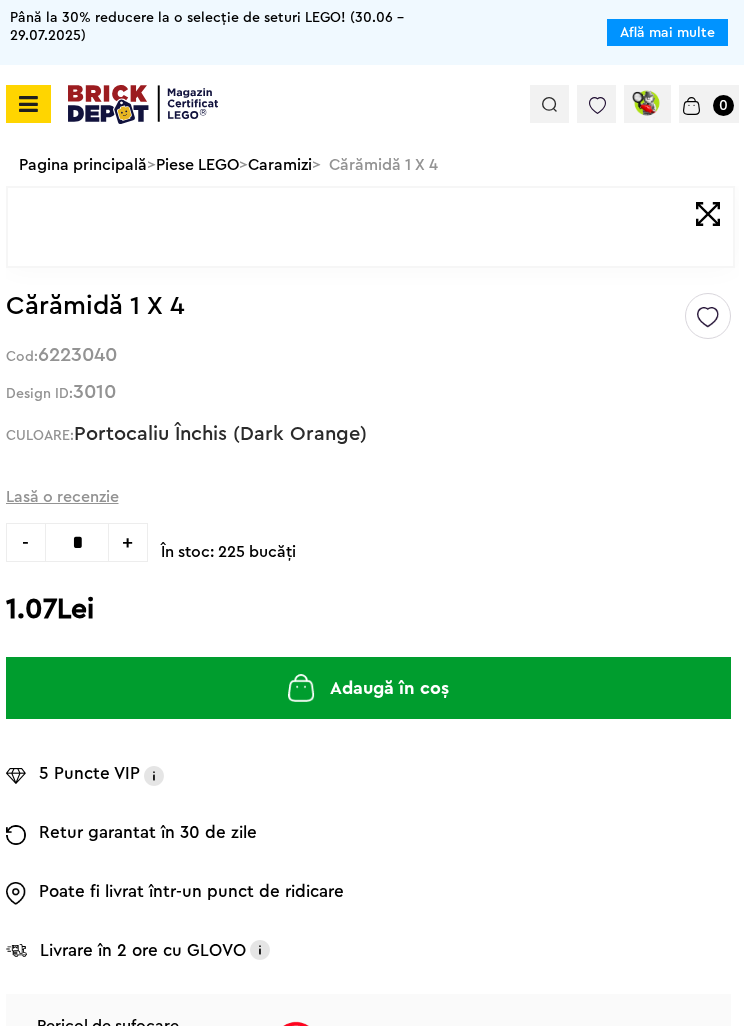 scroll, scrollTop: 498, scrollLeft: 0, axis: vertical 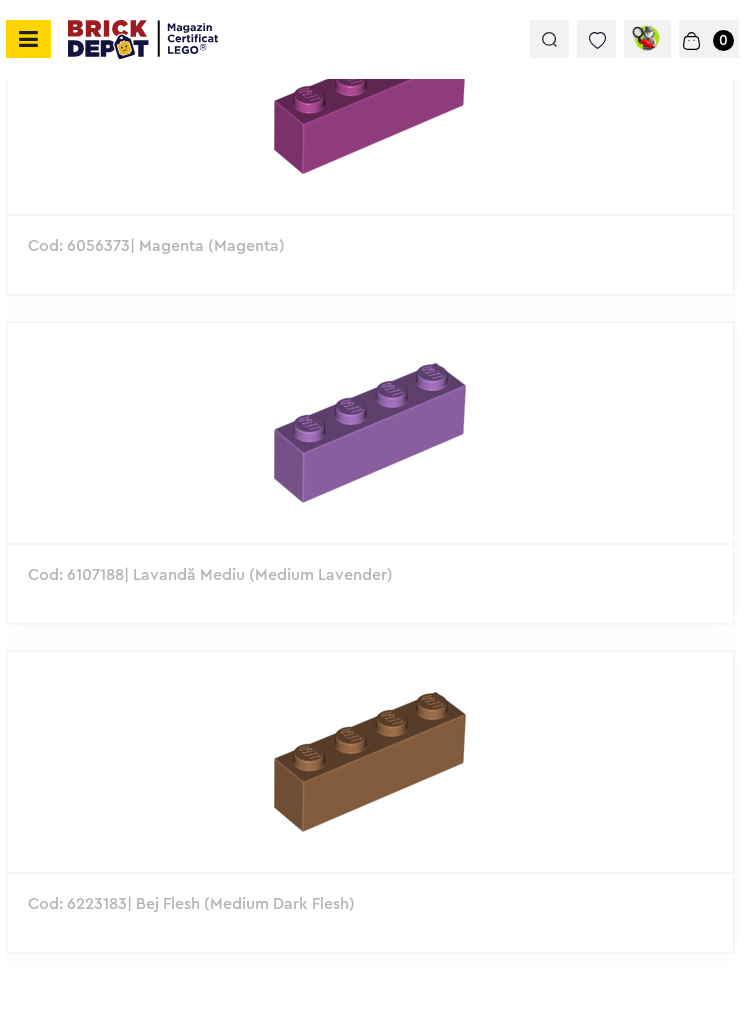 click at bounding box center (371, 433) 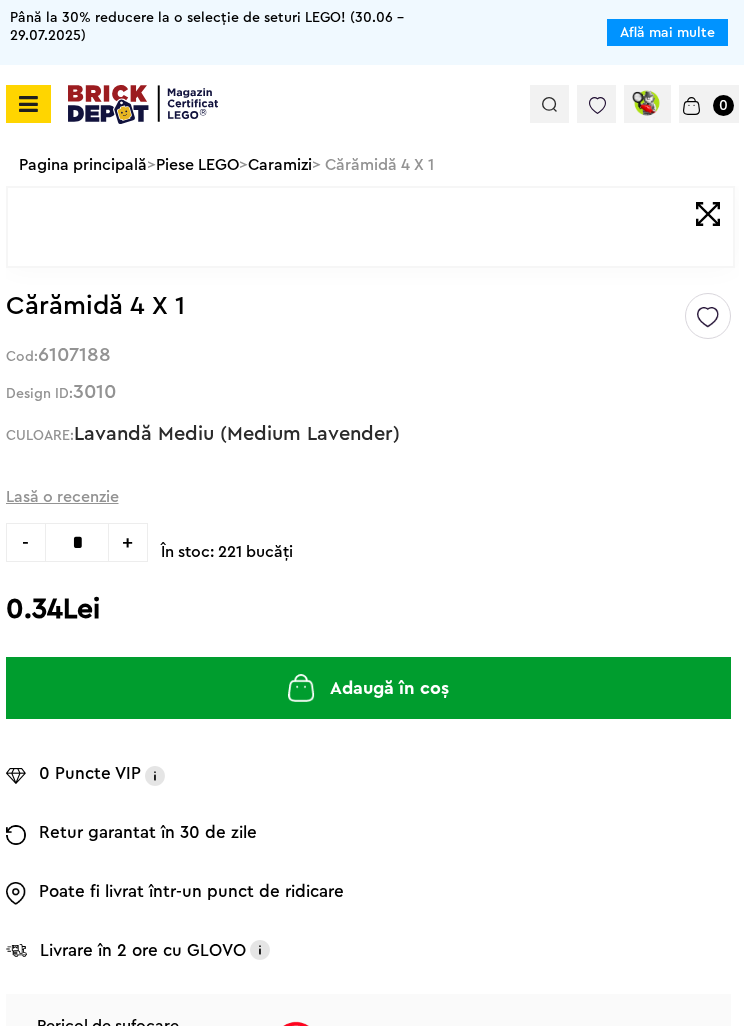 scroll, scrollTop: 0, scrollLeft: 0, axis: both 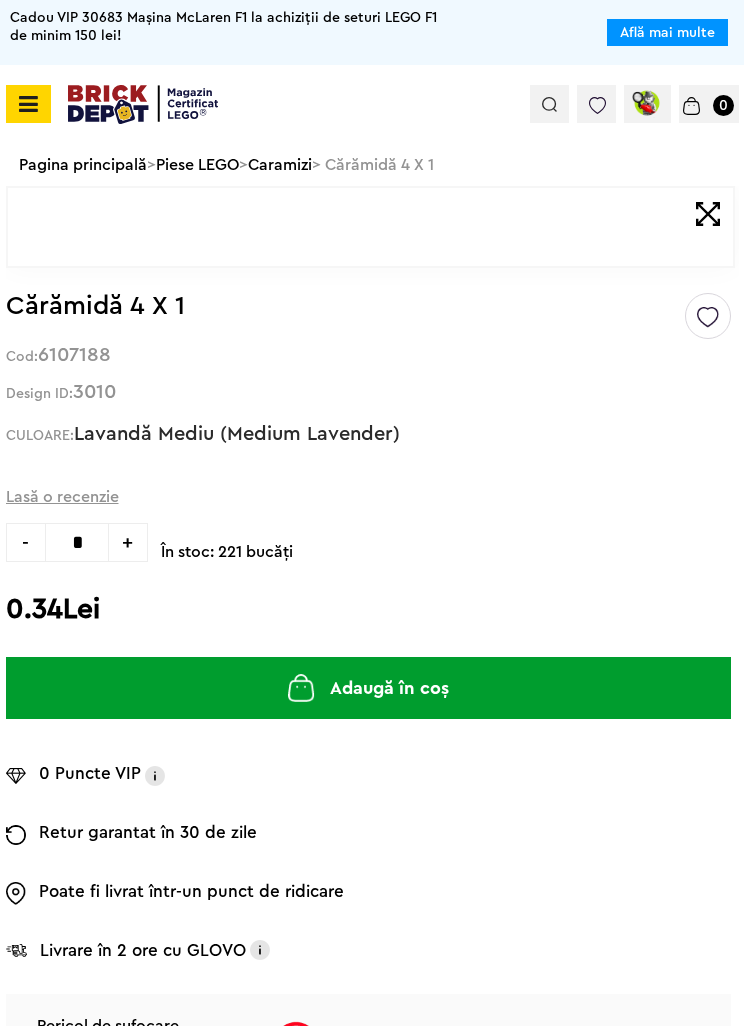 click on "Adaugă în coș" at bounding box center (369, 688) 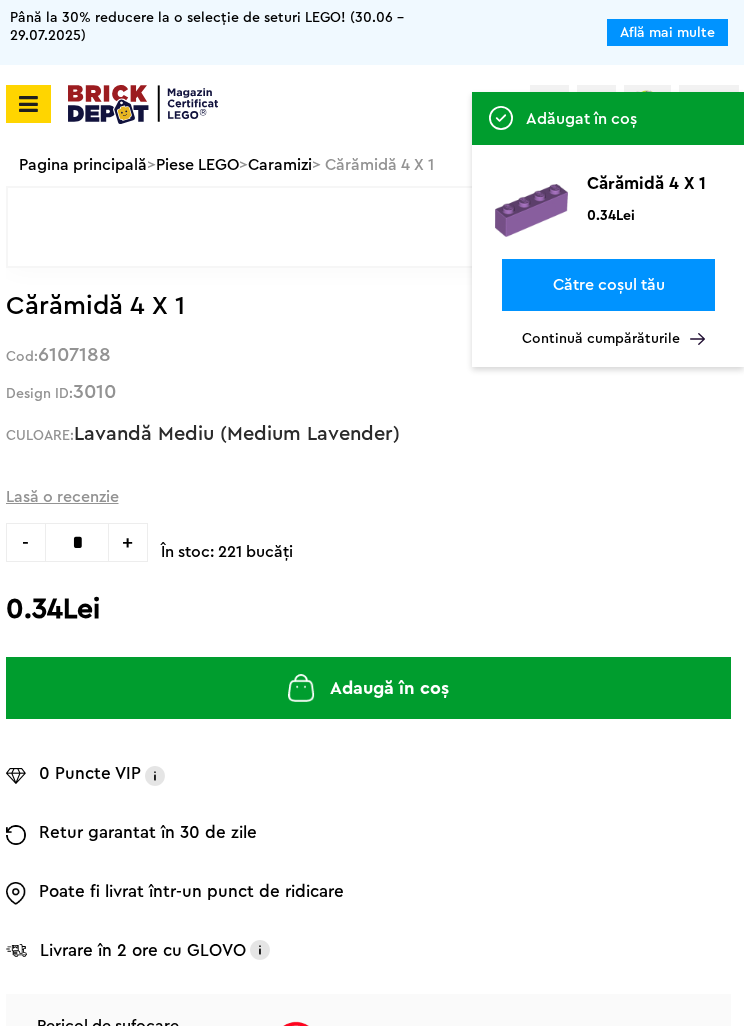click at bounding box center [143, 104] 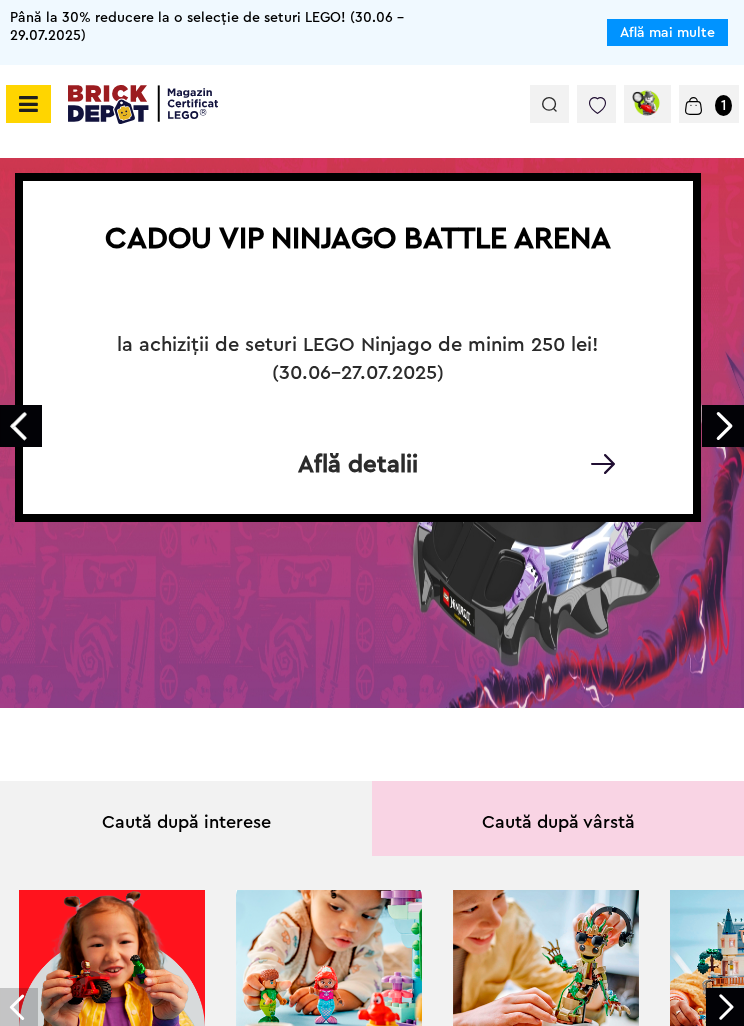 scroll, scrollTop: 0, scrollLeft: 0, axis: both 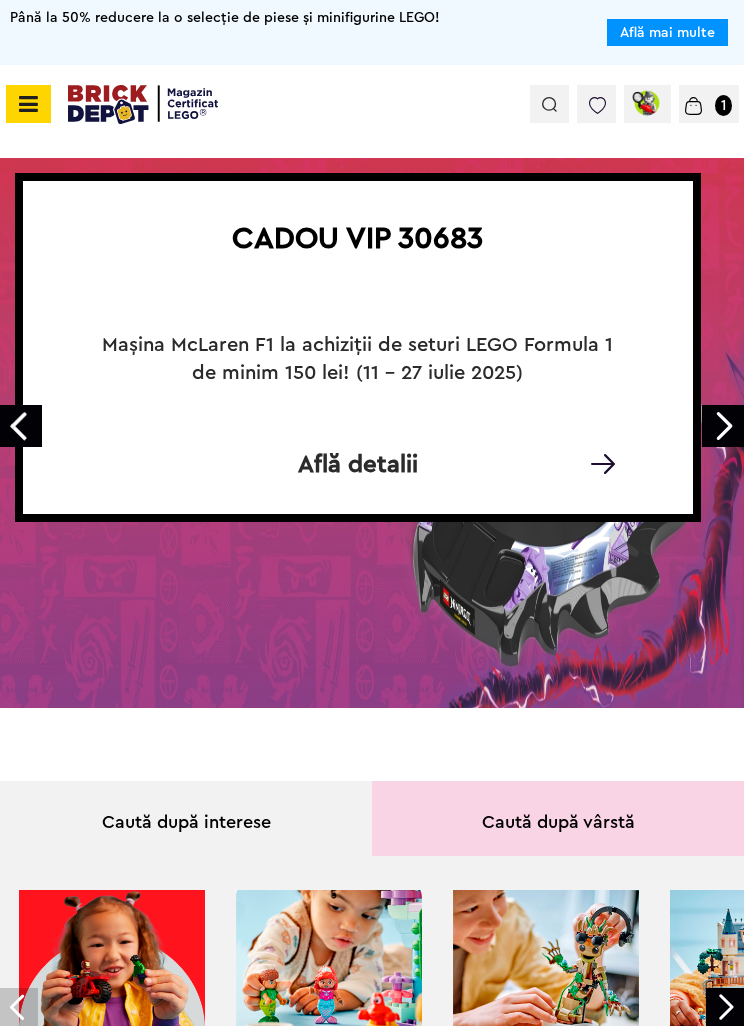 click on "Coș   1" at bounding box center [708, 104] 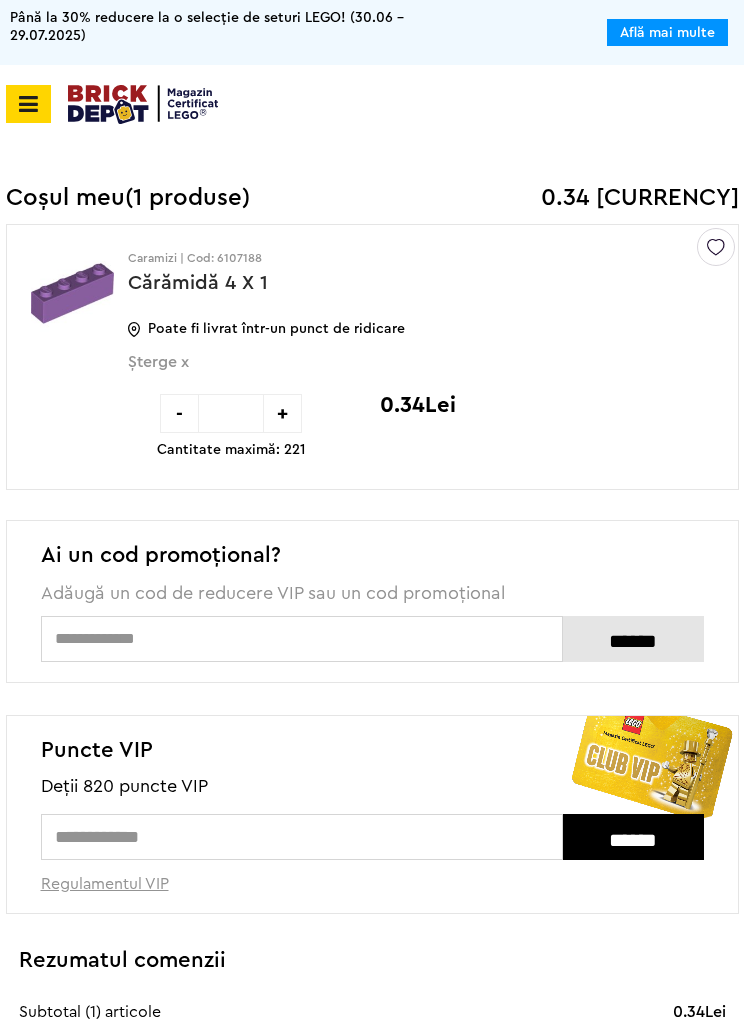 scroll, scrollTop: 0, scrollLeft: 0, axis: both 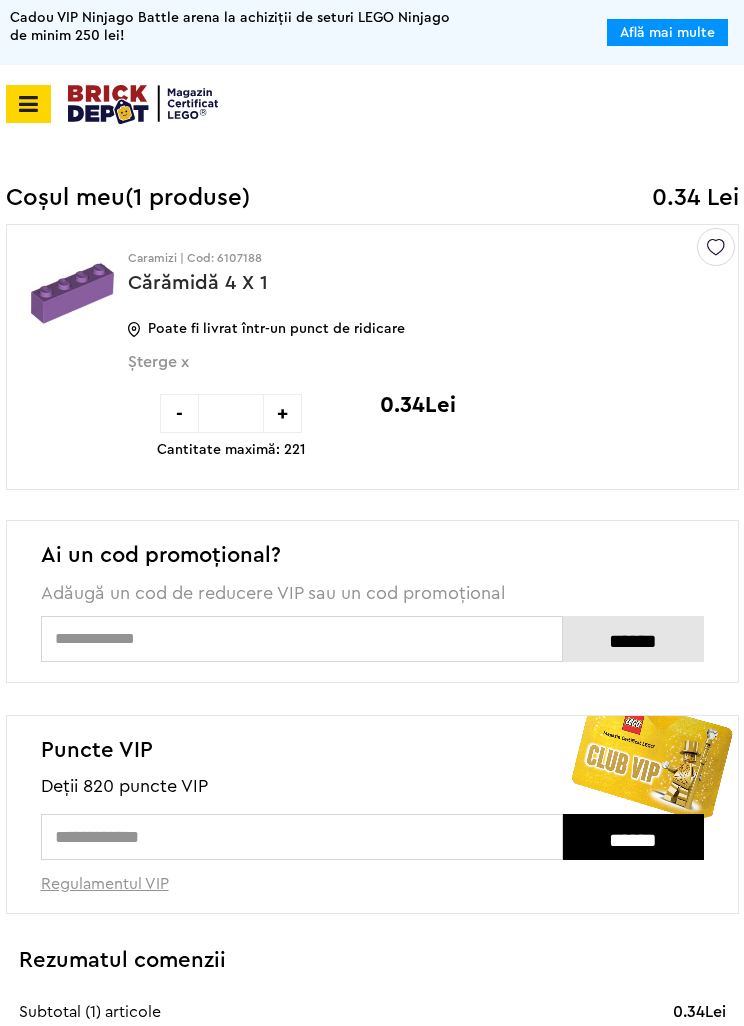 click at bounding box center [143, 104] 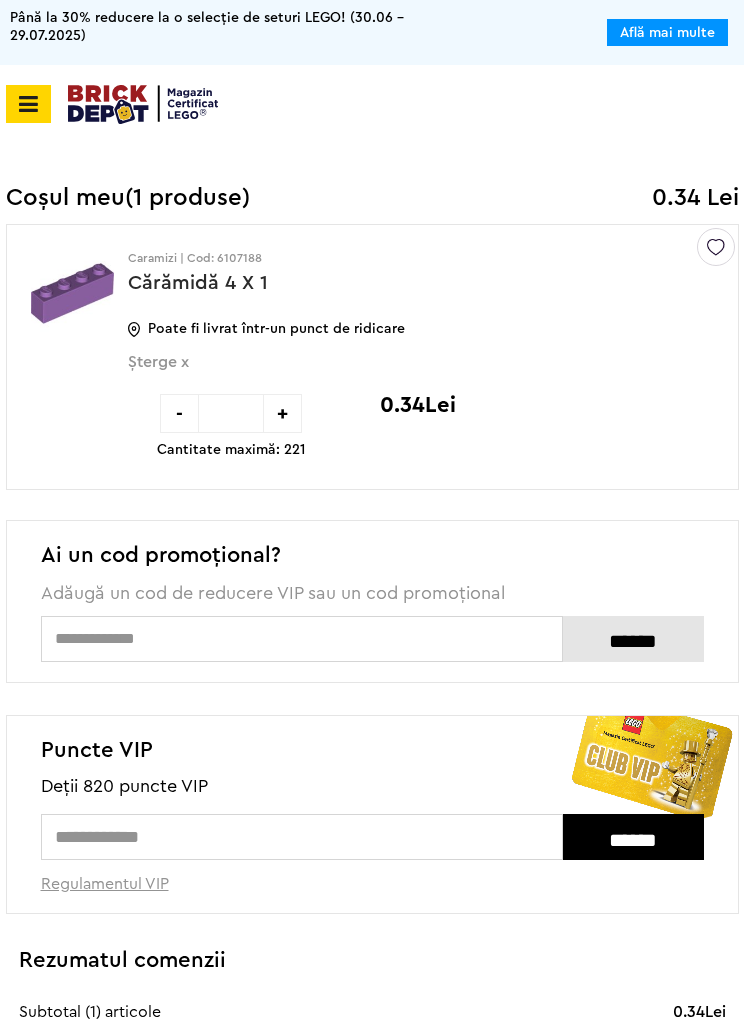 scroll, scrollTop: 0, scrollLeft: 0, axis: both 